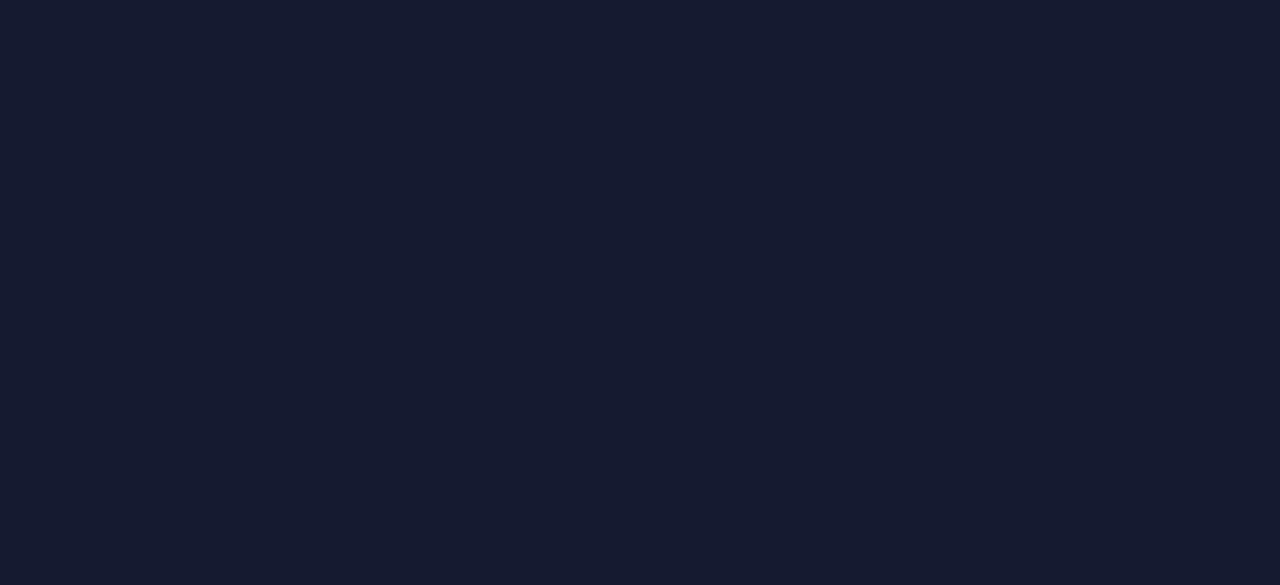 scroll, scrollTop: 0, scrollLeft: 0, axis: both 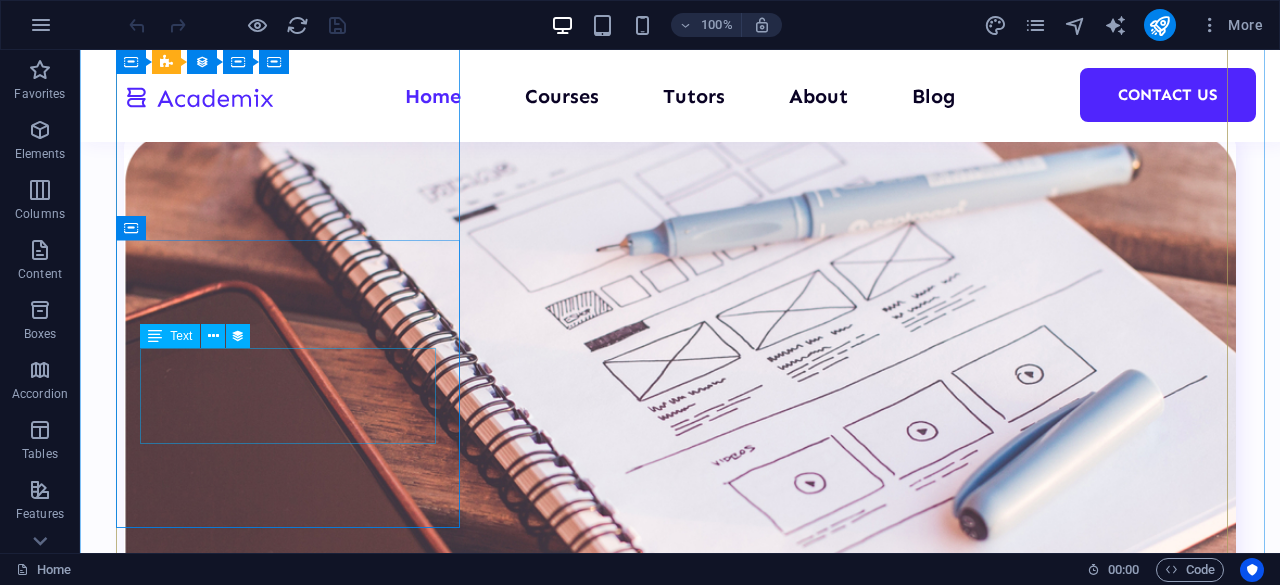 click on "Lorem ipsum dolor sit amet, consectetur adipiscing elit, sed do eiusmod tempor..." at bounding box center (680, 6857) 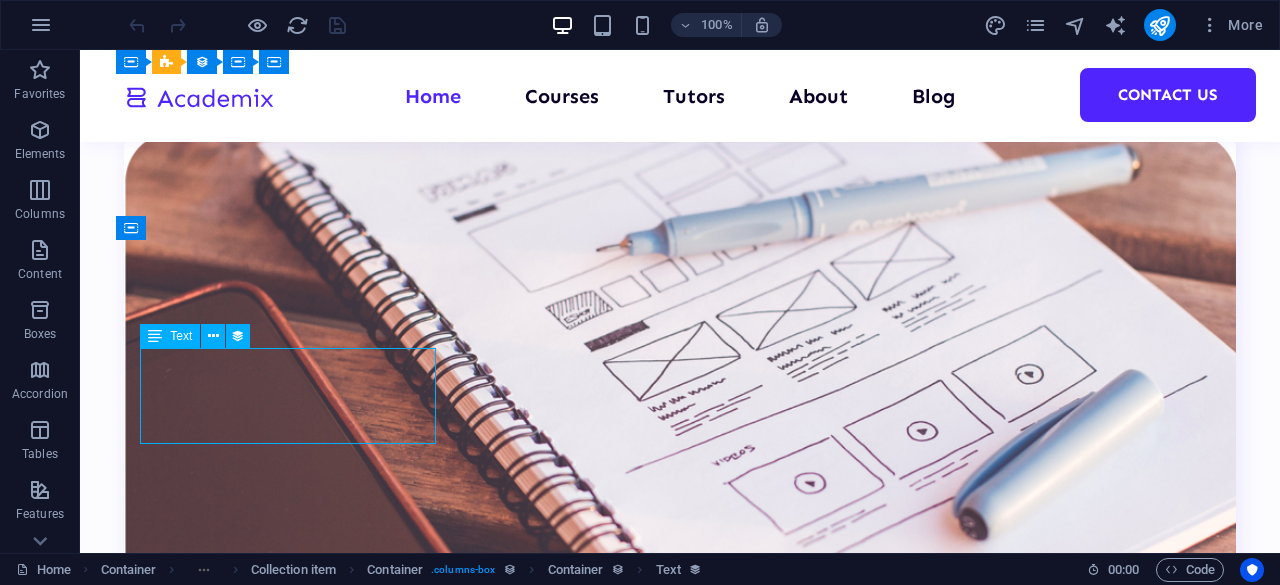 click on "Lorem ipsum dolor sit amet, consectetur adipiscing elit, sed do eiusmod tempor..." at bounding box center [680, 6857] 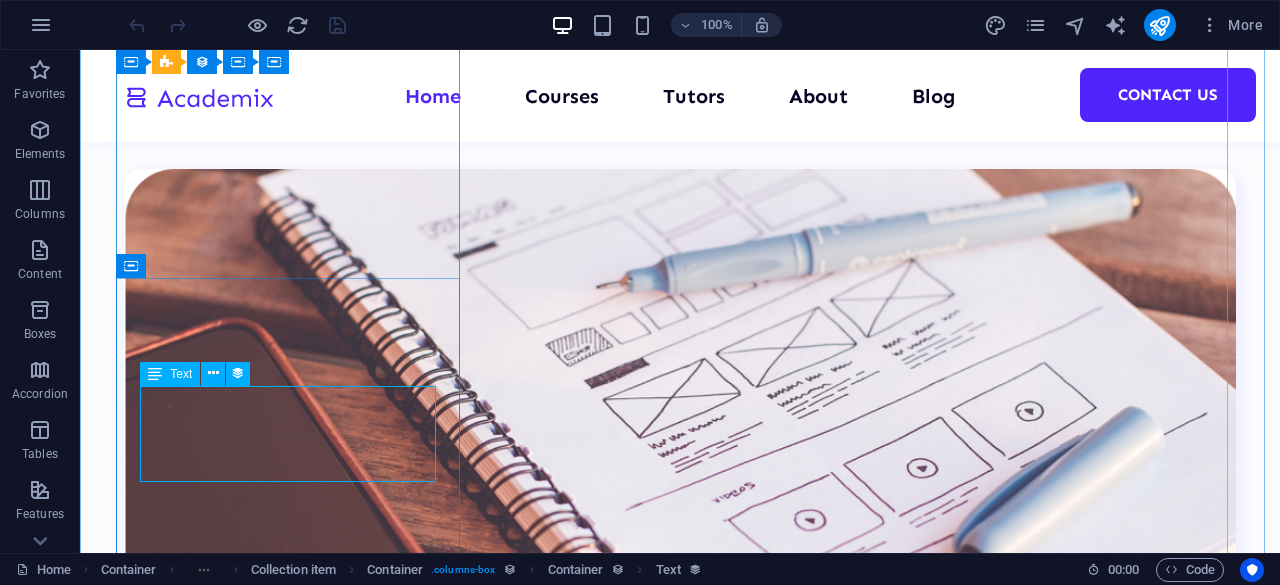 scroll, scrollTop: 4766, scrollLeft: 0, axis: vertical 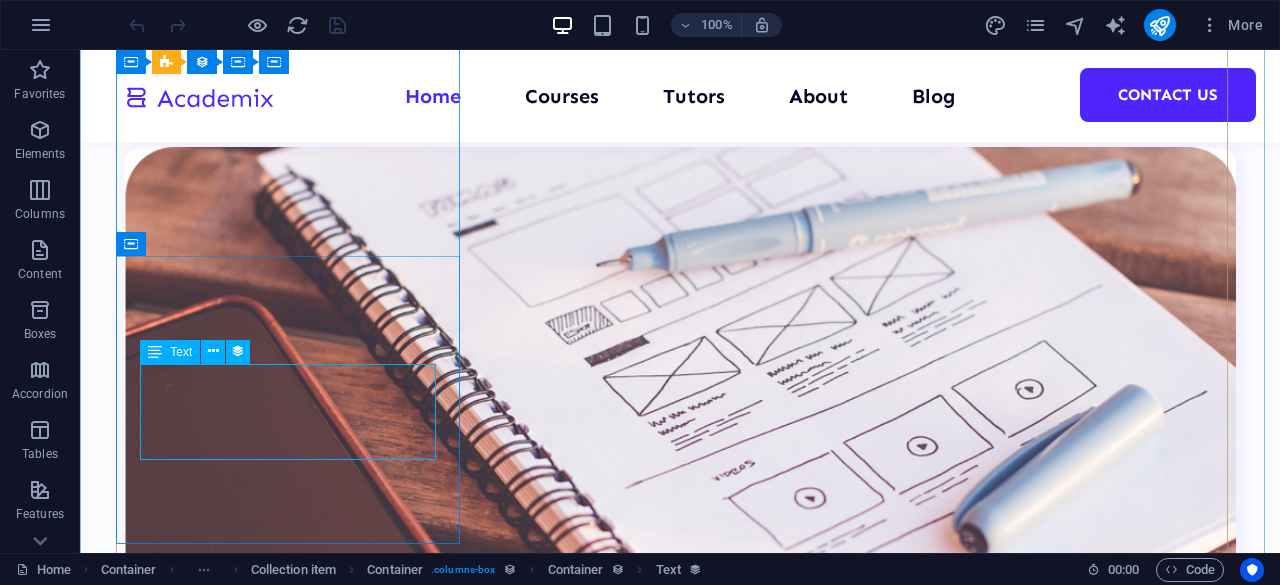 click on "Lorem ipsum dolor sit amet, consectetur adipiscing elit, sed do eiusmod tempor..." at bounding box center (680, 6872) 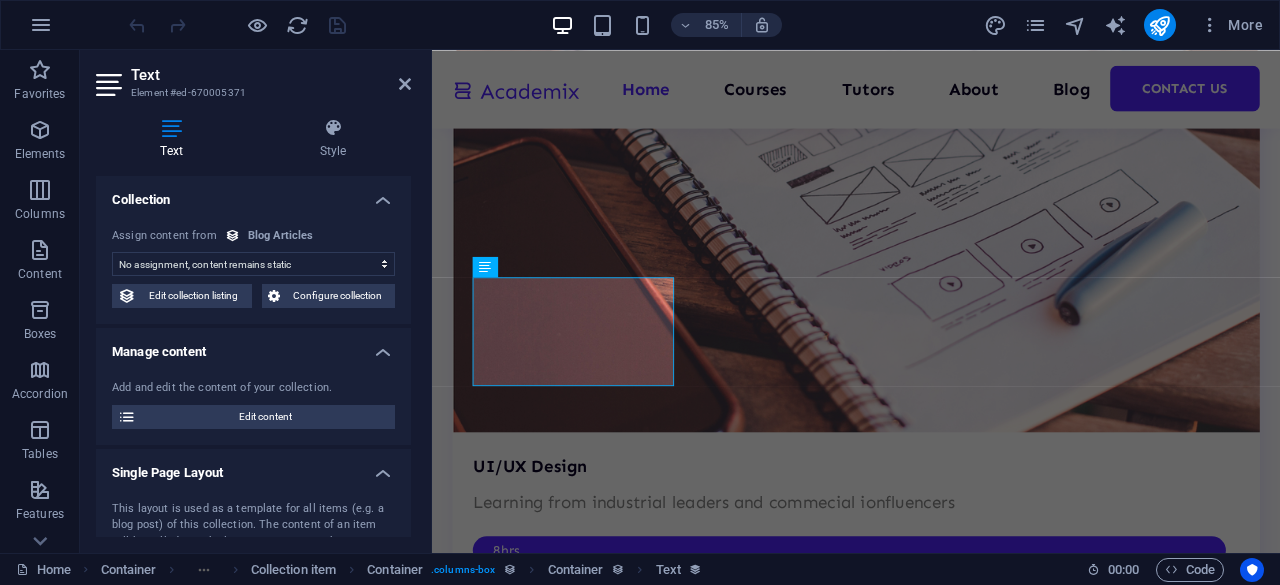 scroll, scrollTop: 4827, scrollLeft: 0, axis: vertical 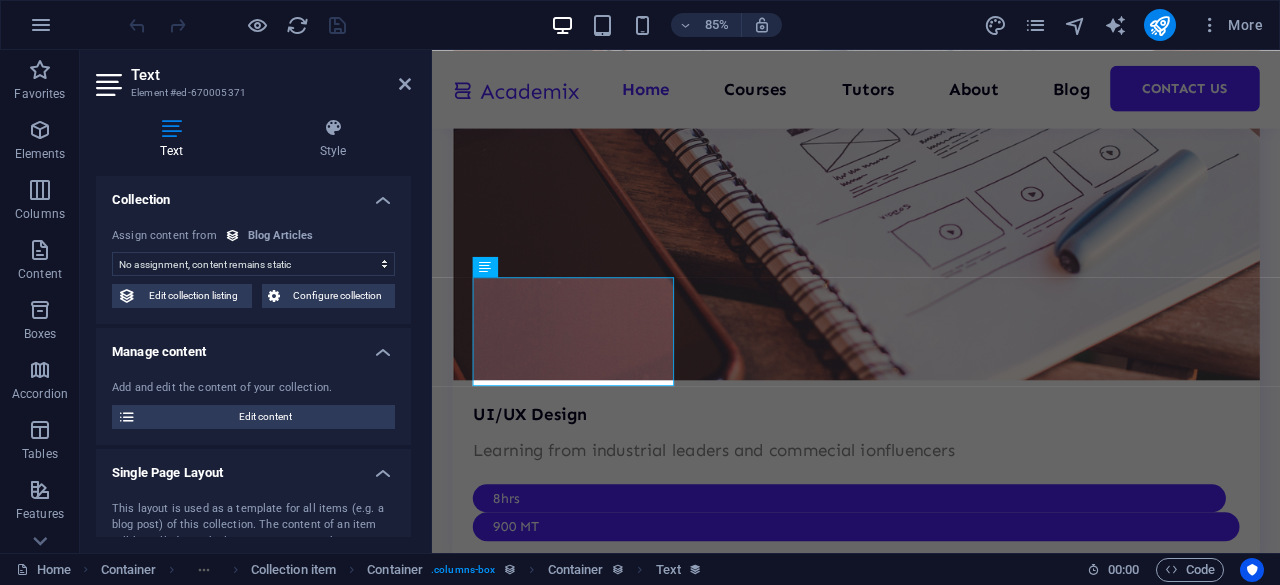 select on "article-short-intro" 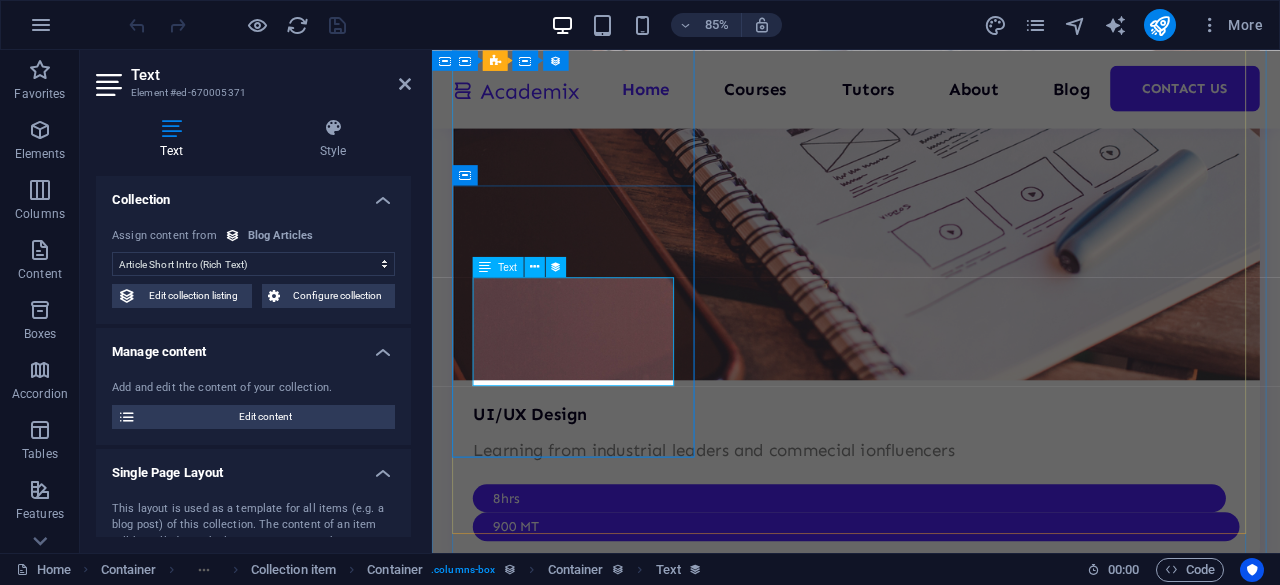 click on "Lorem ipsum dolor sit amet, consectetur adipiscing elit, sed do eiusmod tempor..." at bounding box center [931, 6364] 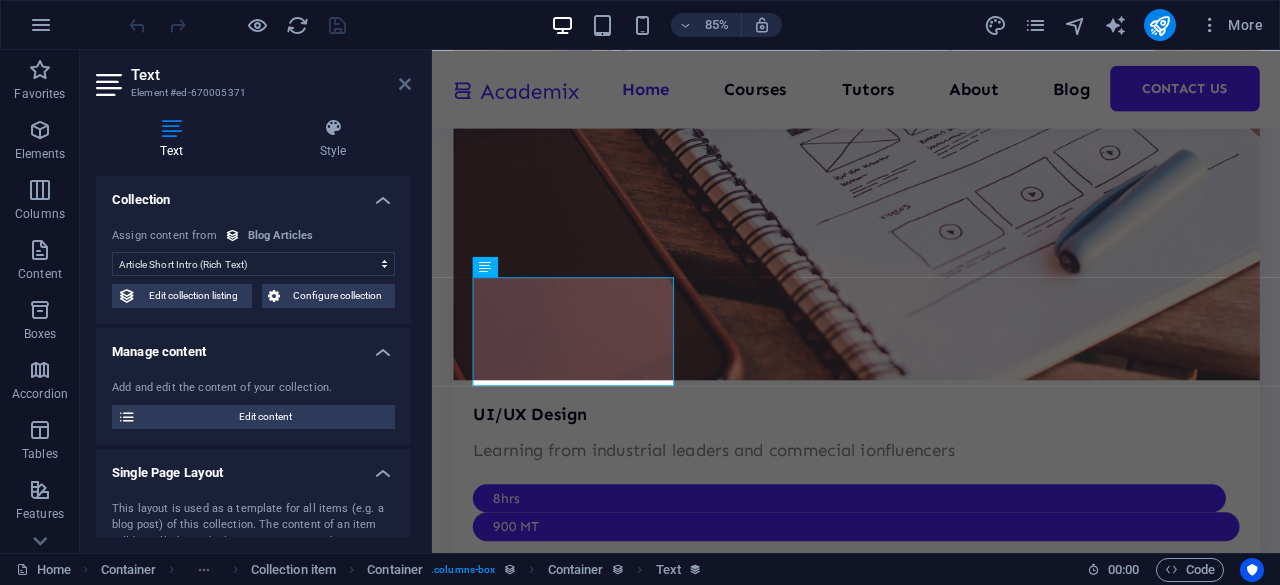 click at bounding box center [405, 84] 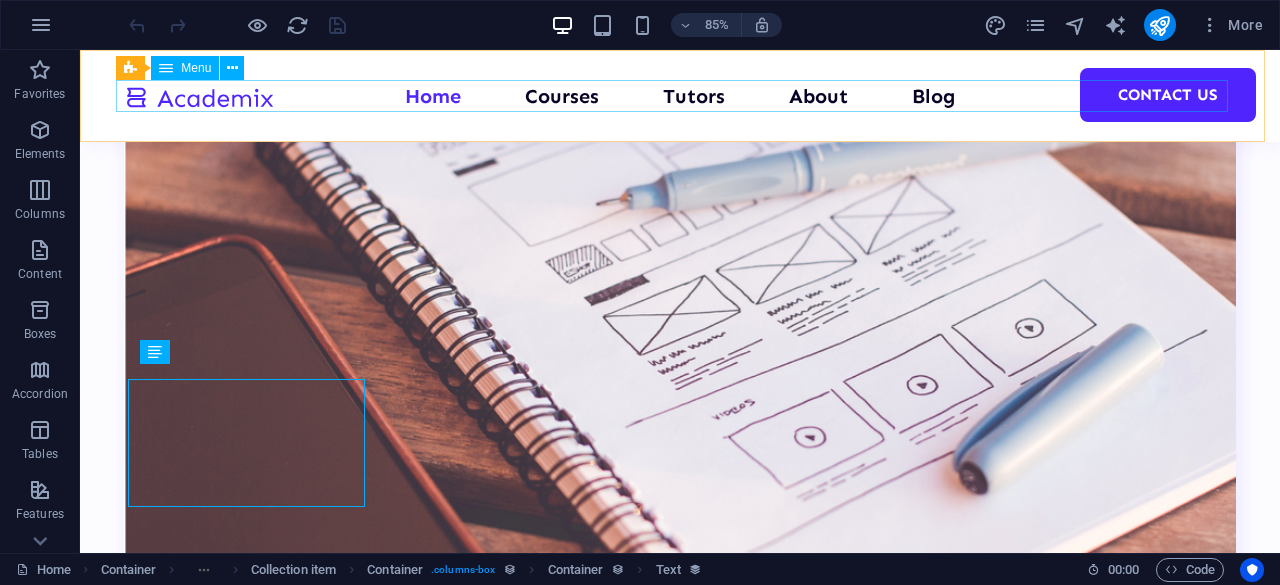 scroll, scrollTop: 4766, scrollLeft: 0, axis: vertical 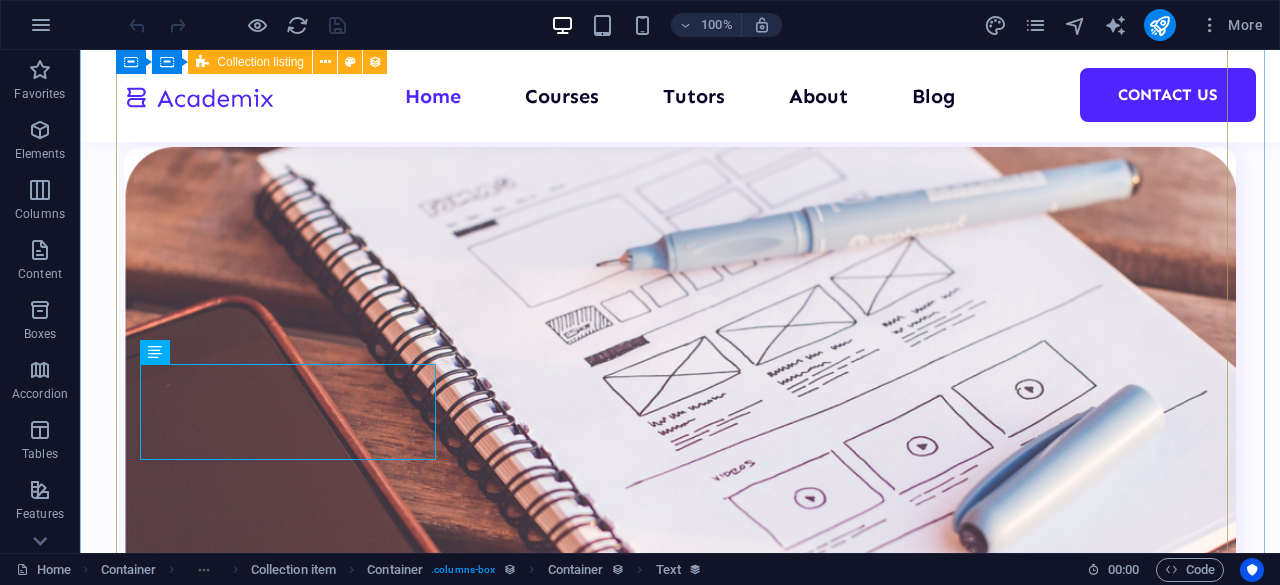 drag, startPoint x: 482, startPoint y: 395, endPoint x: 642, endPoint y: 337, distance: 170.18813 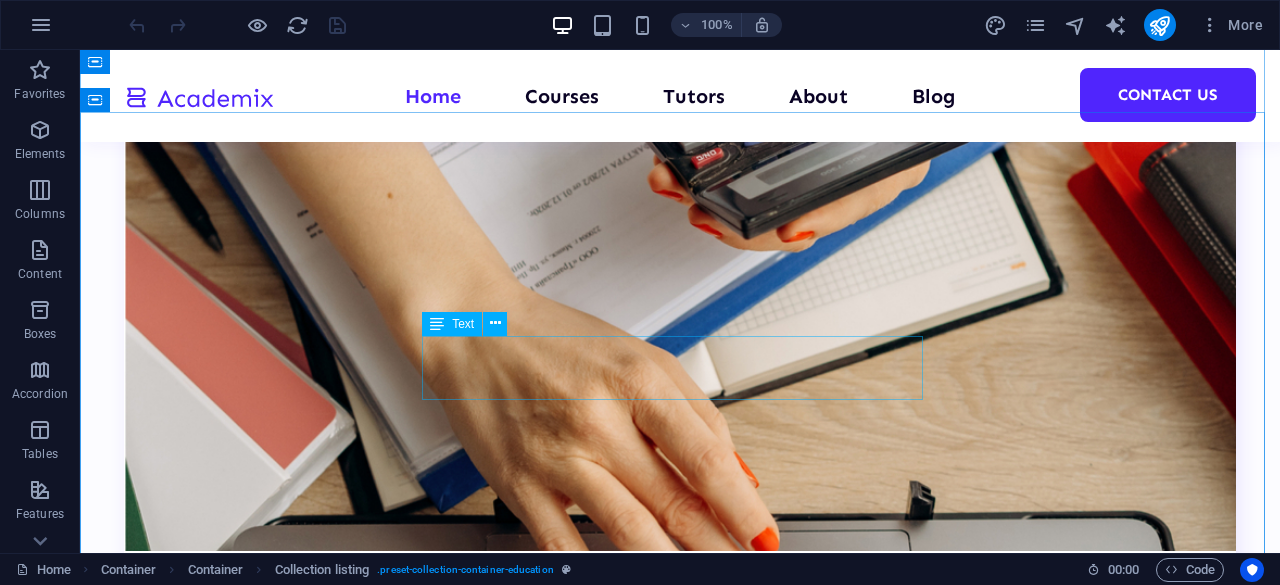 scroll, scrollTop: 6498, scrollLeft: 0, axis: vertical 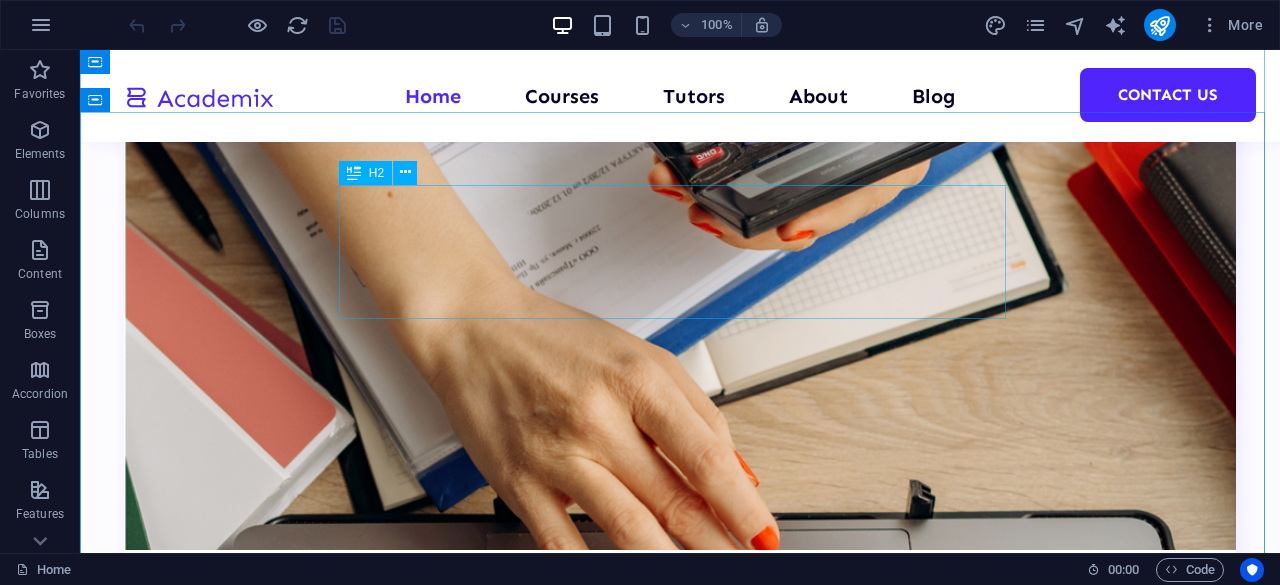 click on "Learn from and with the best teachers" at bounding box center [680, 9074] 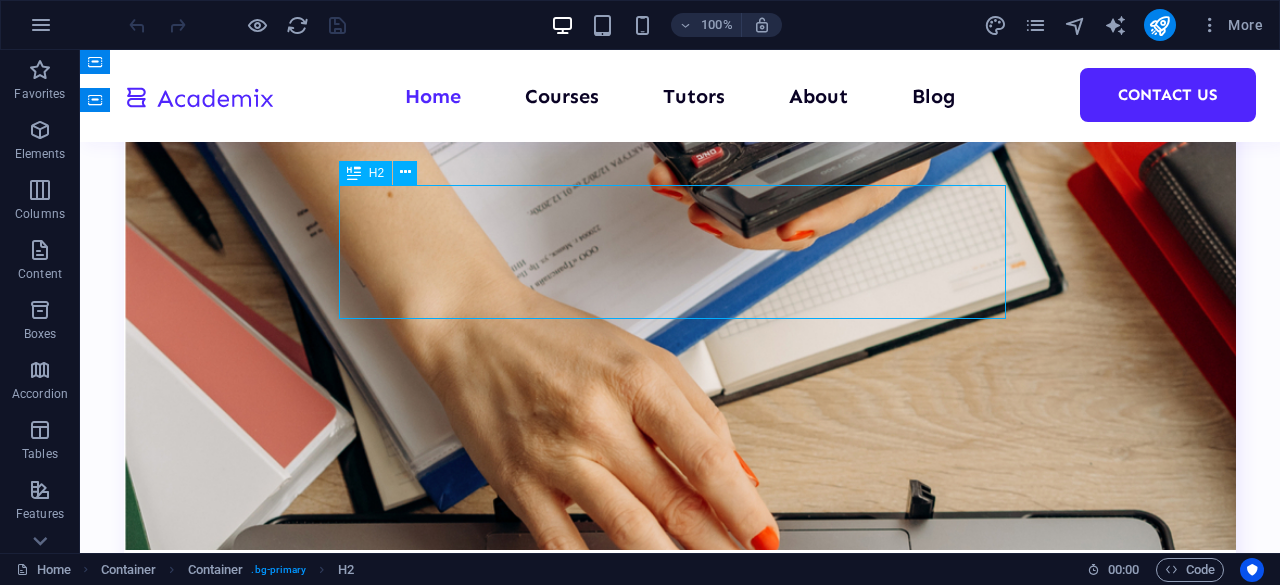 click on "Learn from and with the best teachers" at bounding box center [680, 9074] 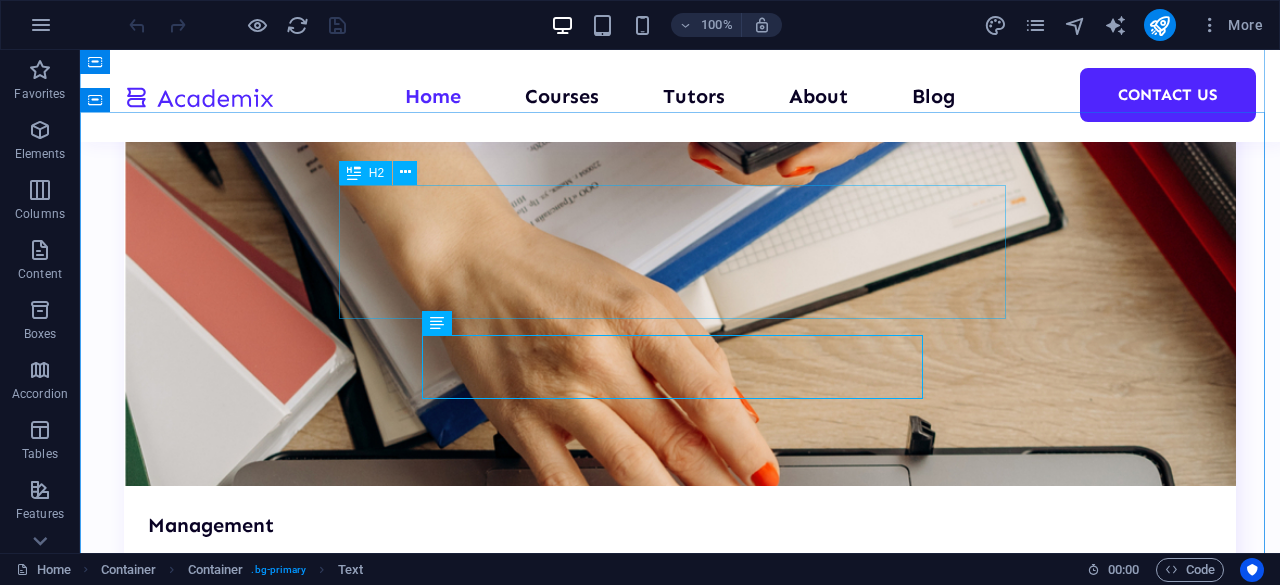scroll, scrollTop: 6498, scrollLeft: 0, axis: vertical 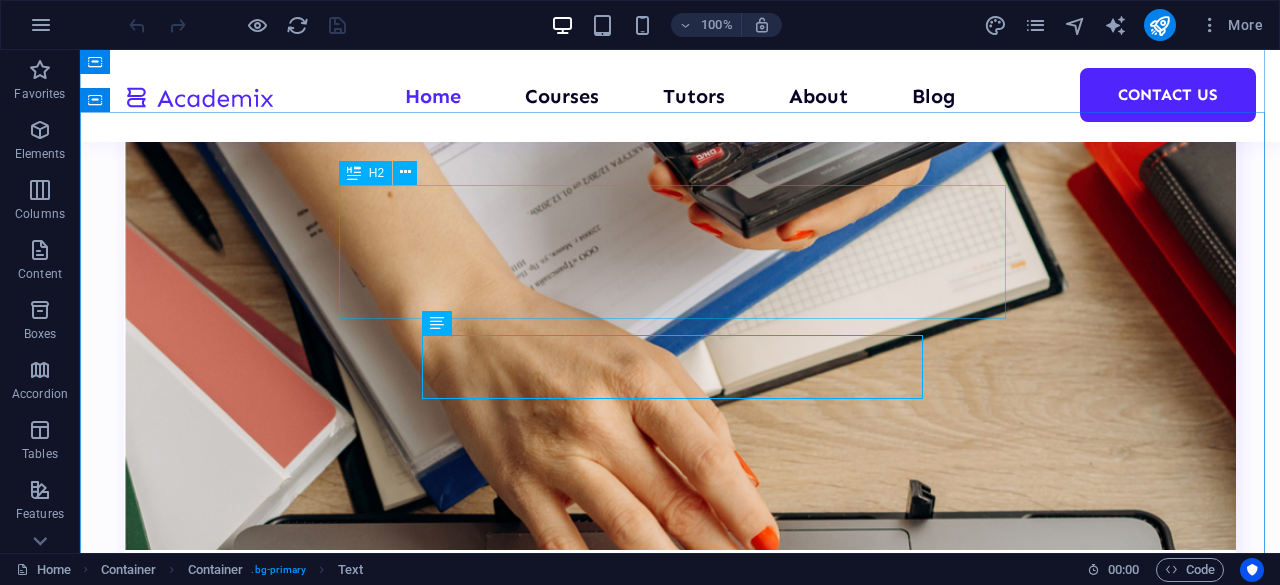 click on "Learn from and with the best teachers" at bounding box center [680, 9074] 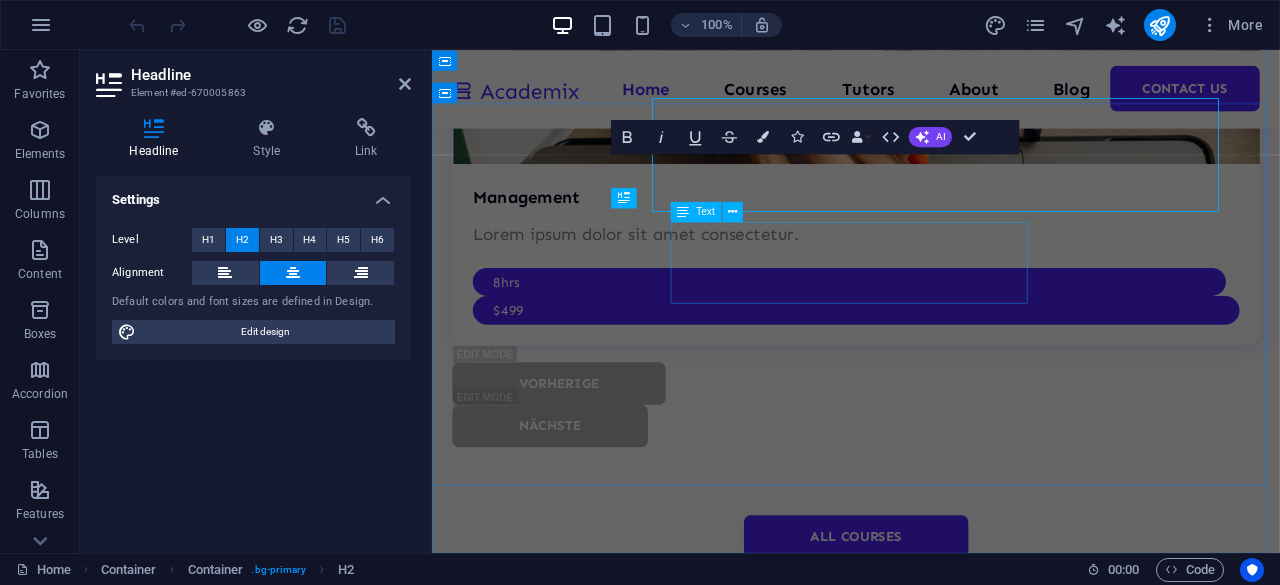 click on "Lorem ipsum dolor sit amet consectetur. Commodo morbi quisque eget amet netus semper egestas." at bounding box center (931, 8538) 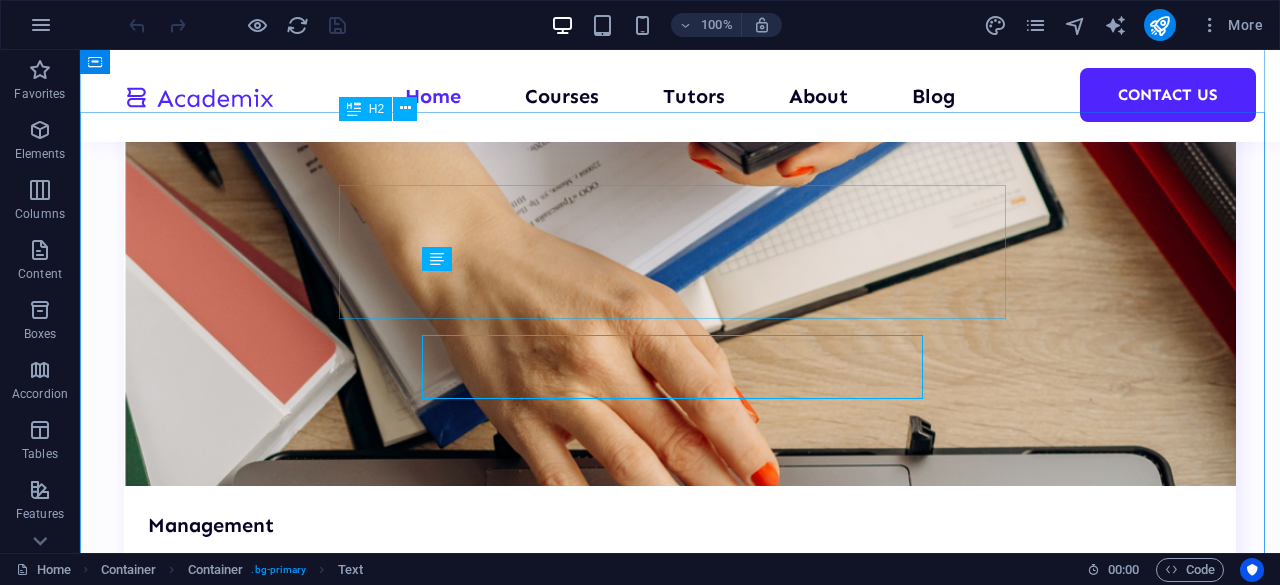 scroll, scrollTop: 6498, scrollLeft: 0, axis: vertical 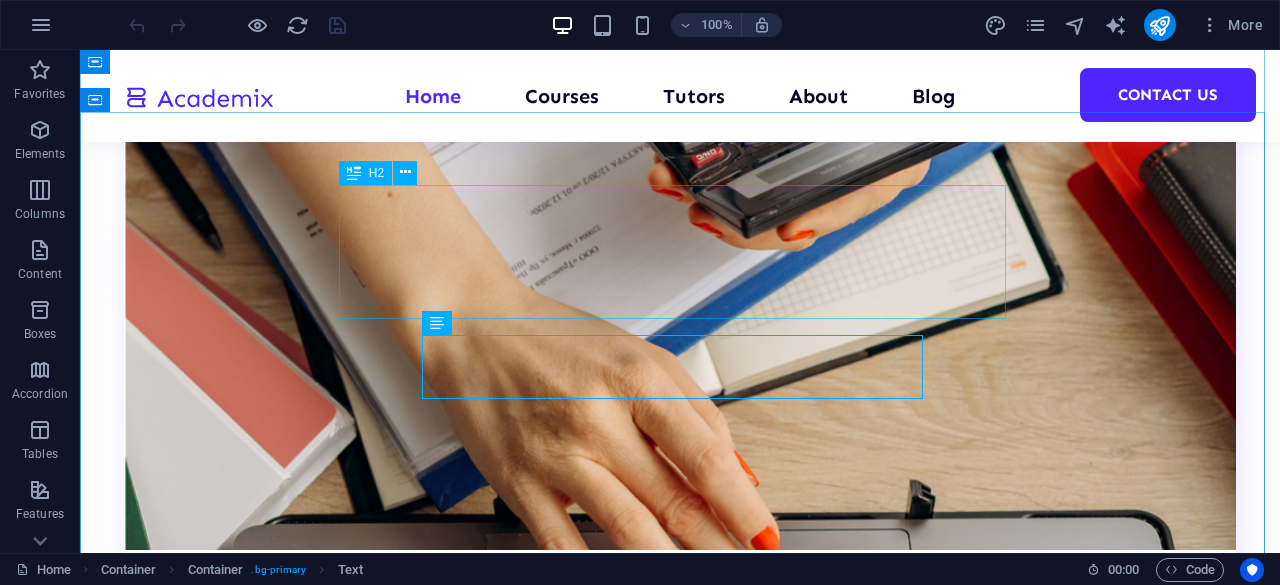 click on "Learn from and with the best teachers" at bounding box center [680, 9074] 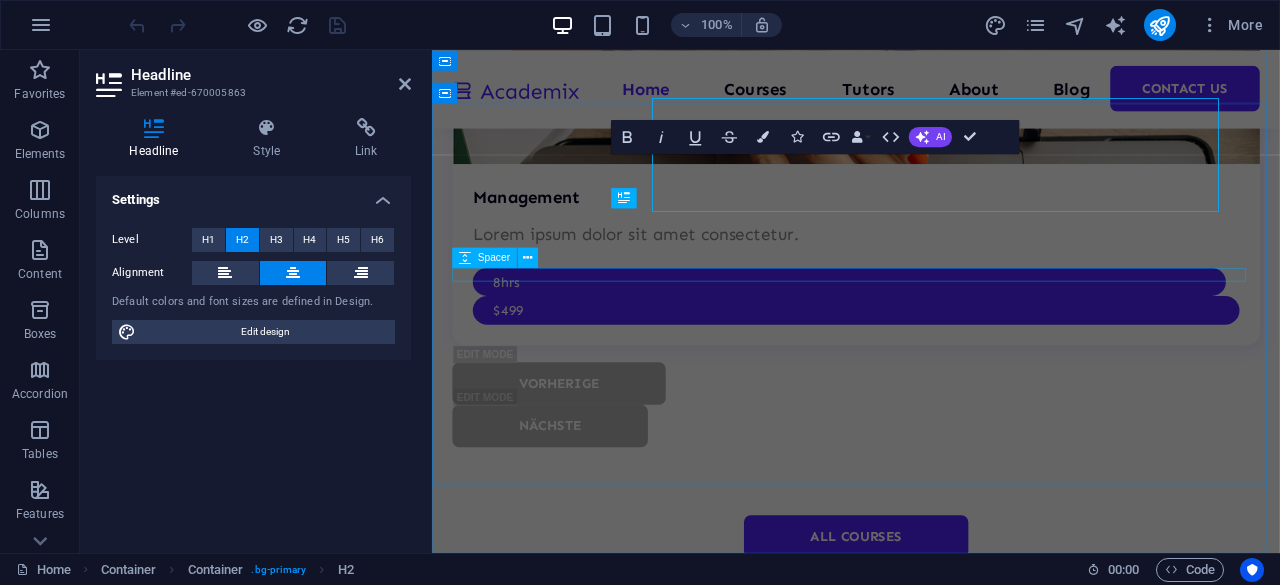 drag, startPoint x: 1088, startPoint y: 278, endPoint x: 790, endPoint y: 318, distance: 300.67258 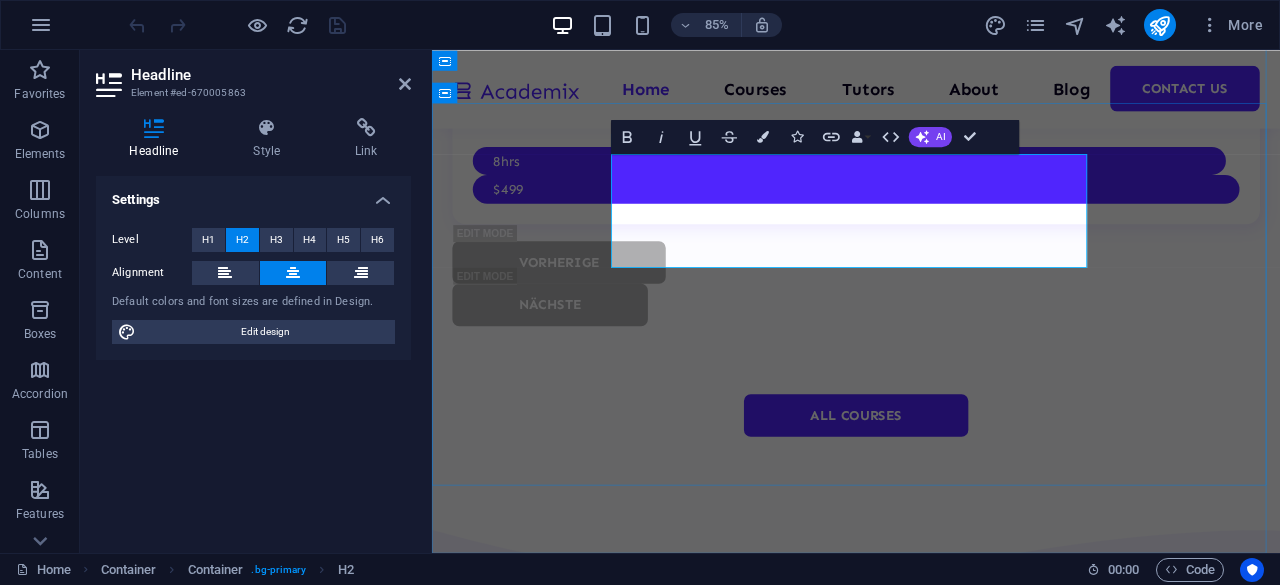 click on "Learn from and with the best teachers" at bounding box center [931, 8360] 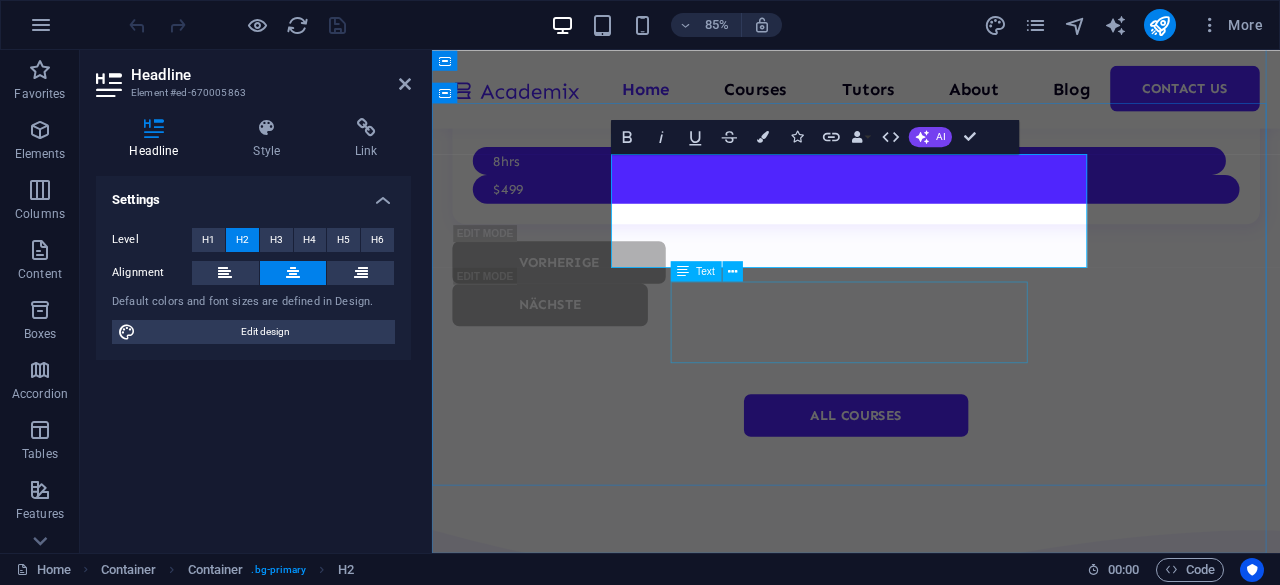 click on "Lorem ipsum dolor sit amet consectetur. Commodo morbi quisque eget amet netus semper egestas." at bounding box center [931, 8460] 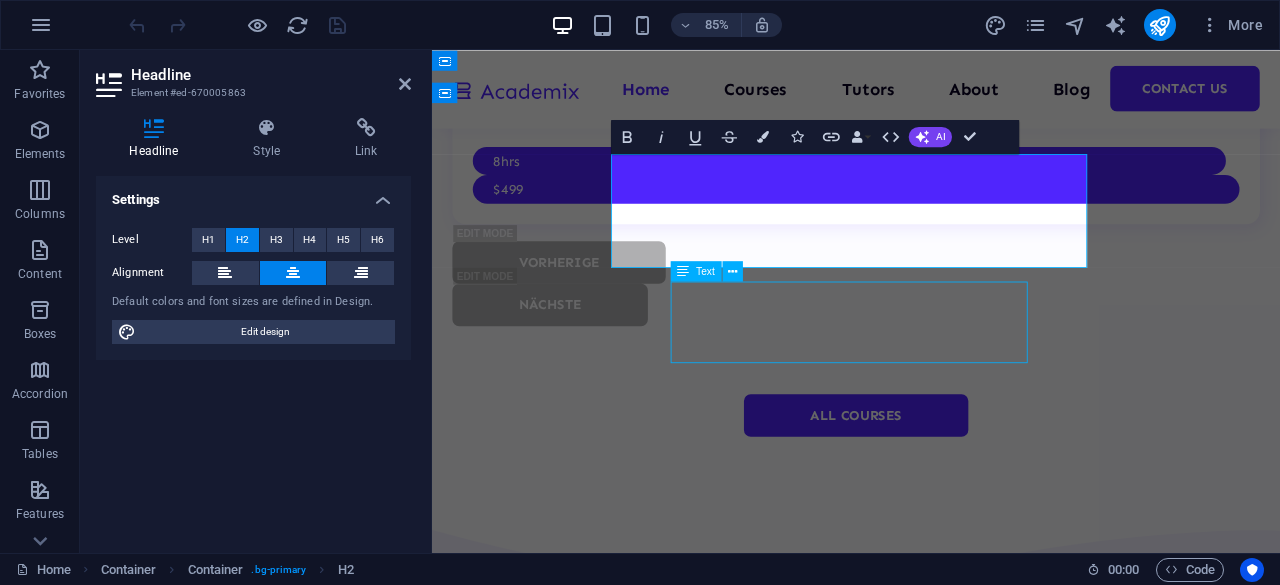 click on "Lorem ipsum dolor sit amet consectetur. Commodo morbi quisque eget amet netus semper egestas." at bounding box center [931, 8460] 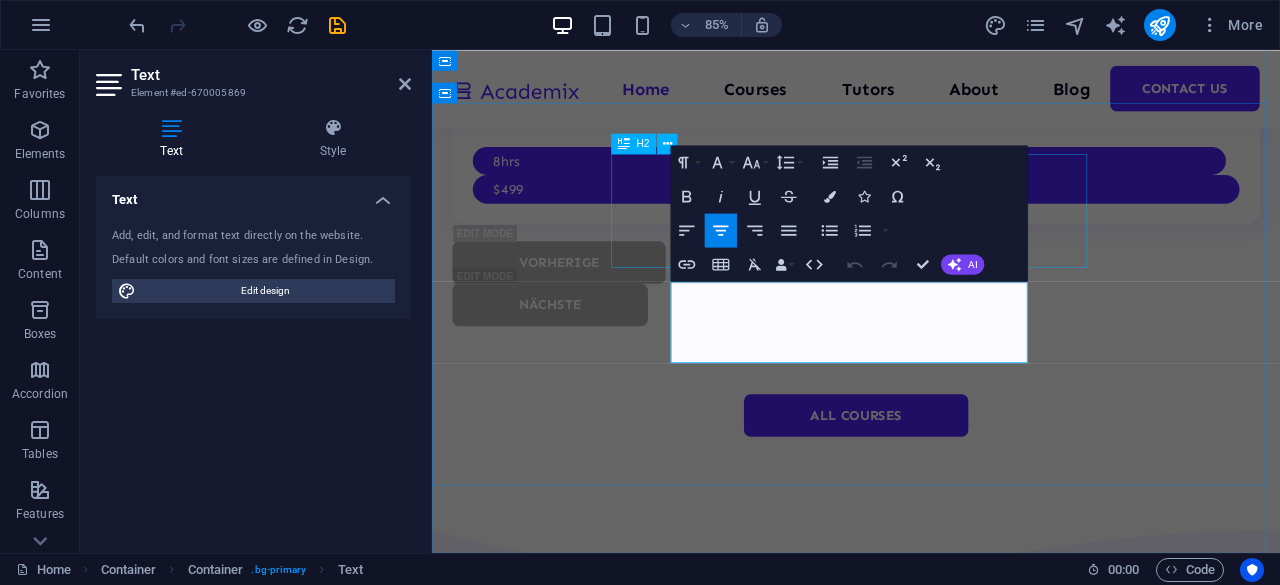 drag, startPoint x: 1007, startPoint y: 406, endPoint x: 692, endPoint y: 301, distance: 332.03915 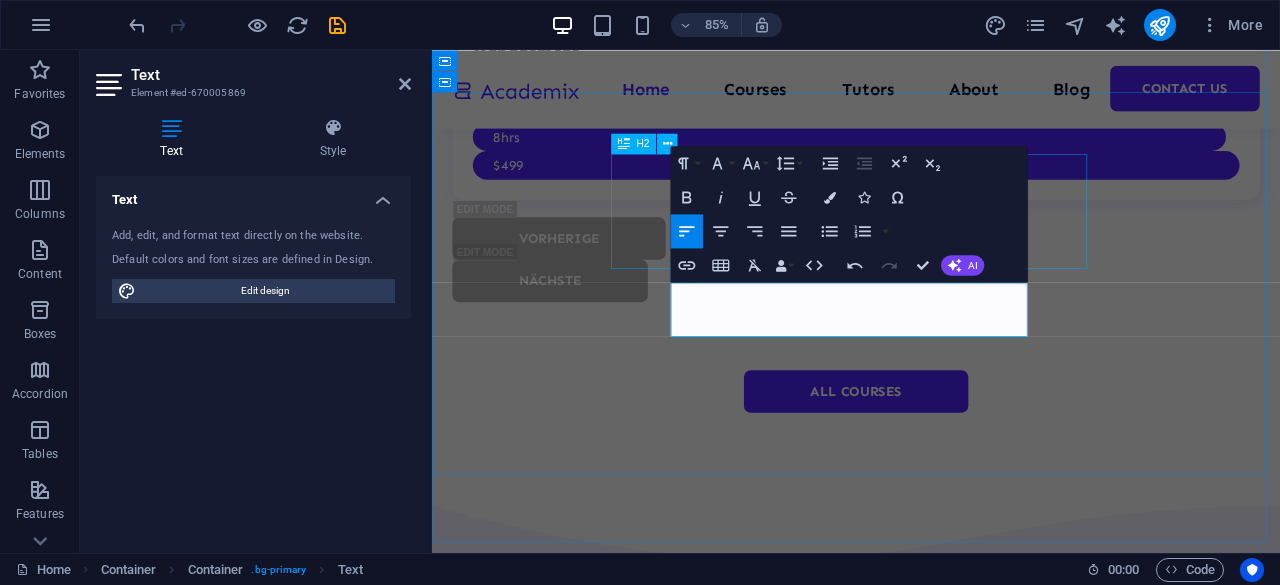 scroll, scrollTop: 6653, scrollLeft: 0, axis: vertical 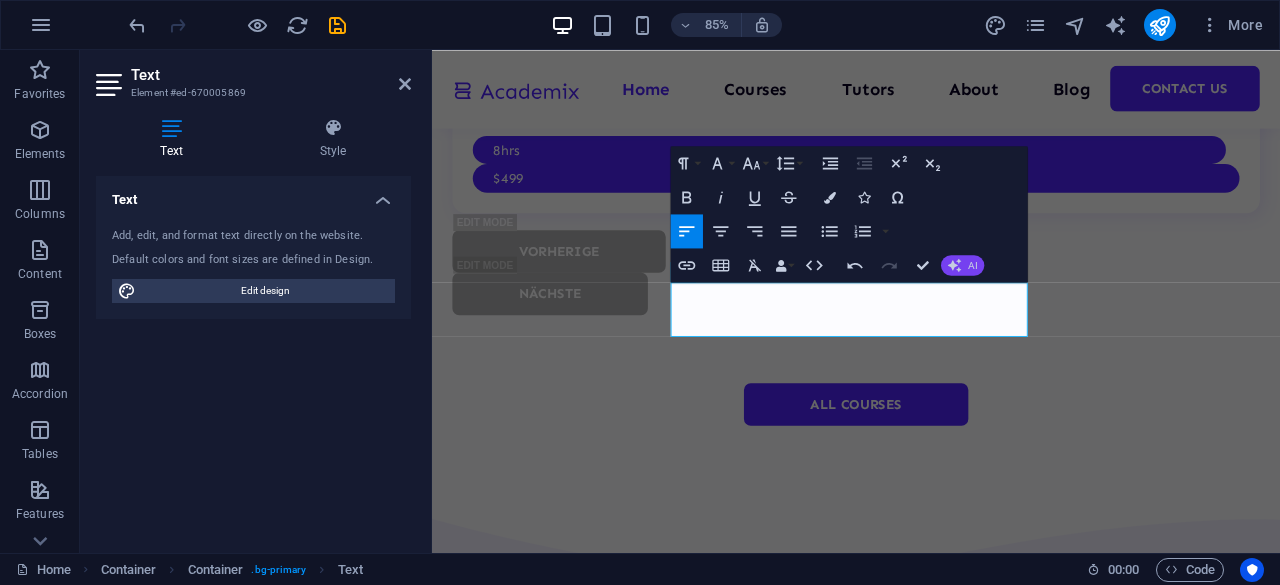 click 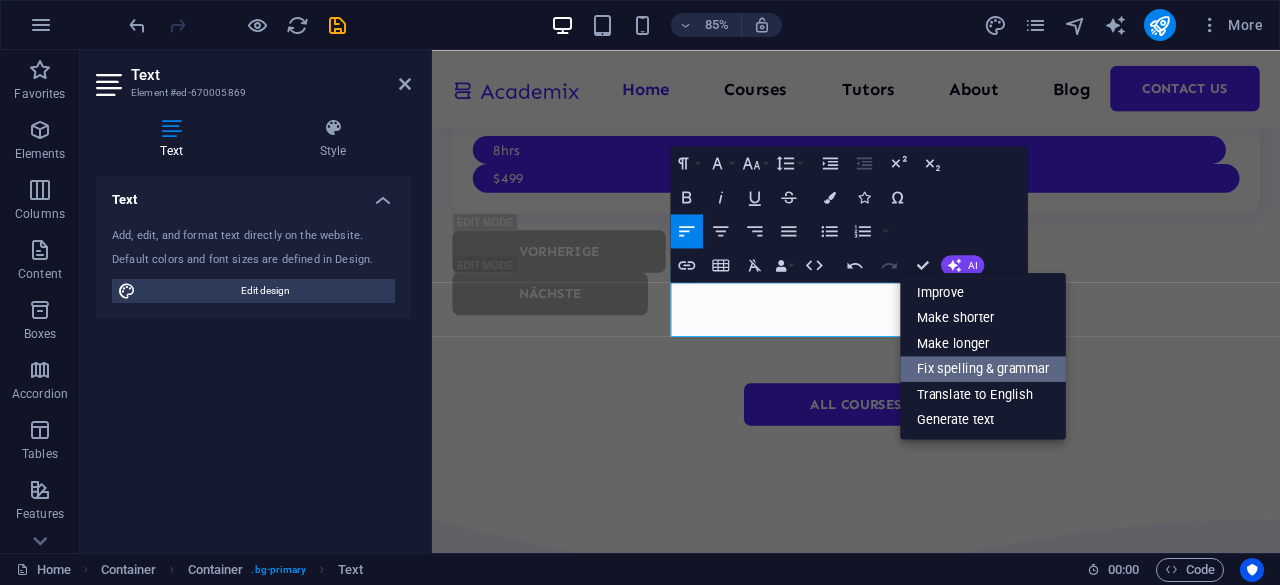 click on "Fix spelling & grammar" at bounding box center (983, 369) 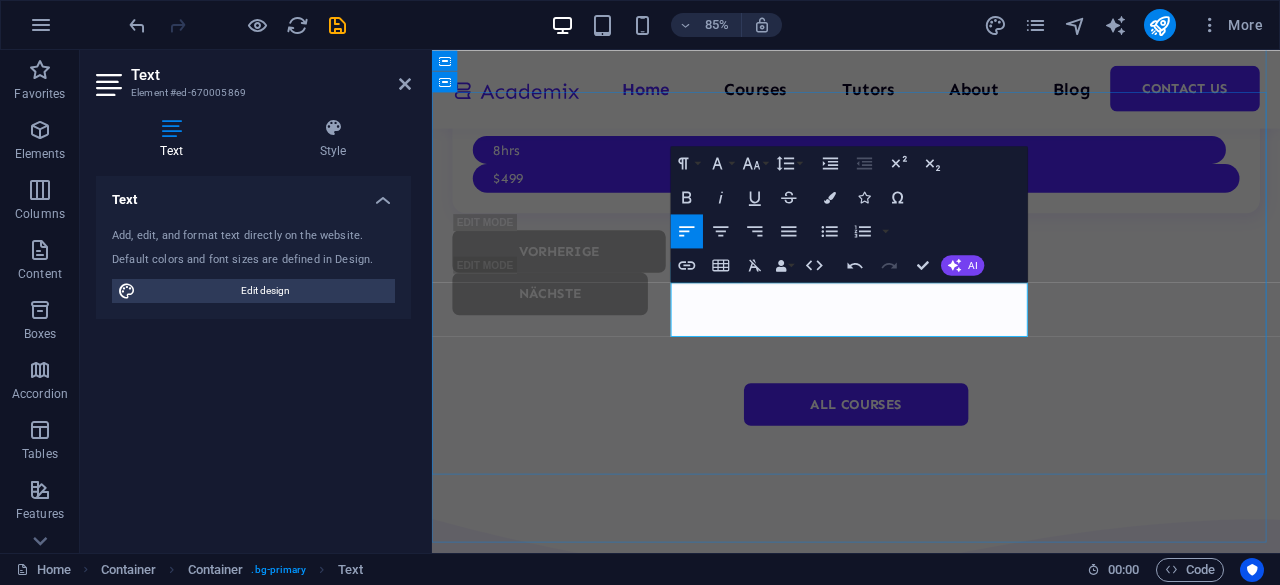drag, startPoint x: 899, startPoint y: 340, endPoint x: 801, endPoint y: 341, distance: 98.005104 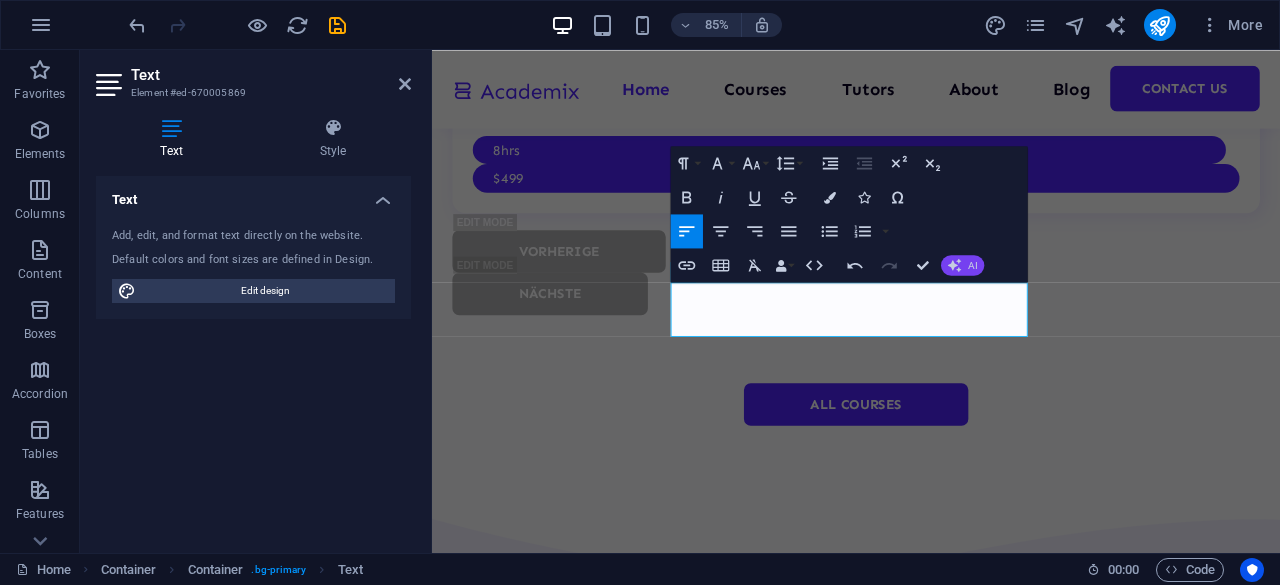 click on "AI" at bounding box center (962, 264) 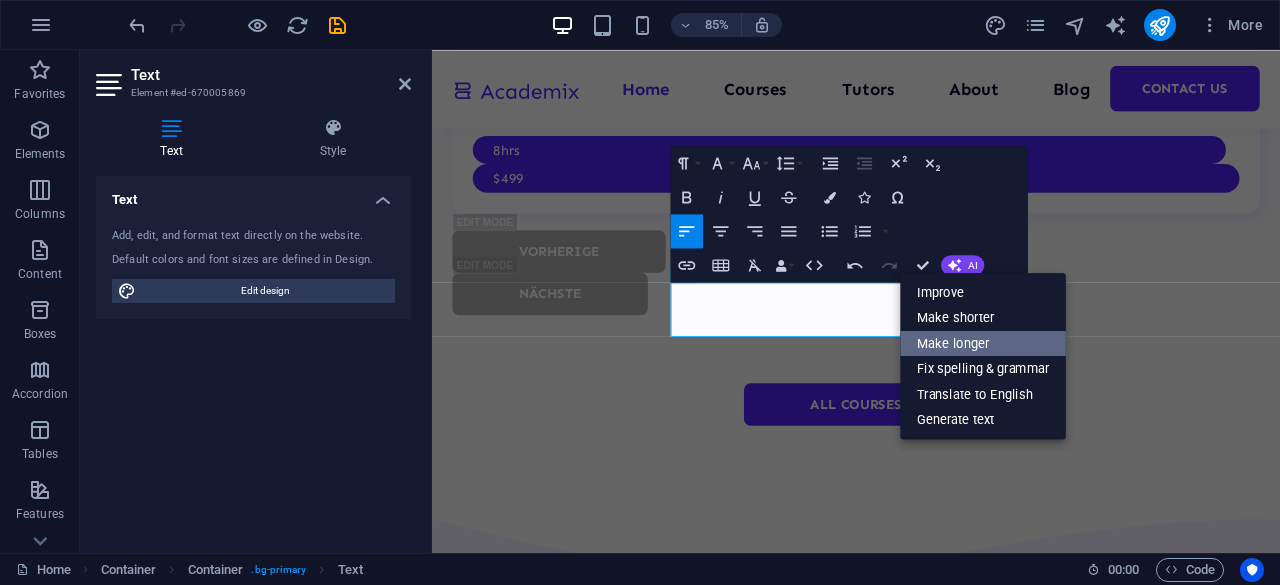 click on "Make longer" at bounding box center [983, 344] 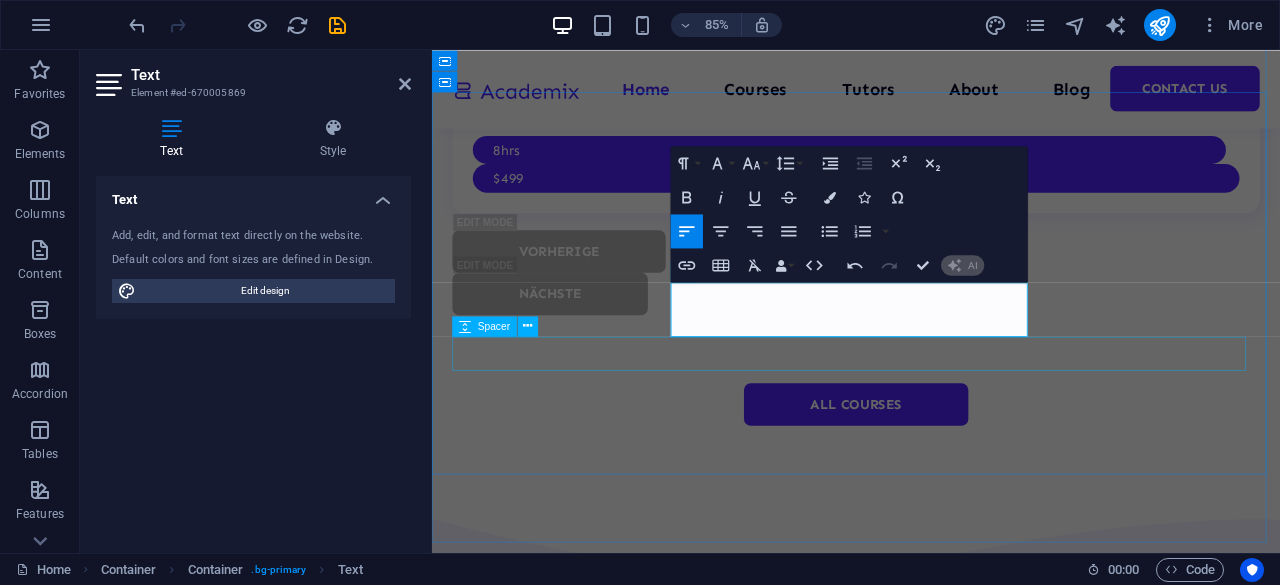 scroll, scrollTop: 6640, scrollLeft: 0, axis: vertical 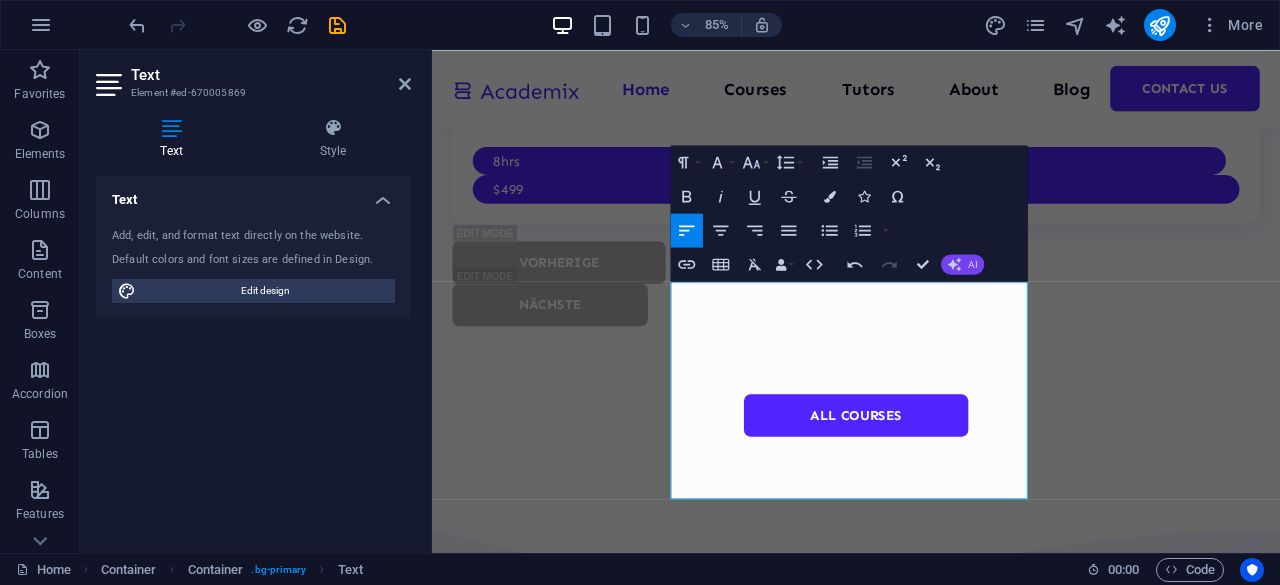 click on "AI" at bounding box center (972, 264) 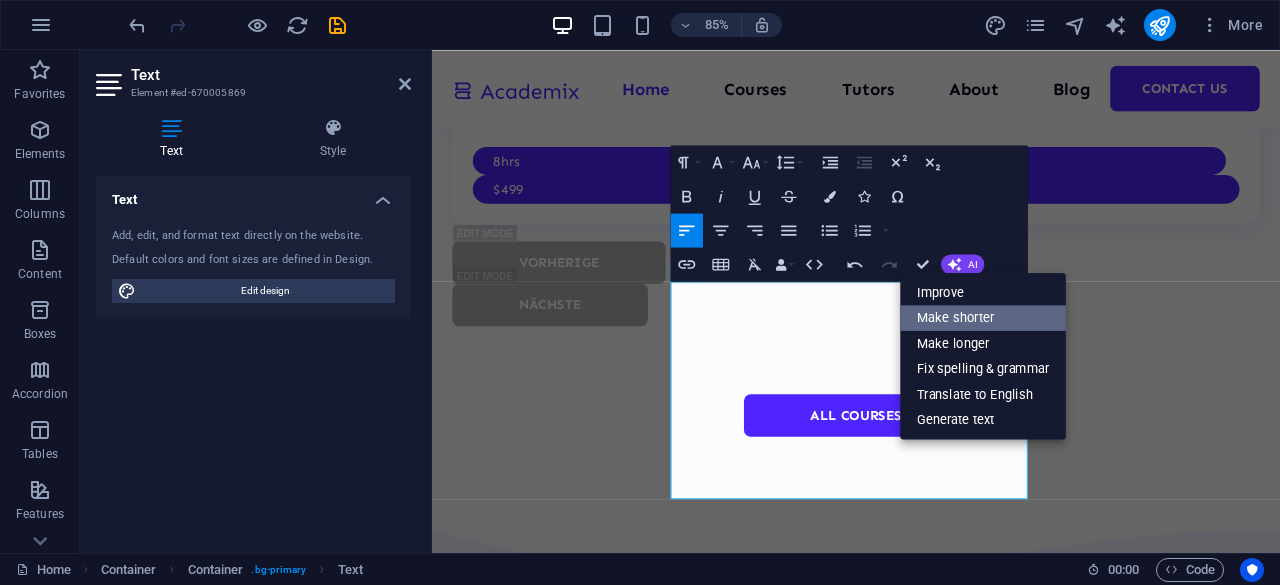 click on "Make shorter" at bounding box center [983, 318] 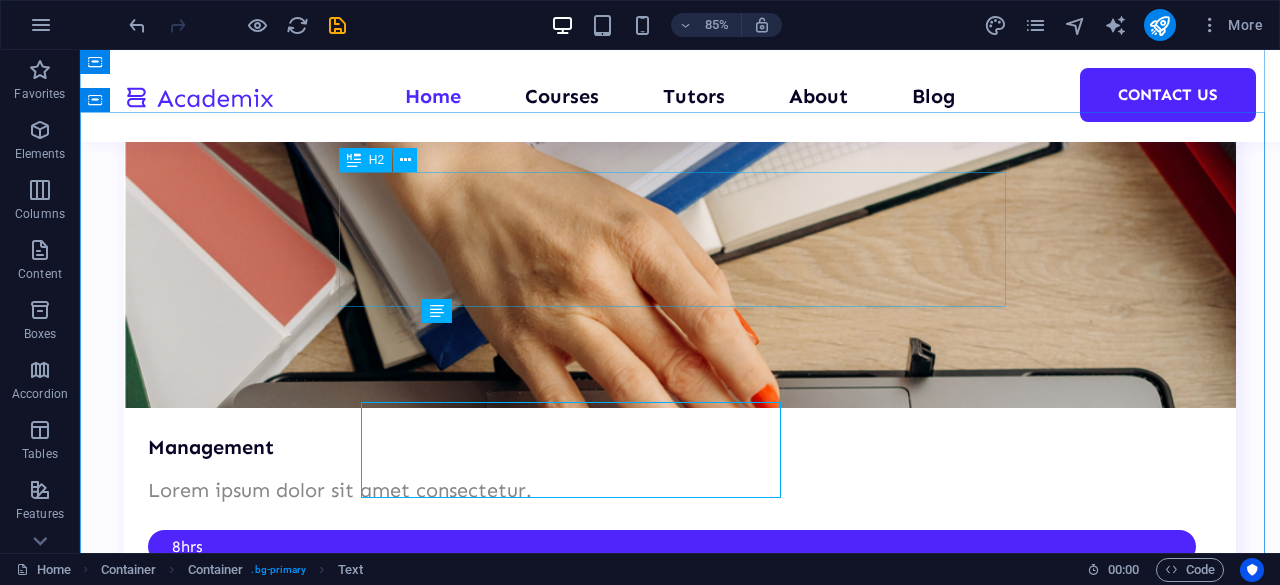 scroll, scrollTop: 6497, scrollLeft: 0, axis: vertical 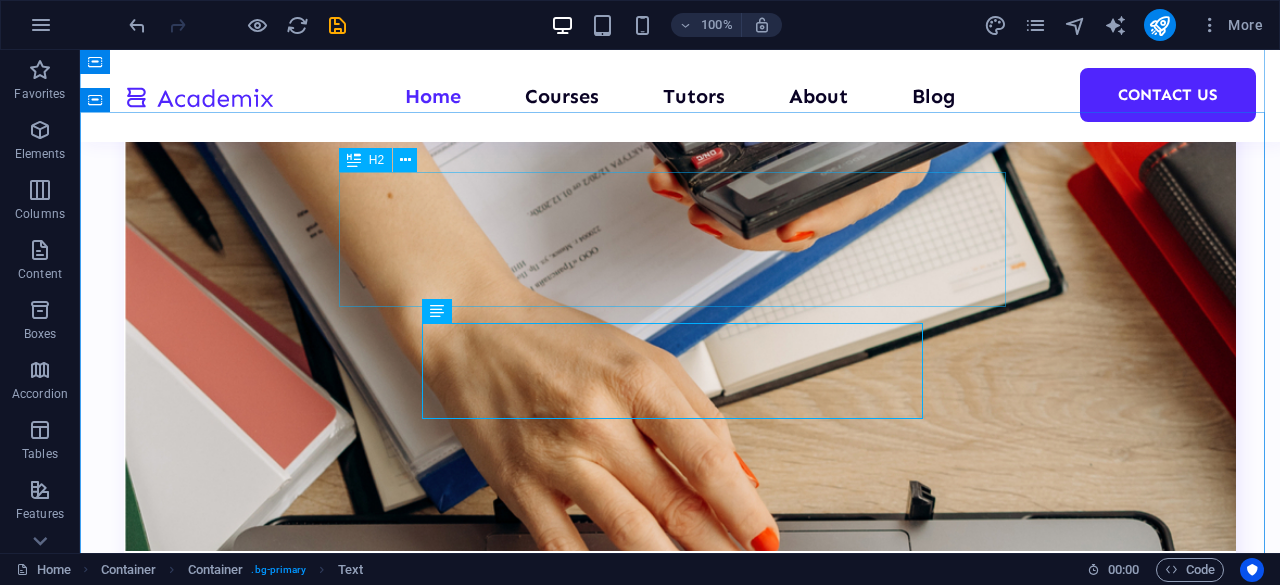 click on "Learn from and with the best instructors" at bounding box center [680, 9075] 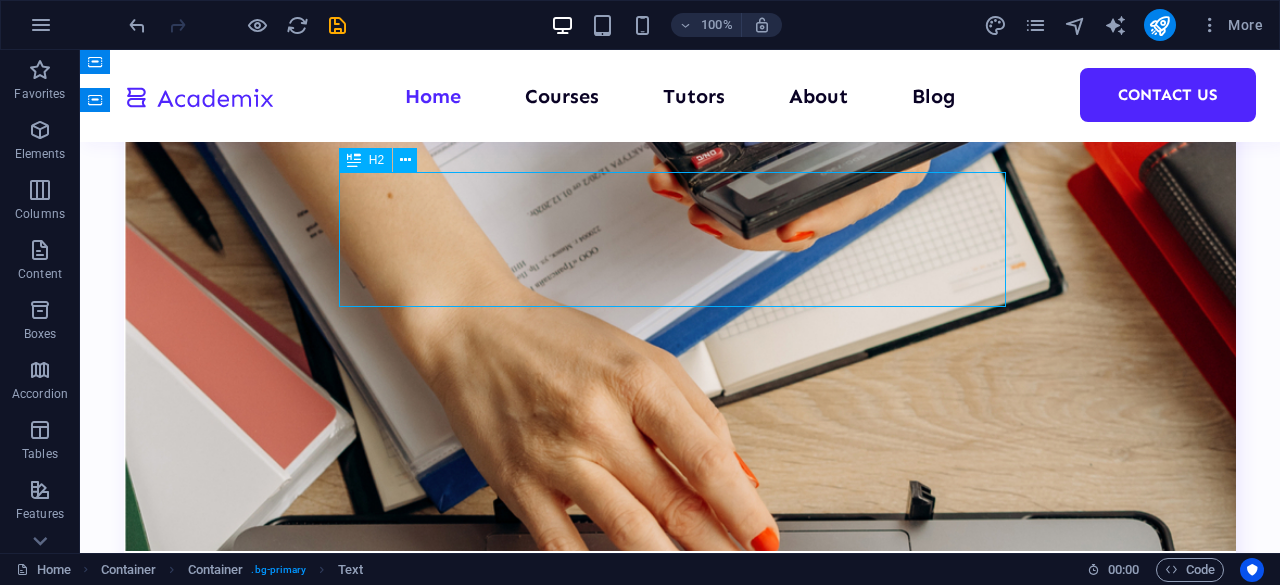 click on "Learn from and with the best instructors" at bounding box center (680, 9075) 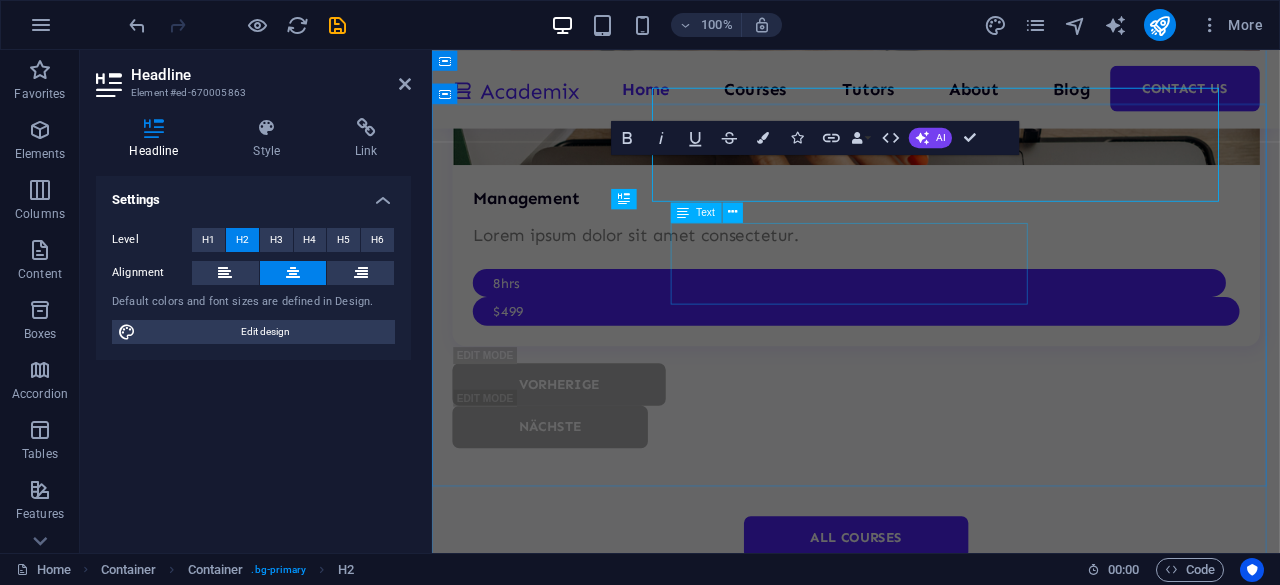 drag, startPoint x: 1156, startPoint y: 283, endPoint x: 869, endPoint y: 324, distance: 289.9138 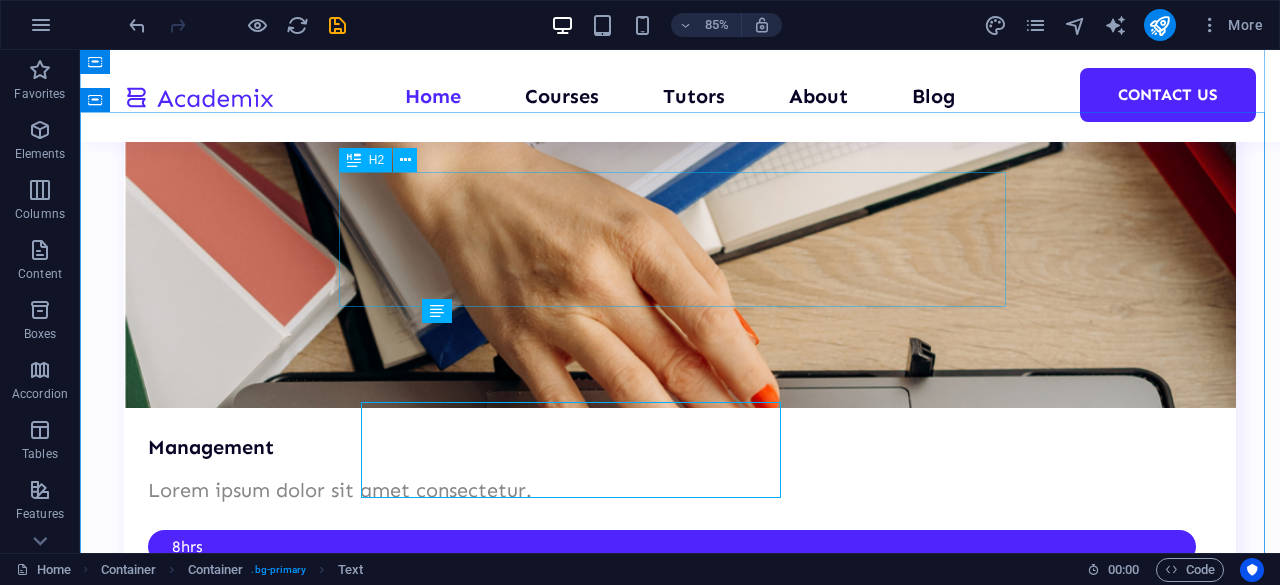 scroll, scrollTop: 6497, scrollLeft: 0, axis: vertical 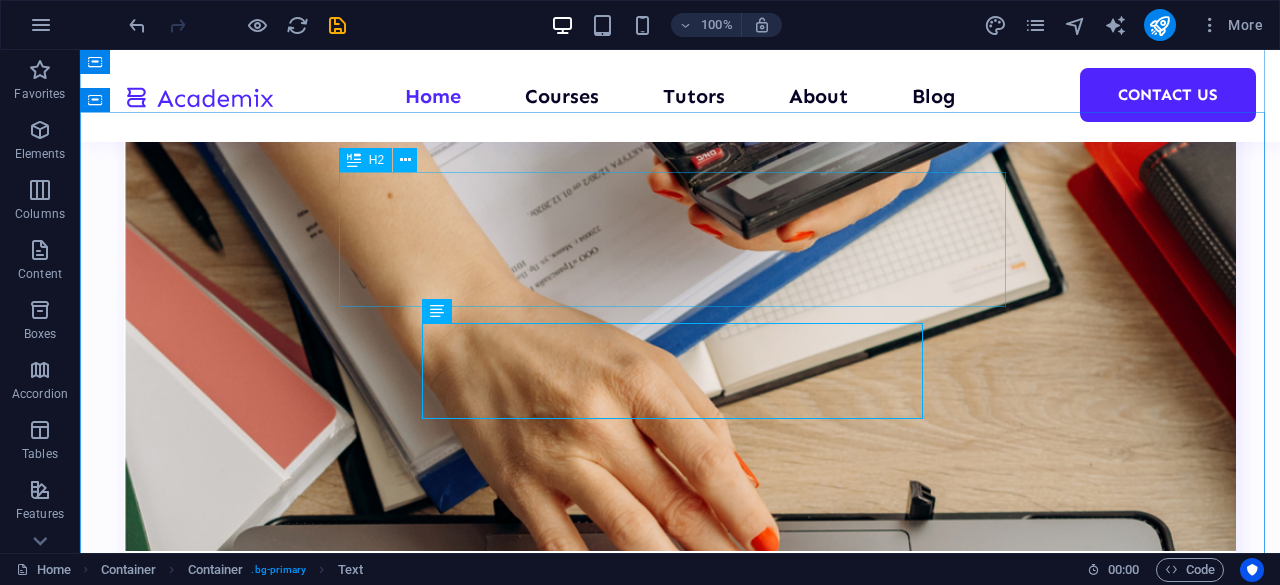 click on "Learn from and with the best instructors" at bounding box center [680, 9075] 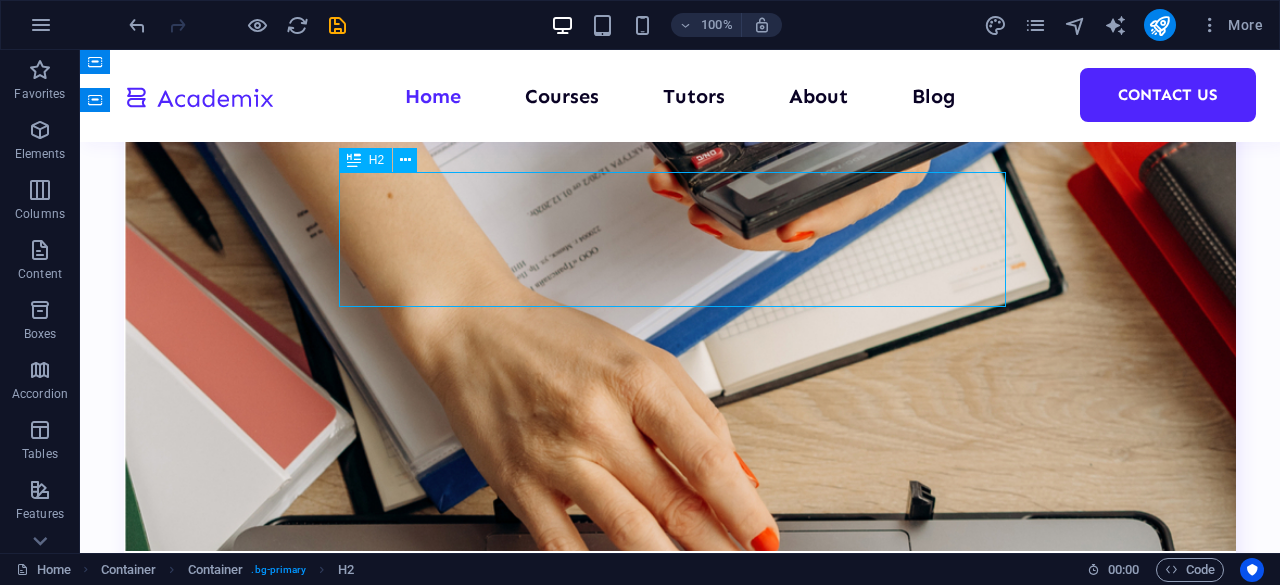 click on "Learn from and with the best instructors" at bounding box center [680, 9075] 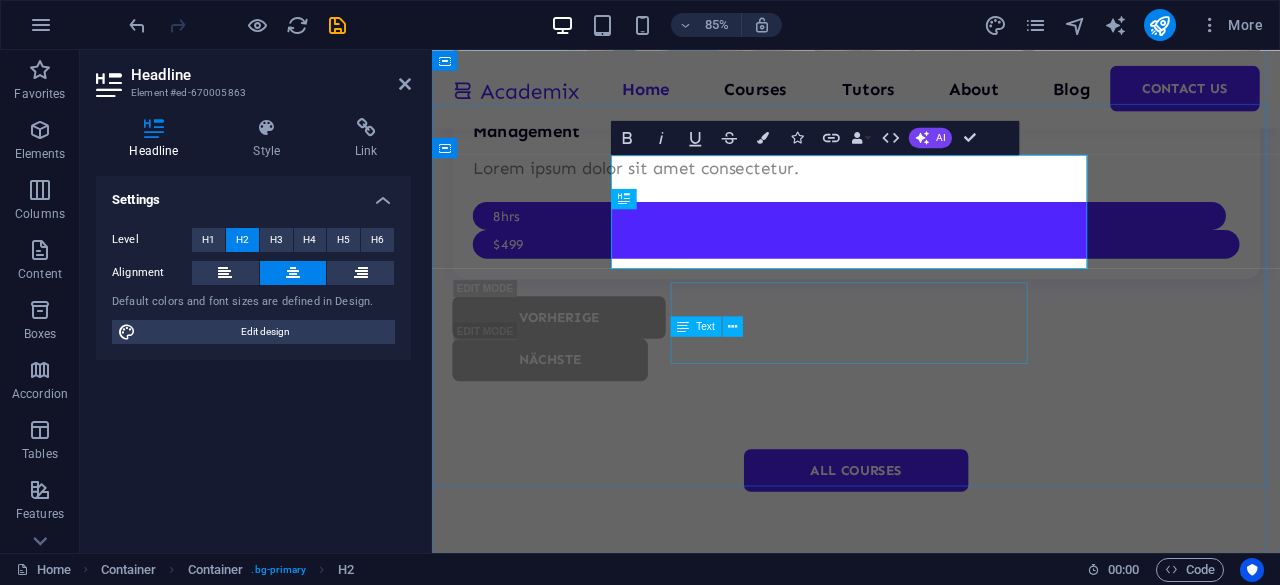 scroll, scrollTop: 6640, scrollLeft: 0, axis: vertical 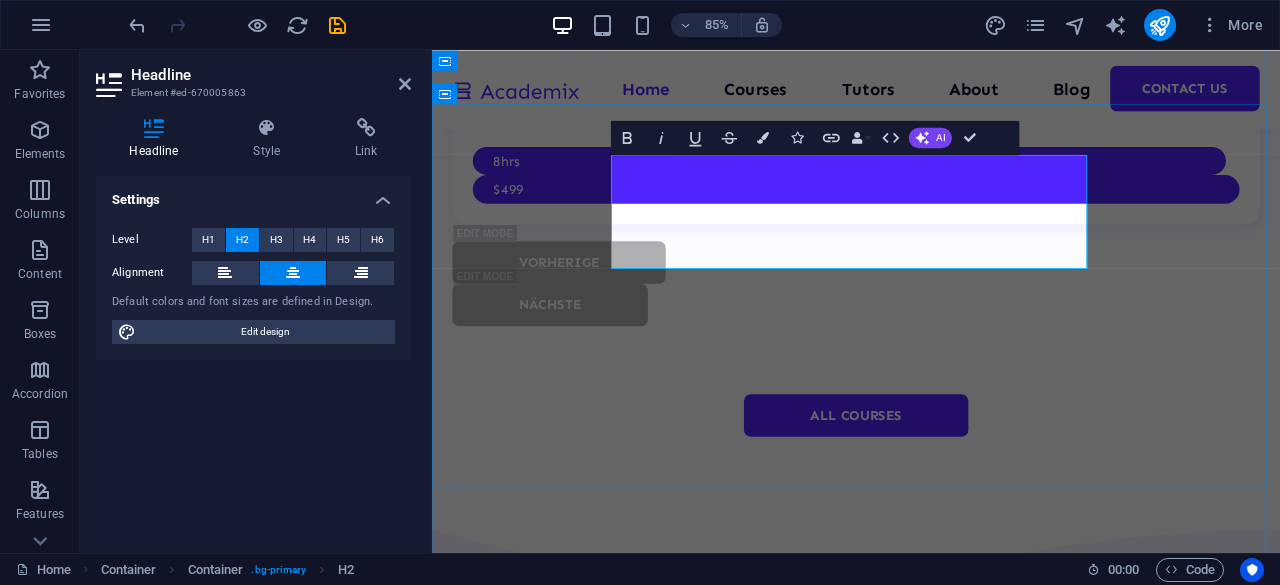 drag, startPoint x: 908, startPoint y: 285, endPoint x: 968, endPoint y: 290, distance: 60.207973 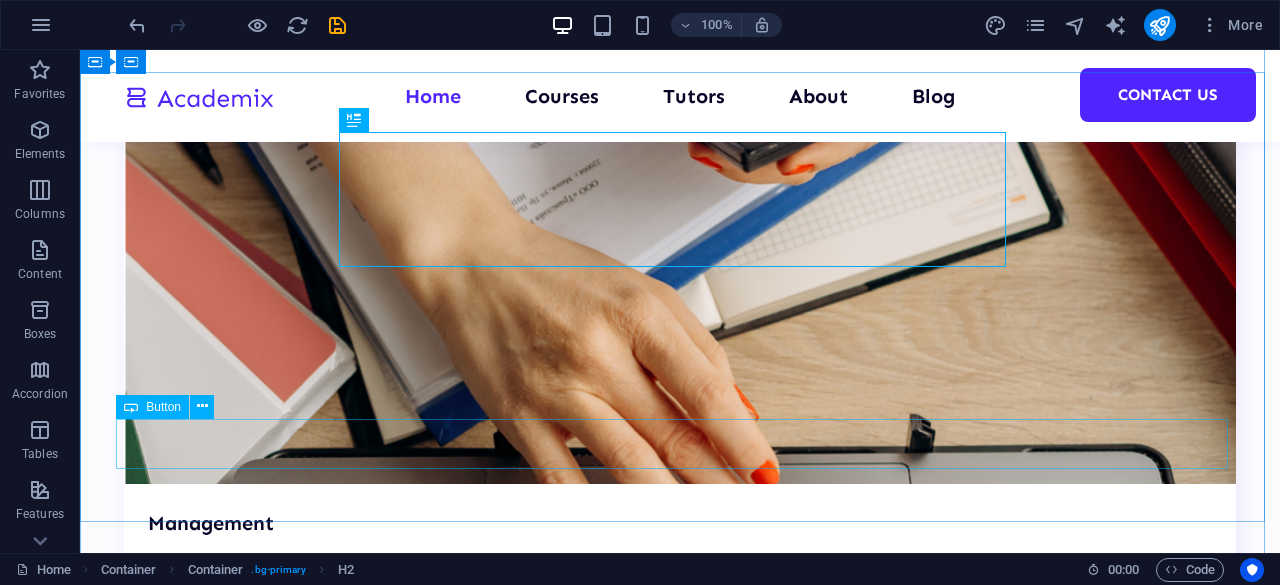scroll, scrollTop: 6535, scrollLeft: 0, axis: vertical 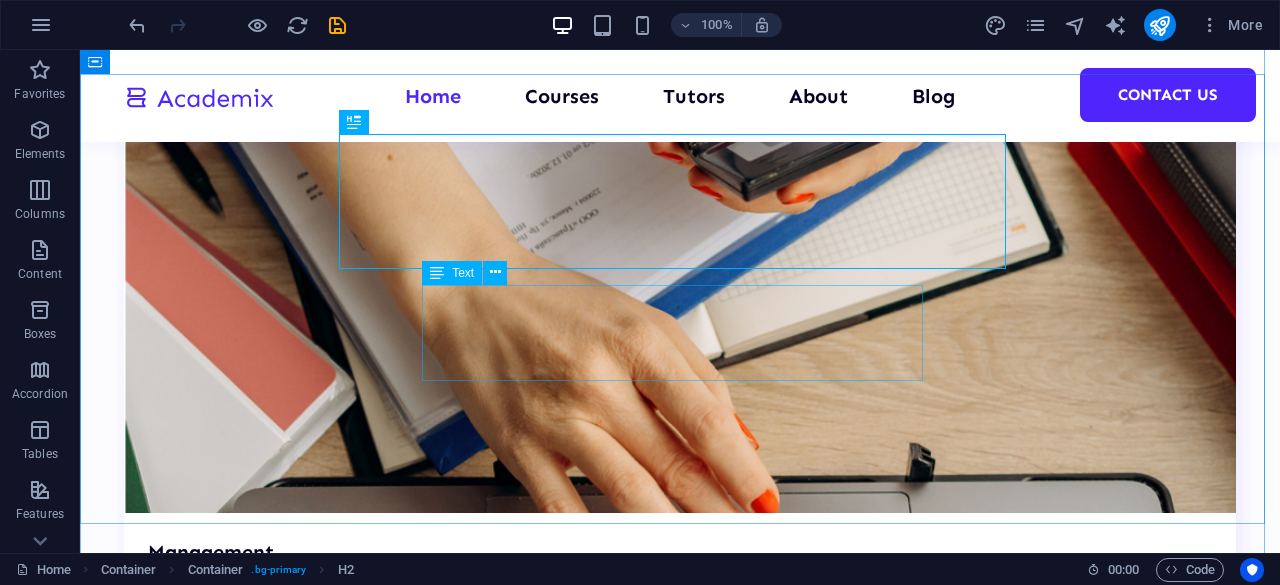click on "Our expert instructors are dedicated to your success, providing the support you need to thrive and achieve your goals." at bounding box center (680, 9119) 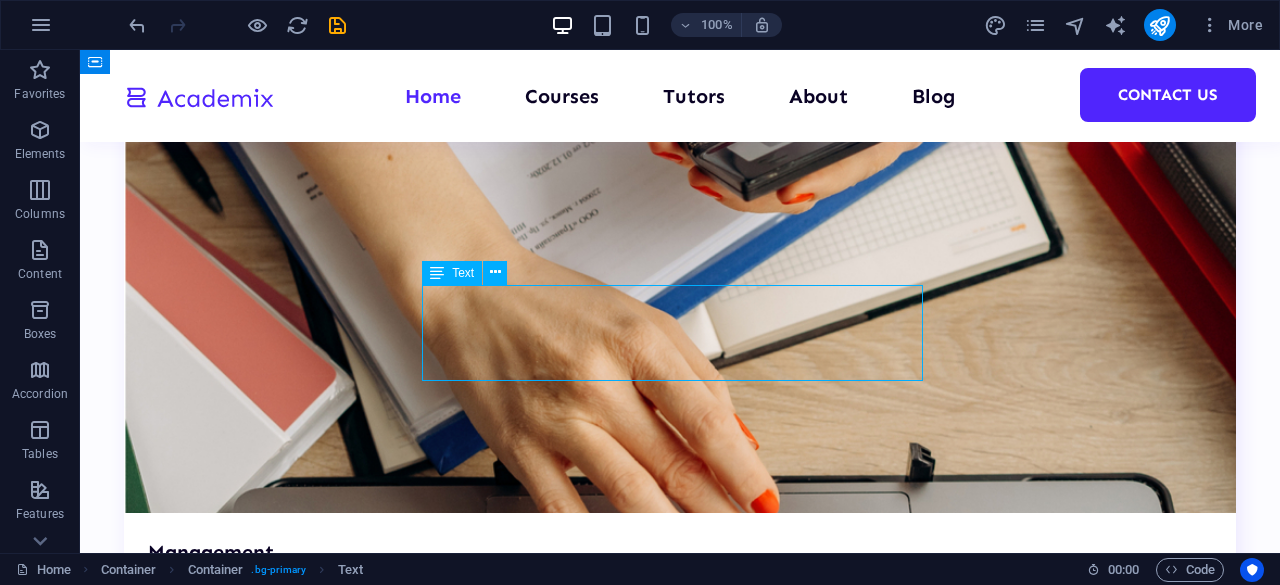 click on "Our expert instructors are dedicated to your success, providing the support you need to thrive and achieve your goals." at bounding box center [680, 9119] 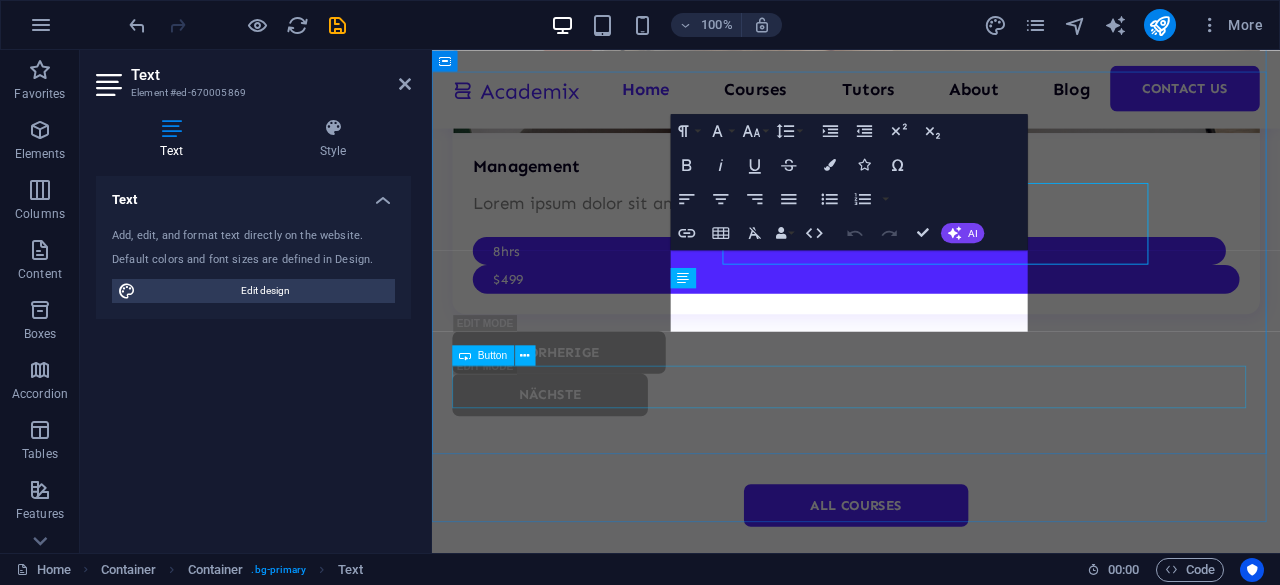 scroll, scrollTop: 6678, scrollLeft: 0, axis: vertical 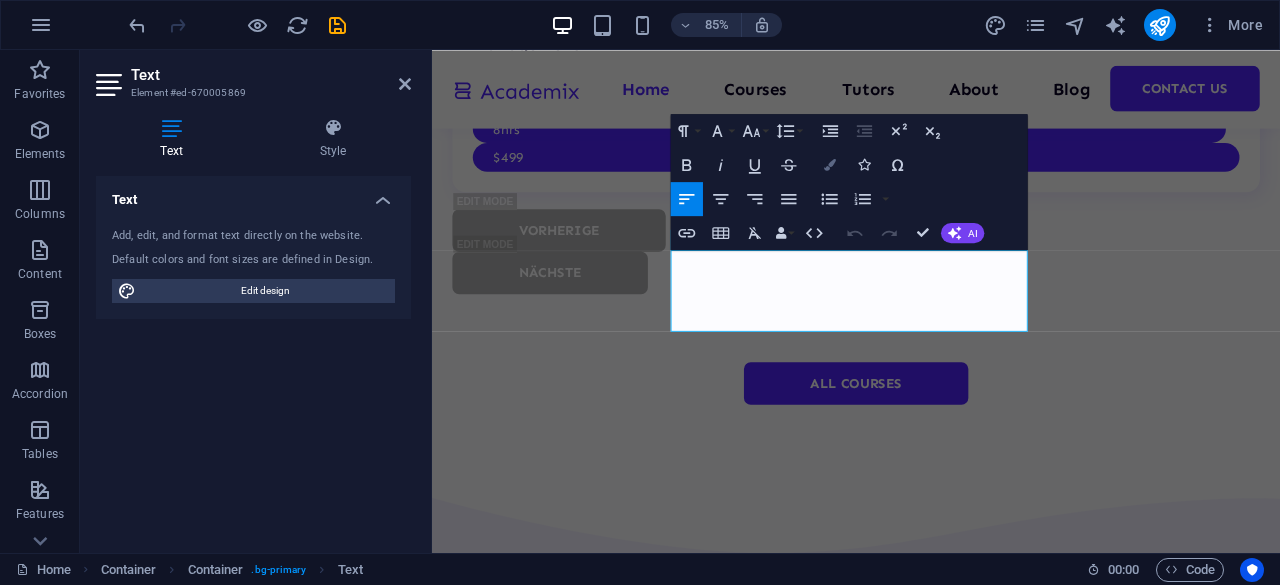 click on "Colors" at bounding box center (830, 165) 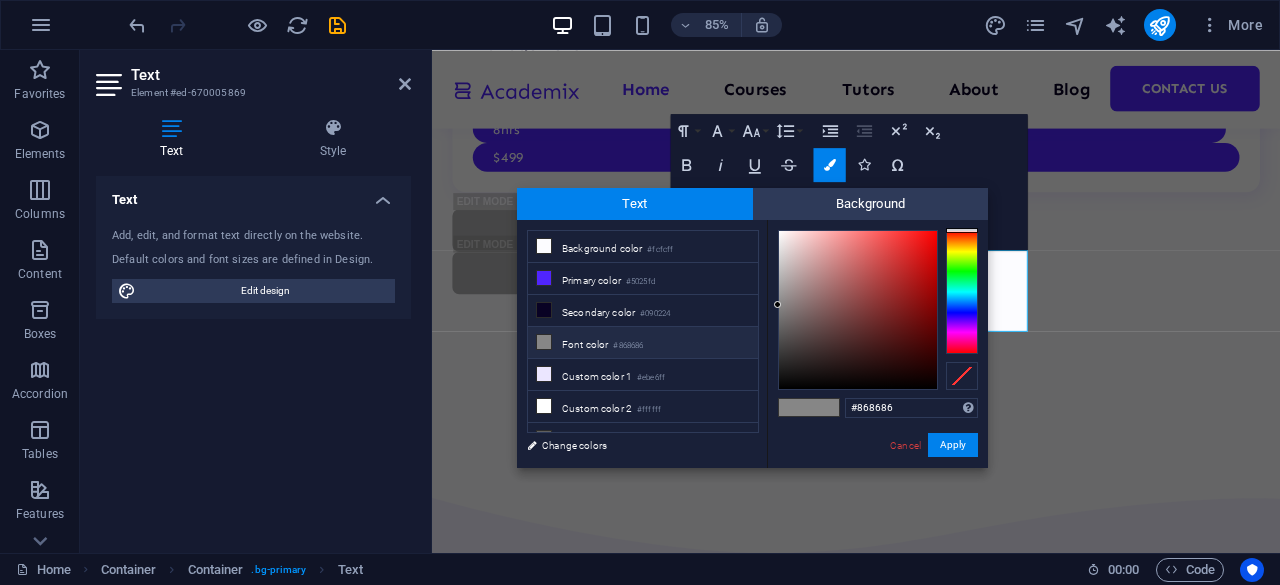 type on "#fdf9f9" 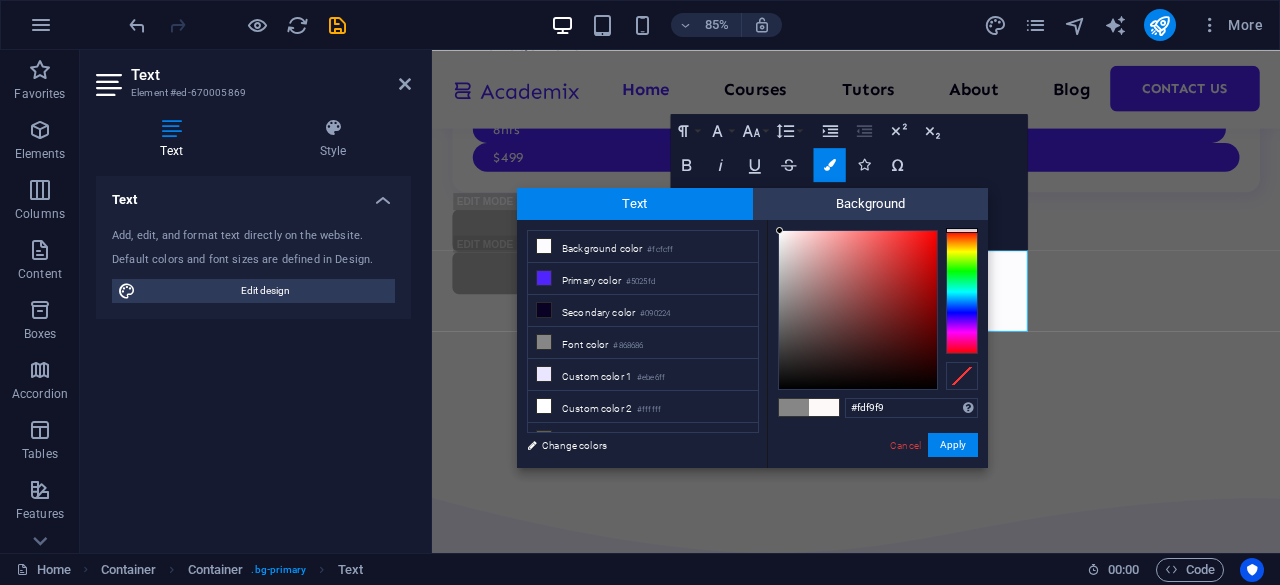 click at bounding box center [858, 310] 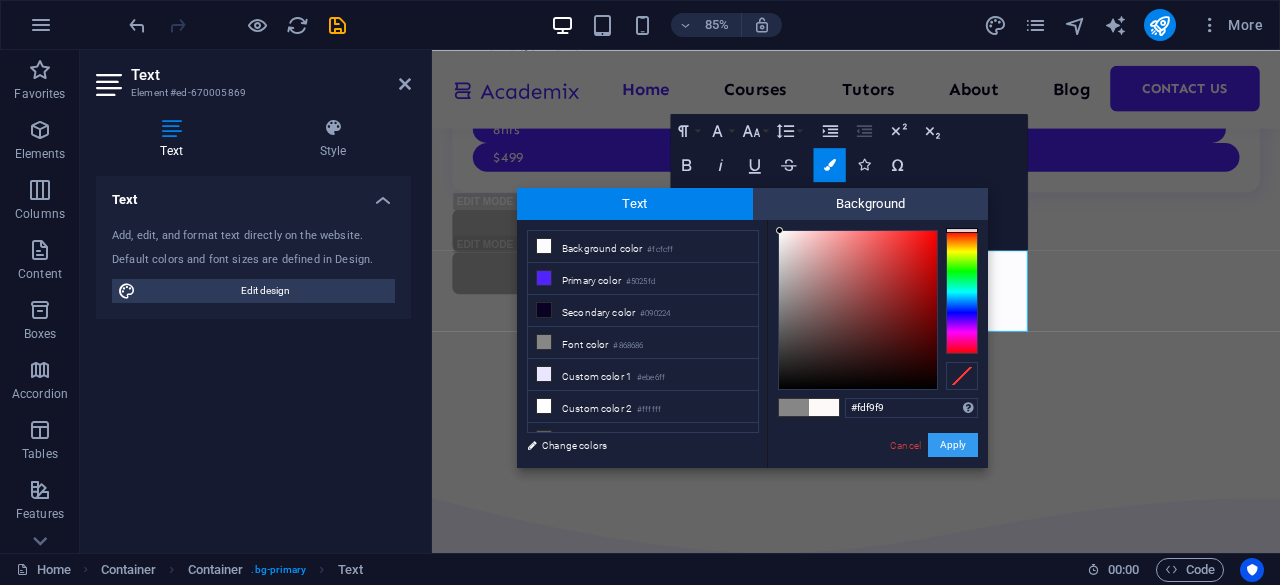 click on "Apply" at bounding box center (953, 445) 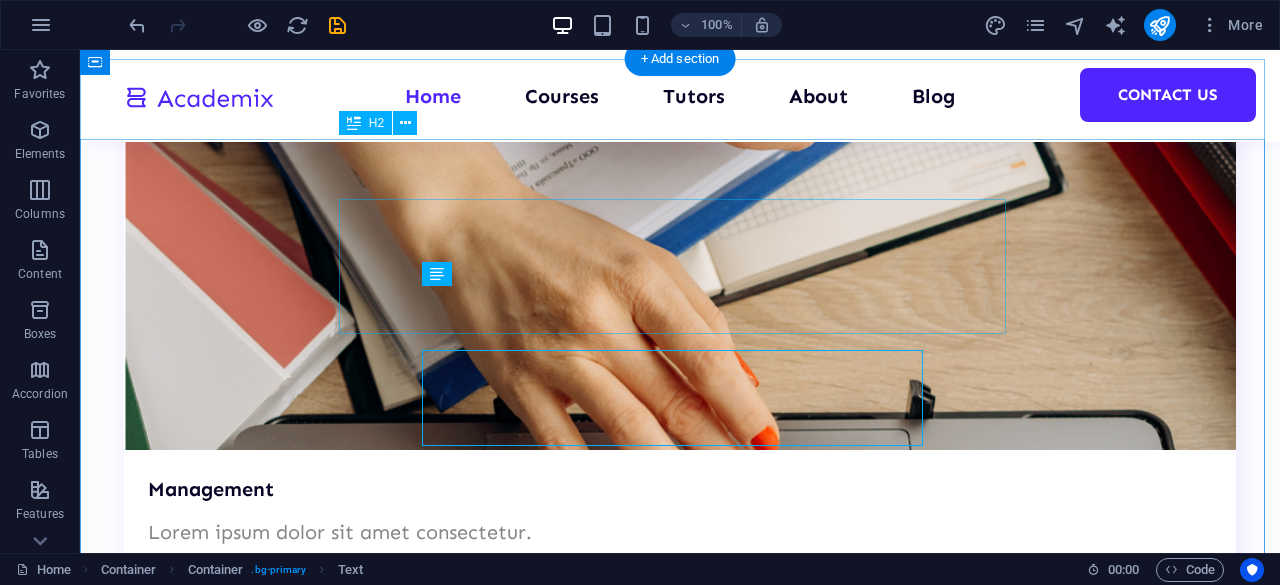 scroll, scrollTop: 6534, scrollLeft: 0, axis: vertical 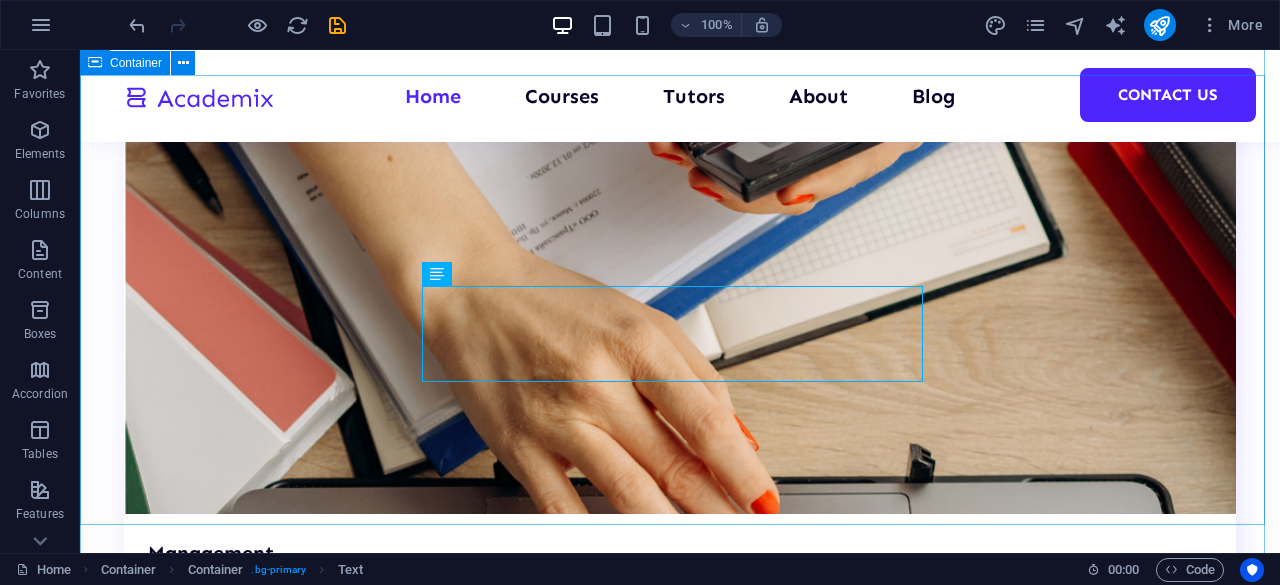 click on "Learn from and with the best Instructors Our expert instructors are dedicated to your success, providing the support you need to thrive and achieve your goals. Let’s talk" at bounding box center [680, 9001] 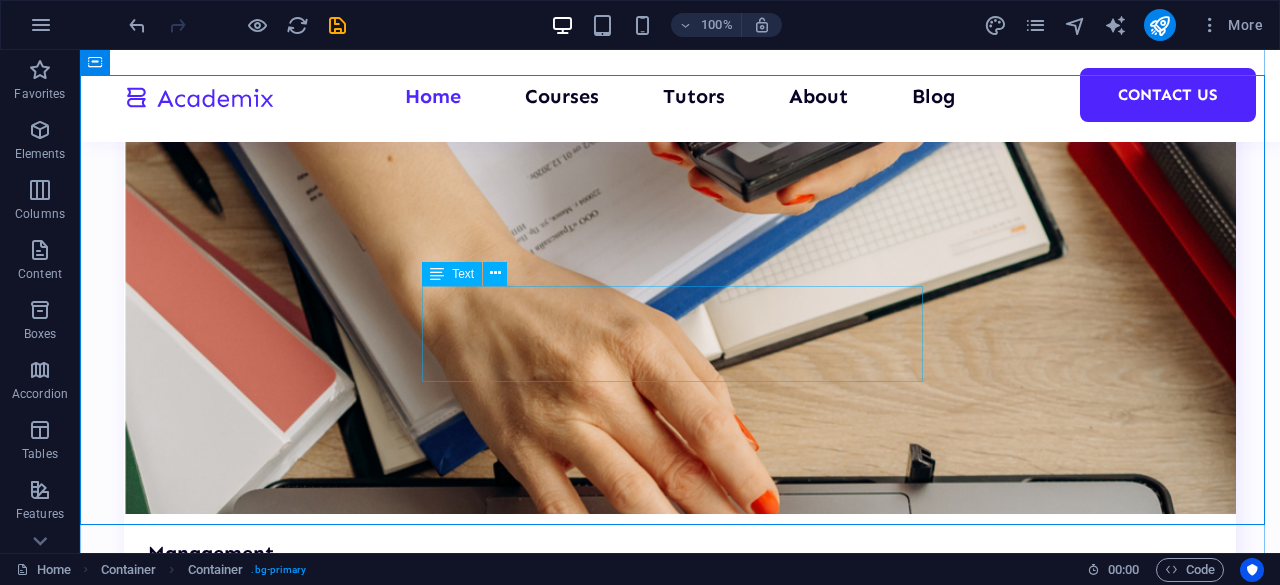 click on "Our expert instructors are dedicated to your success, providing the support you need to thrive and achieve your goals." at bounding box center [680, 9120] 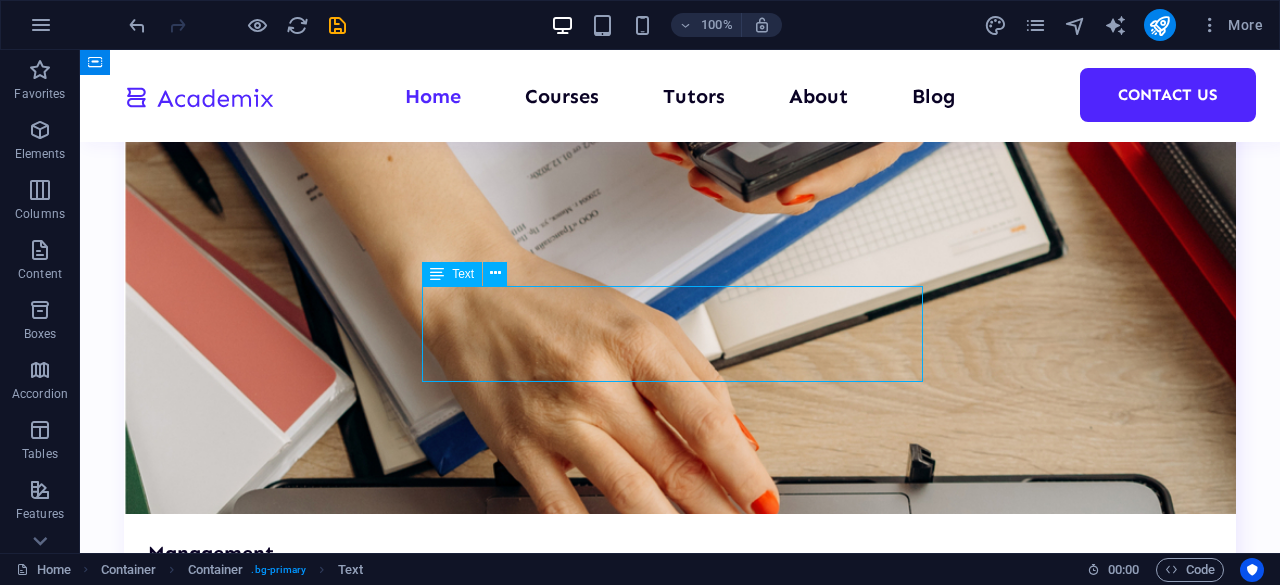 click on "Our expert instructors are dedicated to your success, providing the support you need to thrive and achieve your goals." at bounding box center (680, 9120) 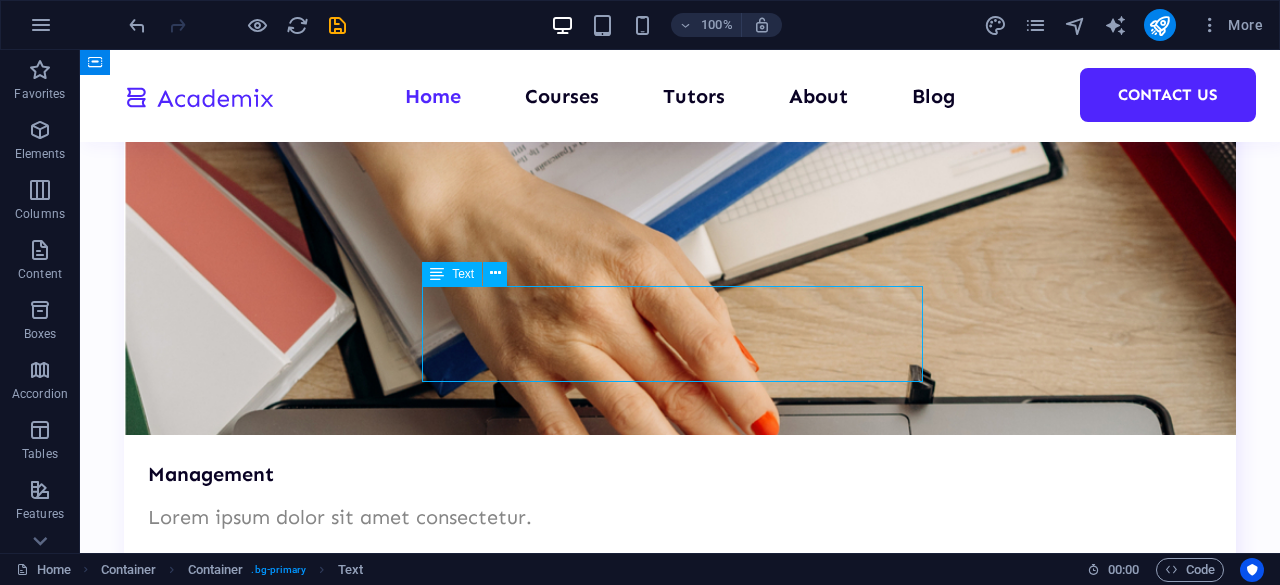 drag, startPoint x: 803, startPoint y: 333, endPoint x: 516, endPoint y: 383, distance: 291.32285 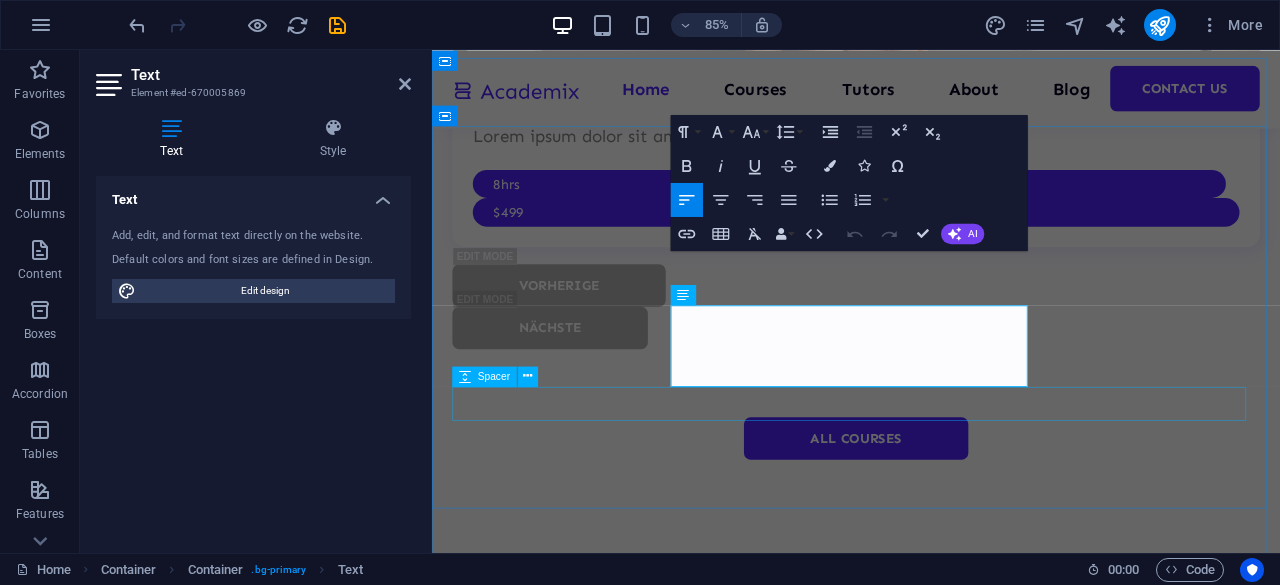 scroll, scrollTop: 6677, scrollLeft: 0, axis: vertical 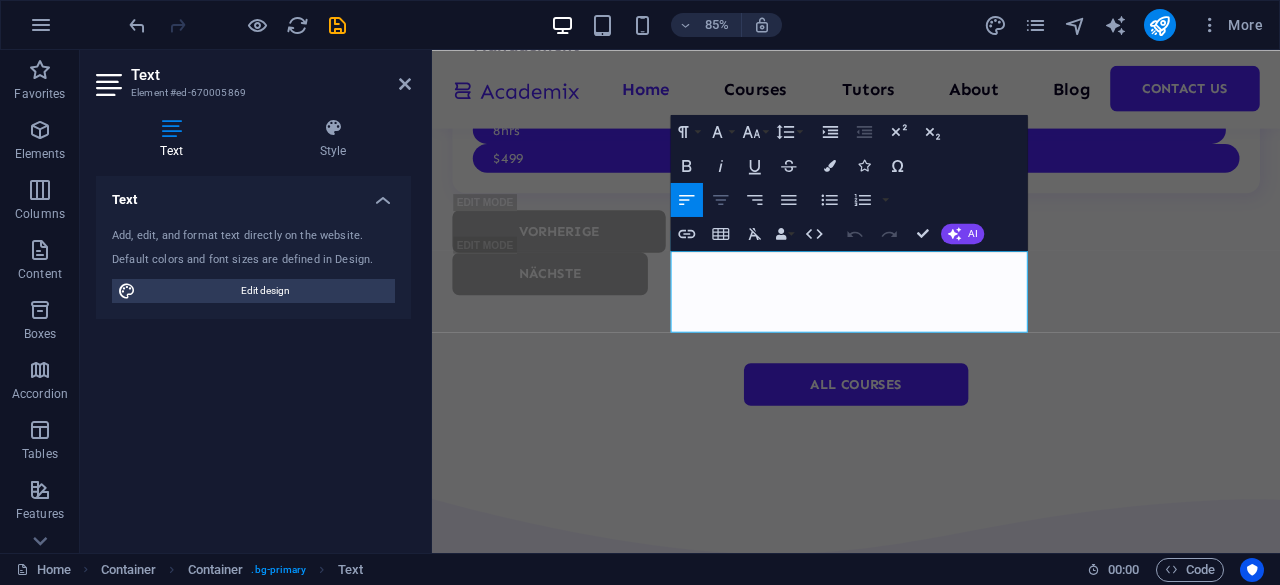 click 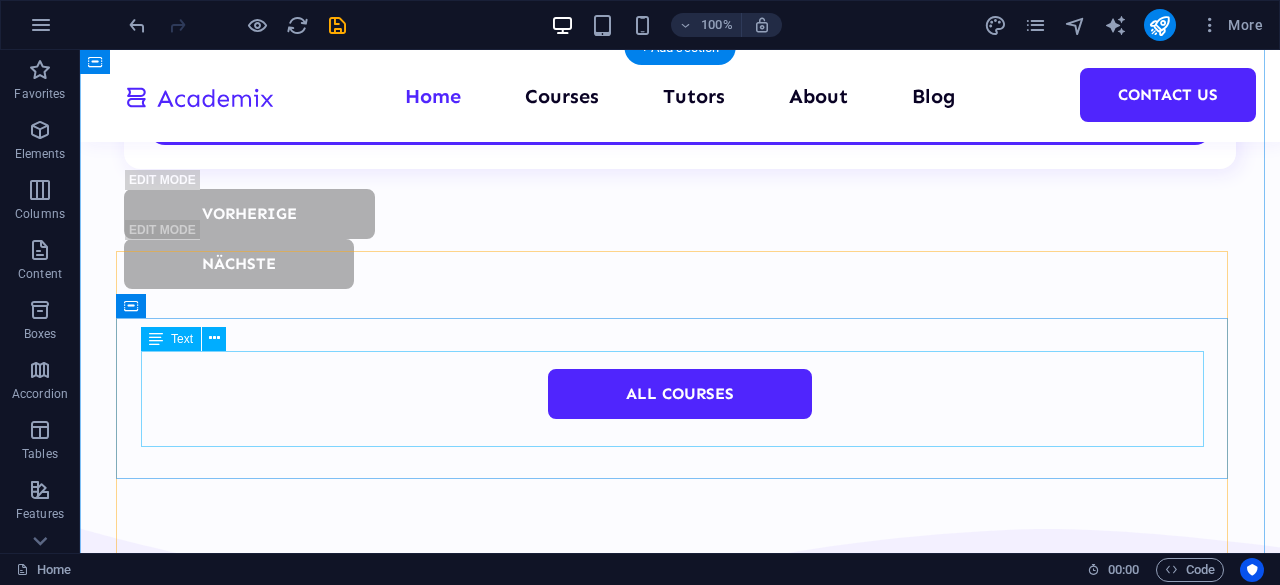 scroll, scrollTop: 7093, scrollLeft: 0, axis: vertical 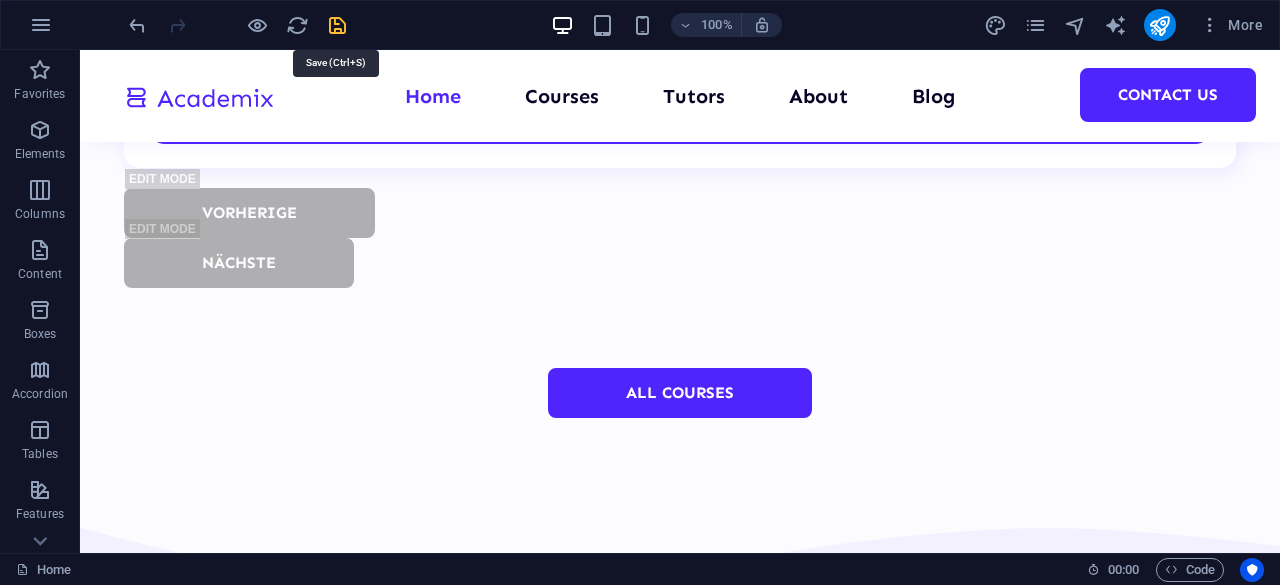 click at bounding box center [337, 25] 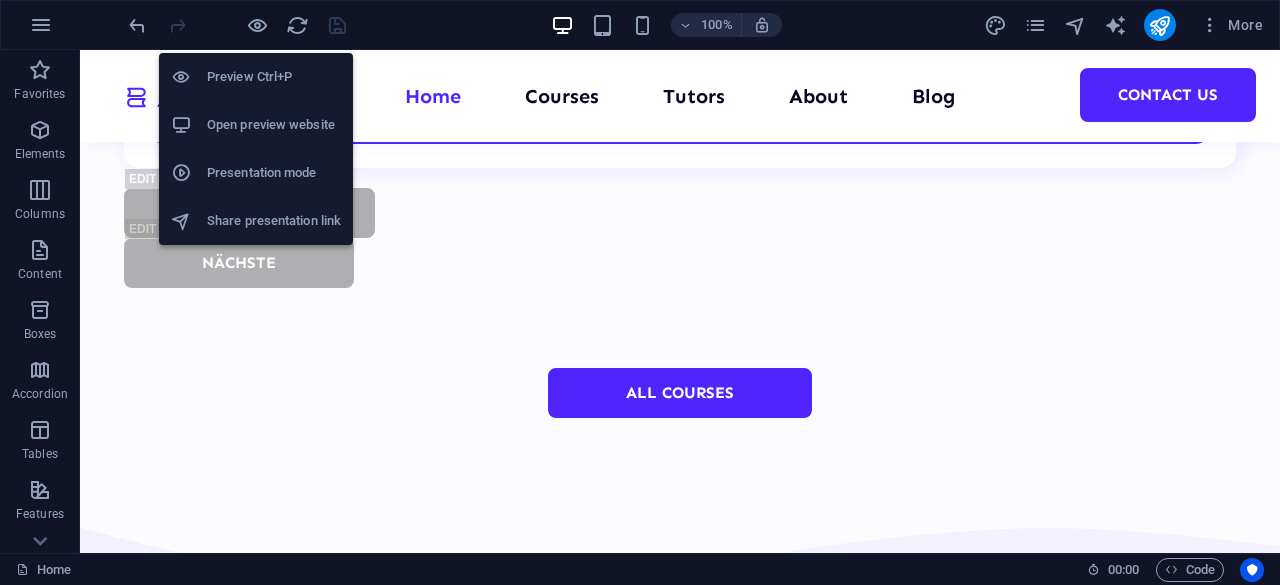 click on "Open preview website" at bounding box center (274, 125) 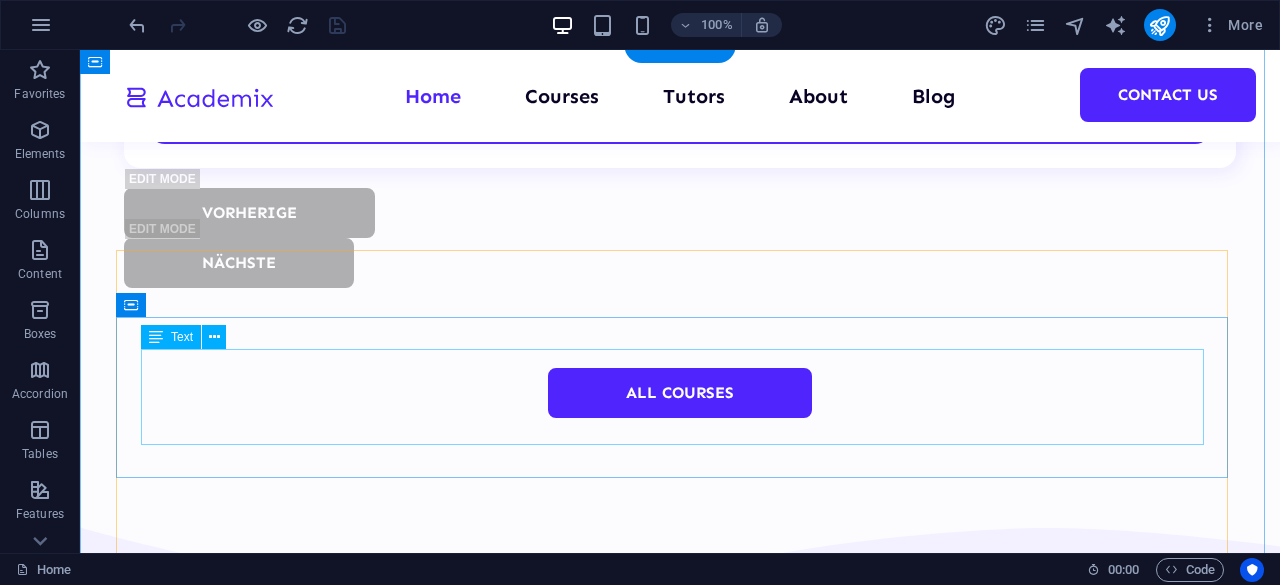 click on "Lorem ipsum dolor sit amet, consectetur adipiscing elit, sed do eiusmod tempor incididunt ut labore et dolore magna aliqua. Ut enim ad minim veniam,  quis nostrud  exercitation. Sed do eiusmod tempor incididunt ut labore et dolore magna aliqua." at bounding box center (680, 9083) 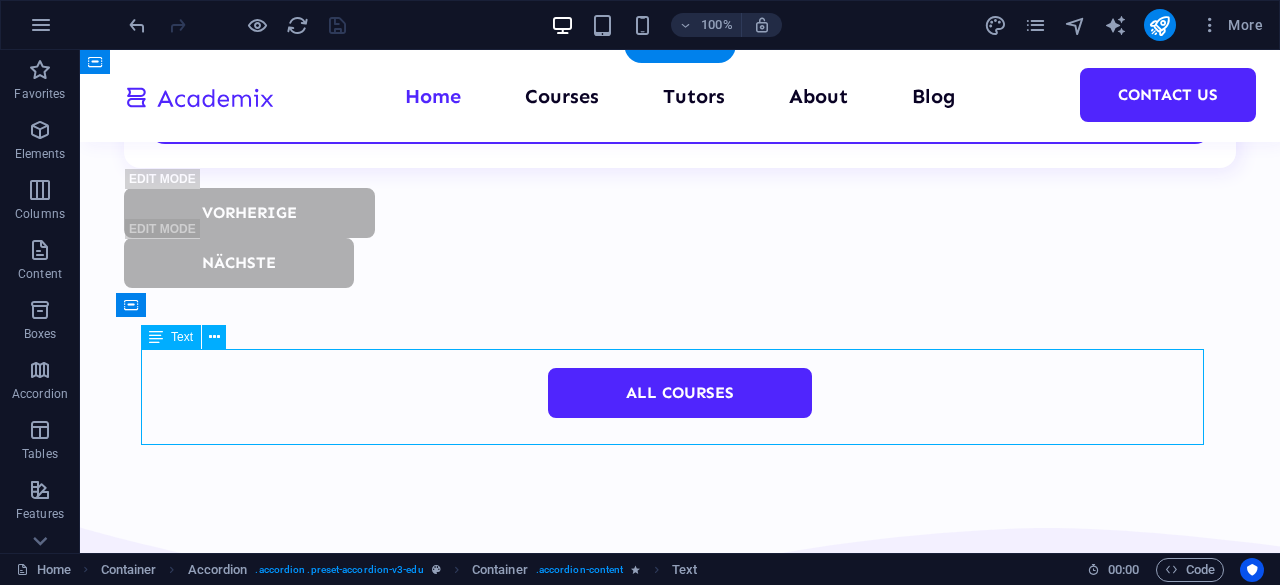 click on "Lorem ipsum dolor sit amet, consectetur adipiscing elit, sed do eiusmod tempor incididunt ut labore et dolore magna aliqua. Ut enim ad minim veniam,  quis nostrud  exercitation. Sed do eiusmod tempor incididunt ut labore et dolore magna aliqua." at bounding box center (680, 9083) 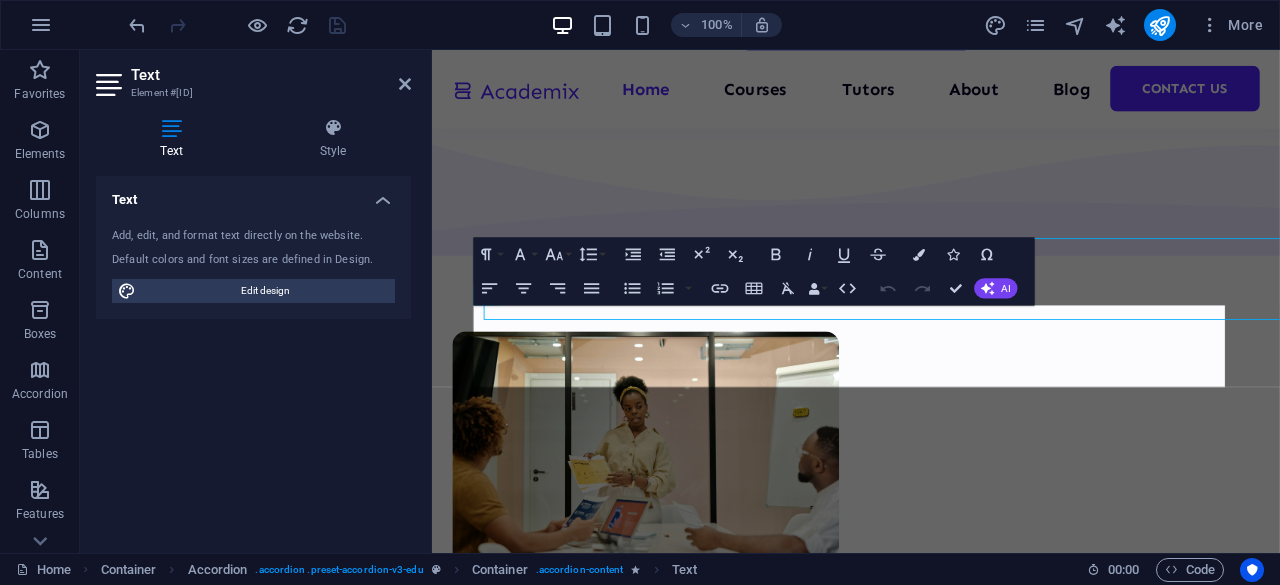 scroll, scrollTop: 7236, scrollLeft: 0, axis: vertical 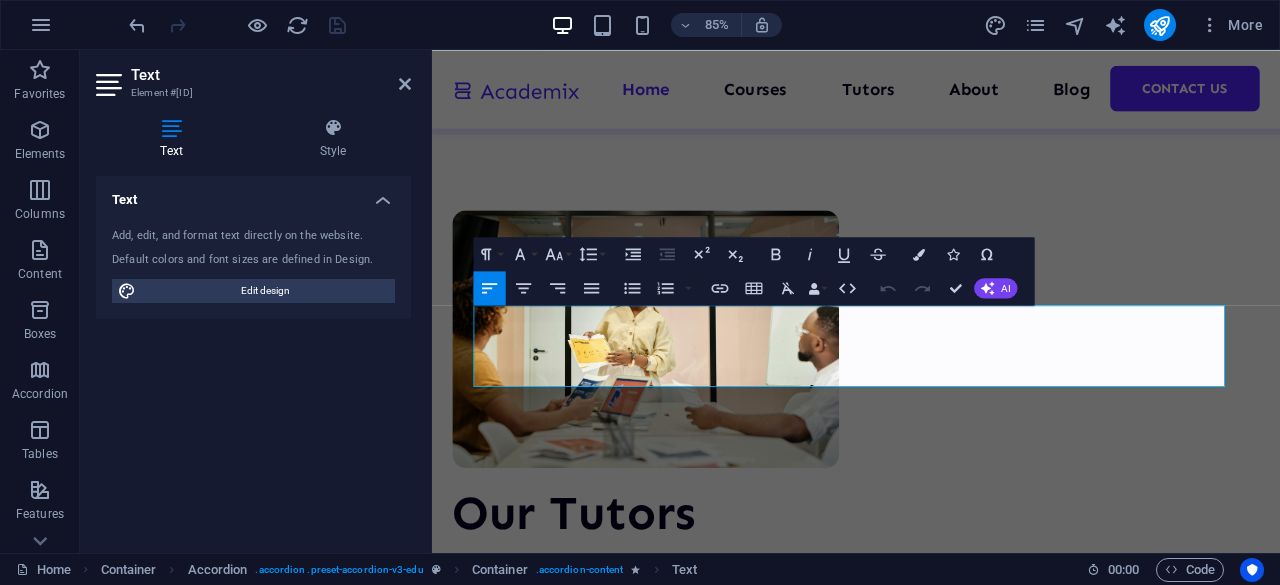 type 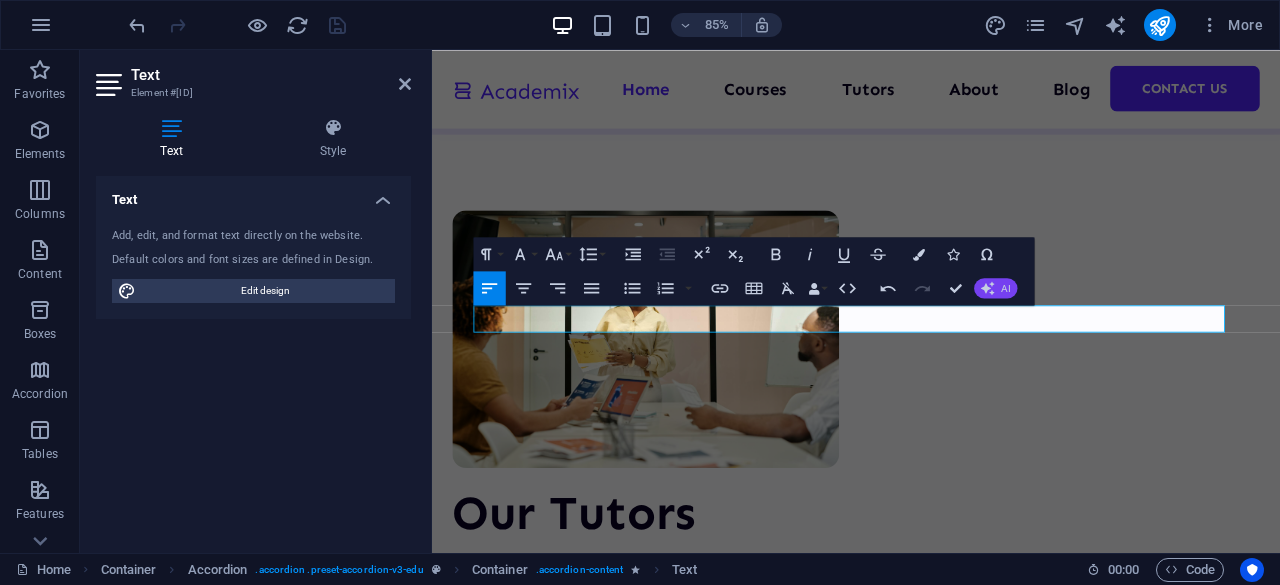 click on "AI" at bounding box center (995, 287) 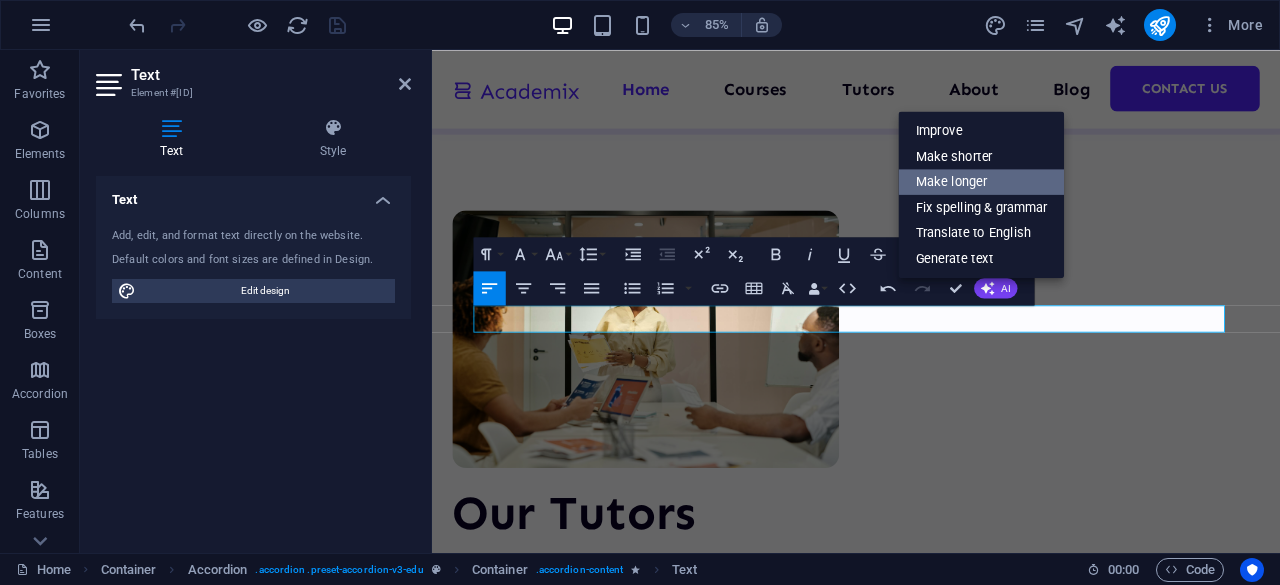 click on "Make longer" at bounding box center (982, 182) 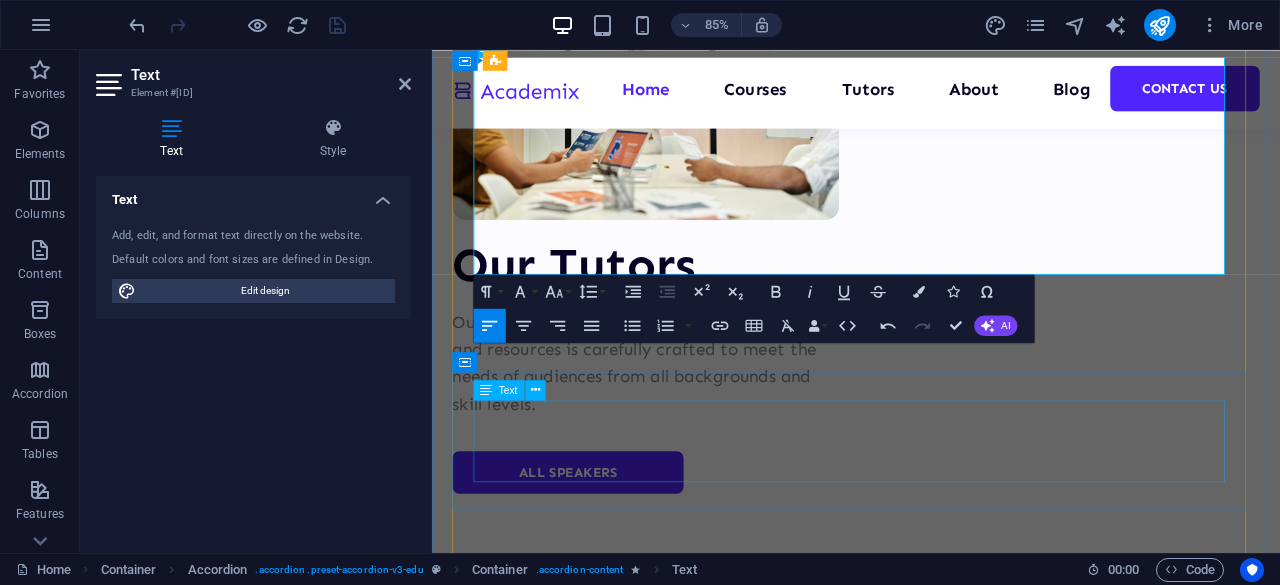 scroll, scrollTop: 7530, scrollLeft: 0, axis: vertical 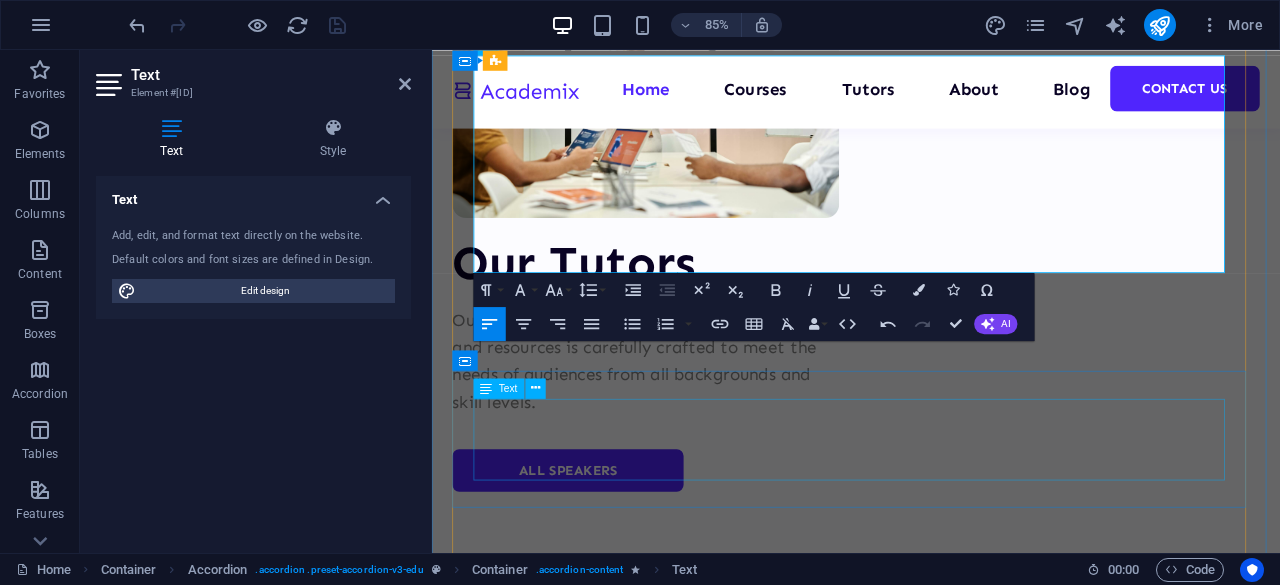 click on "Lorem ipsum dolor sit amet, consectetur adipiscing elit, sed do eiusmod tempor incididunt ut labore et dolore magna aliqua. Ut enim ad minim veniam, quis nostrud exercitation. Sed do eiusmod tempor incididunt ut labore et dolore magna aliqua." at bounding box center [931, 8462] 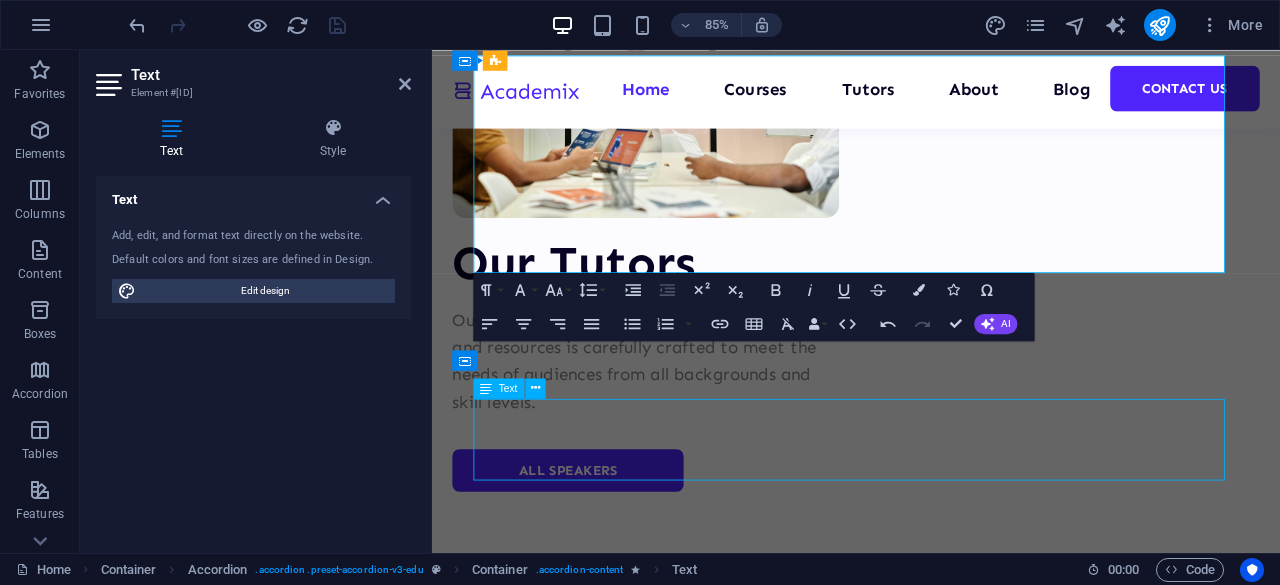 click on "Lorem ipsum dolor sit amet, consectetur adipiscing elit, sed do eiusmod tempor incididunt ut labore et dolore magna aliqua. Ut enim ad minim veniam, quis nostrud exercitation. Sed do eiusmod tempor incididunt ut labore et dolore magna aliqua." at bounding box center (931, 8462) 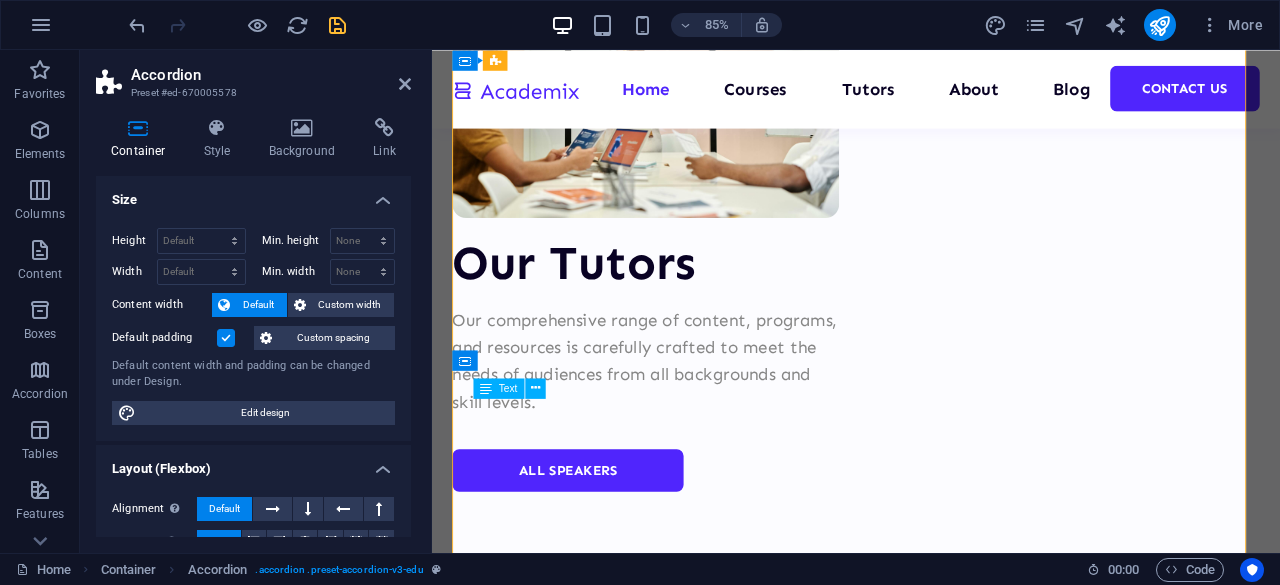 click on "Lorem ipsum dolor sit amet, consectetur adipiscing elit, sed do eiusmod tempor incididunt ut labore et dolore magna aliqua. Ut enim ad minim veniam, quis nostrud exercitation. Sed do eiusmod tempor incididunt ut labore et dolore magna aliqua." at bounding box center [931, 8462] 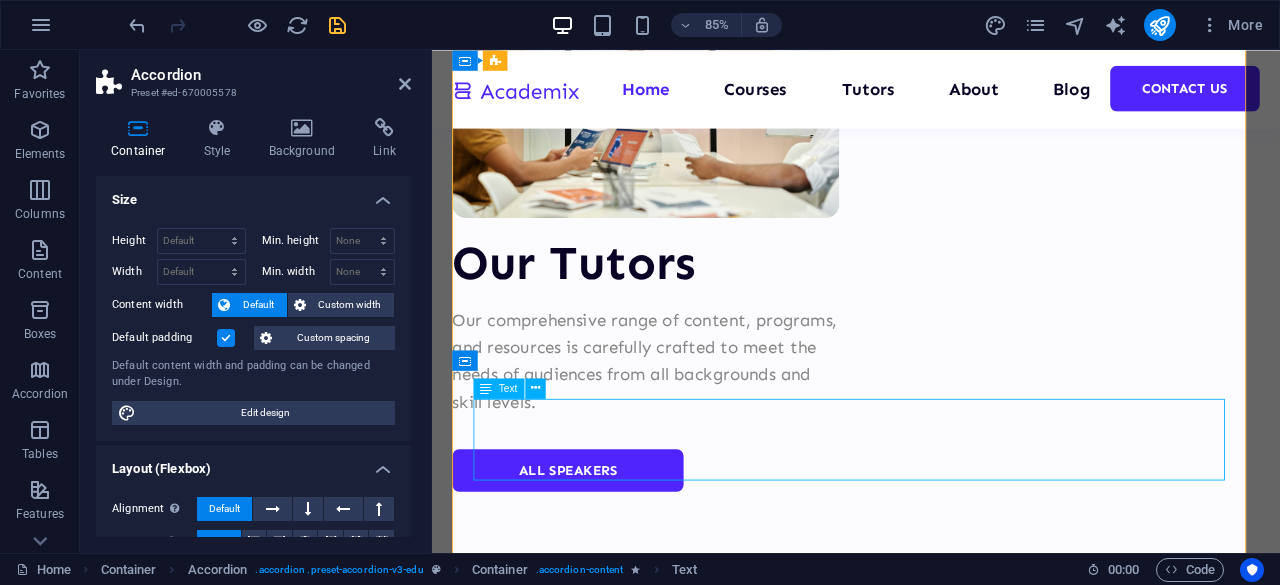 click on "Lorem ipsum dolor sit amet, consectetur adipiscing elit, sed do eiusmod tempor incididunt ut labore et dolore magna aliqua. Ut enim ad minim veniam, quis nostrud exercitation. Sed do eiusmod tempor incididunt ut labore et dolore magna aliqua." at bounding box center [931, 8462] 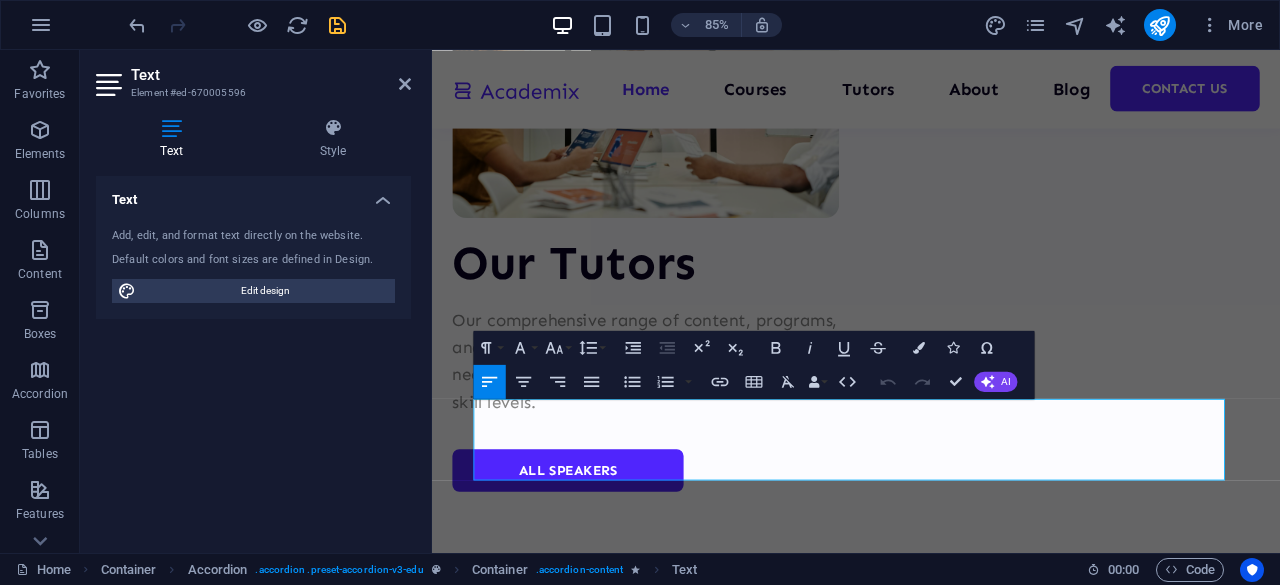 drag, startPoint x: 860, startPoint y: 545, endPoint x: 308, endPoint y: 448, distance: 560.4578 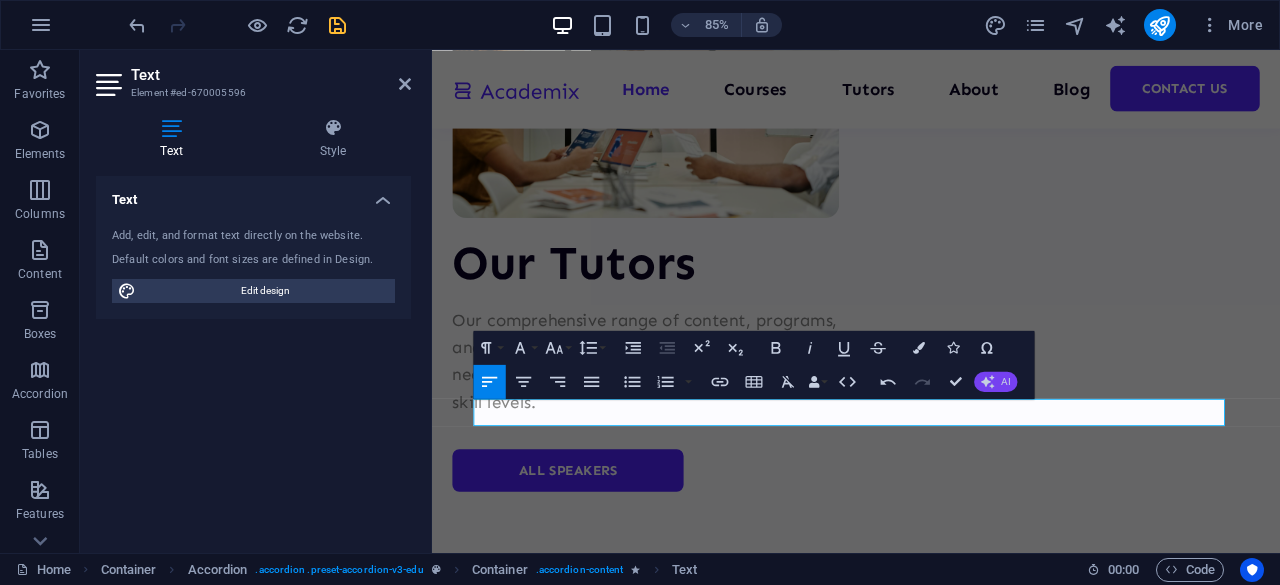 click on "AI" at bounding box center (1005, 381) 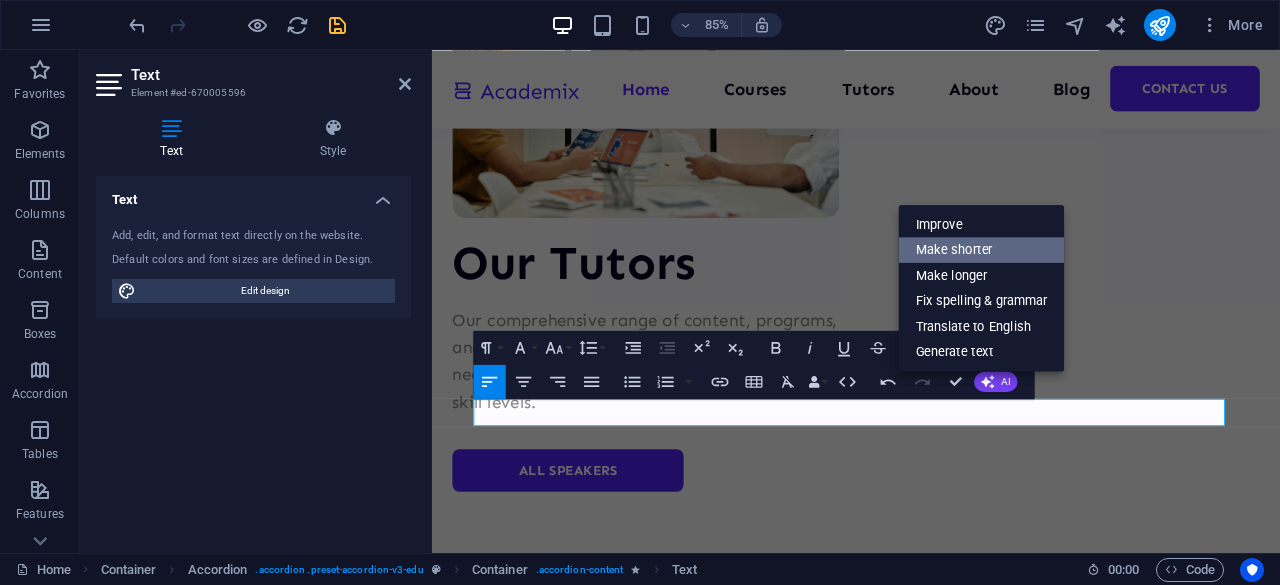 click on "Make shorter" at bounding box center (982, 250) 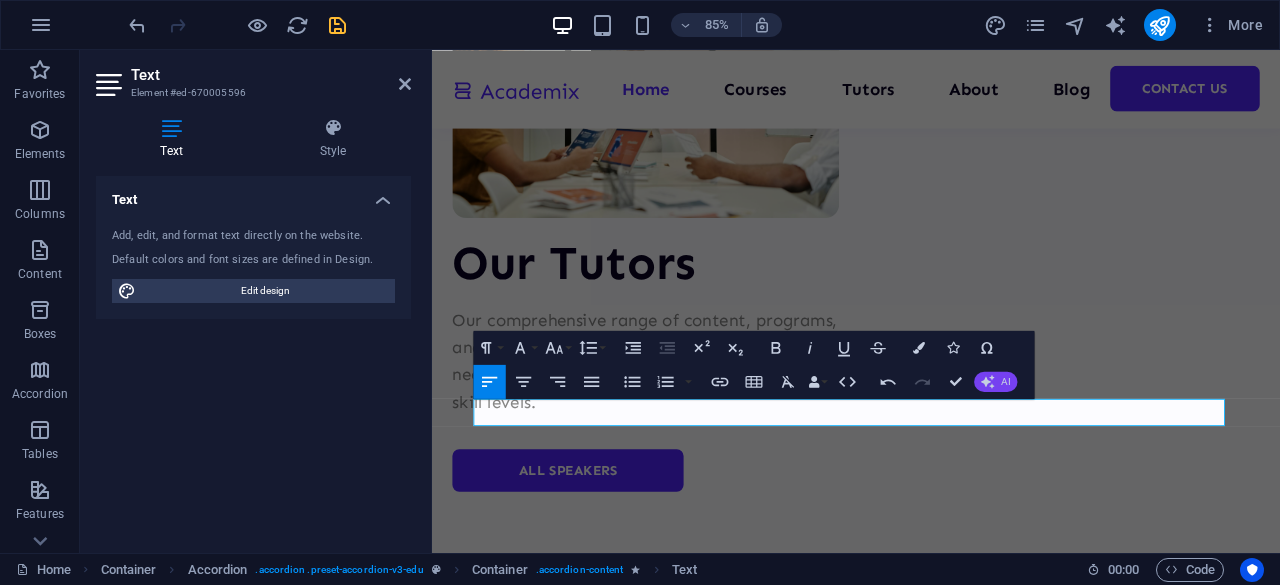 click 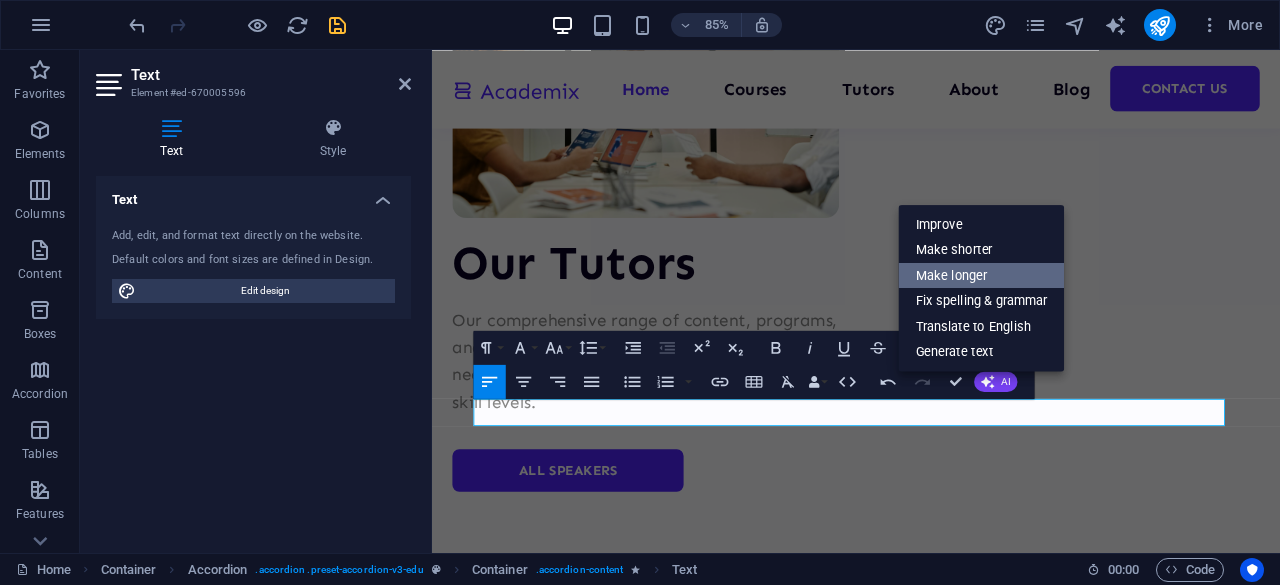 click on "Make longer" at bounding box center (982, 275) 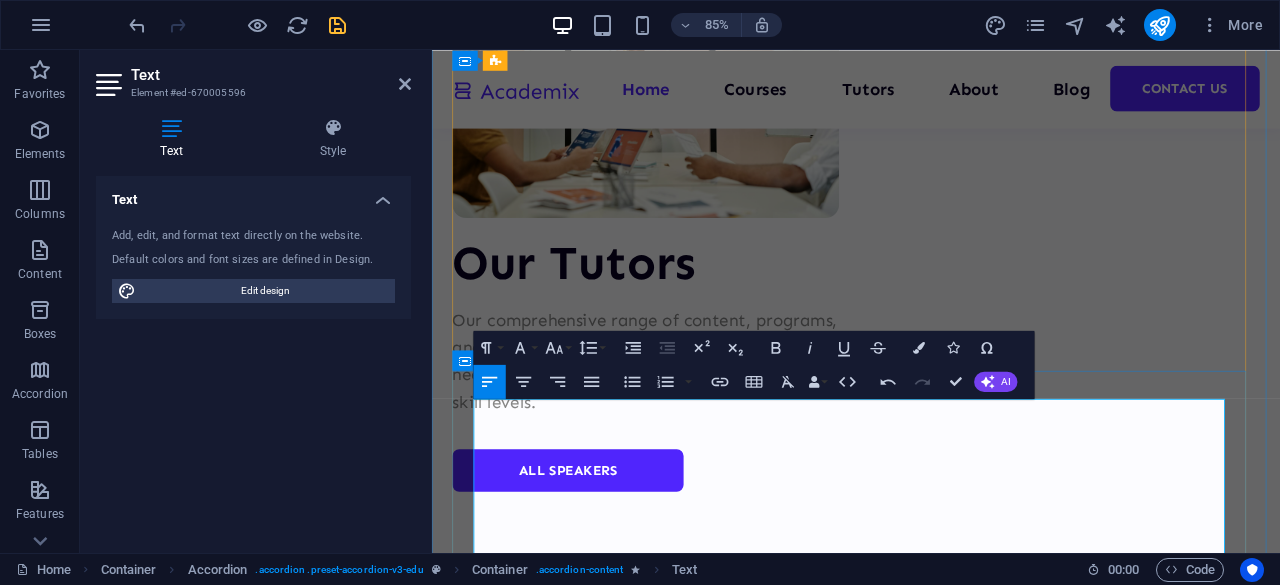 click on "**Reasons to Choose Academix** When it comes to selecting the right educational partner, Academix stands out for several compelling reasons. Our commitment to excellence, innovative teaching methods, and personalized support ensures that every student has the opportunity to succeed. We provide a diverse range of programs that cater to various learning styles and career aspirations, making sure that each individual finds their unique path to success. Moreover, our experienced faculty members are not just educators; they are mentors dedicated to guiding students through their academic journey. They bring a wealth of knowledge and real-world experience, enhancing the learning process and preparing students for the challenges of the future." at bounding box center (931, 8766) 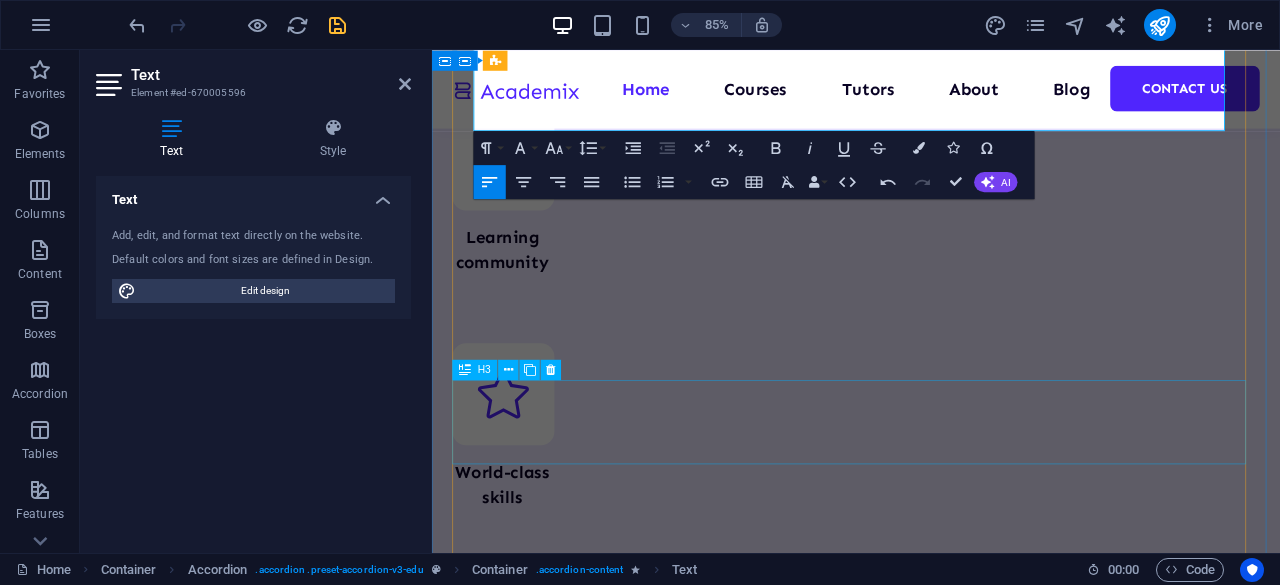 scroll, scrollTop: 8484, scrollLeft: 0, axis: vertical 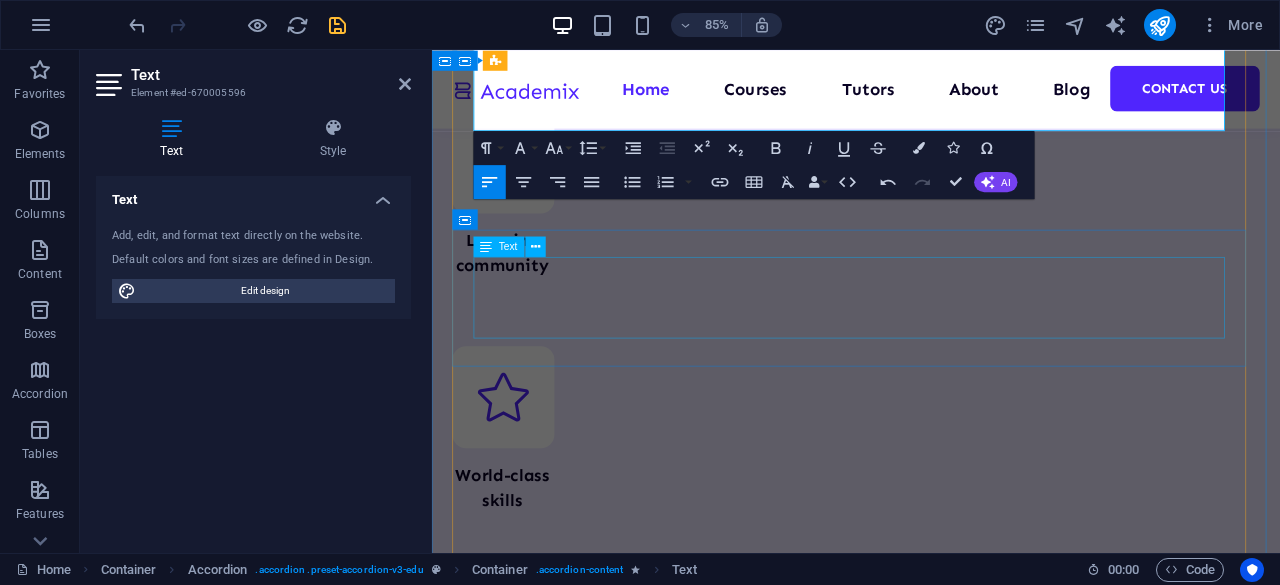 click on "Lorem ipsum dolor sit amet, consectetur adipiscing elit, sed do eiusmod tempor incididunt ut labore et dolore magna aliqua. Ut enim ad minim veniam, quis nostrud exercitation. Sed do eiusmod tempor incididunt ut labore et dolore magna aliqua." at bounding box center [931, 8298] 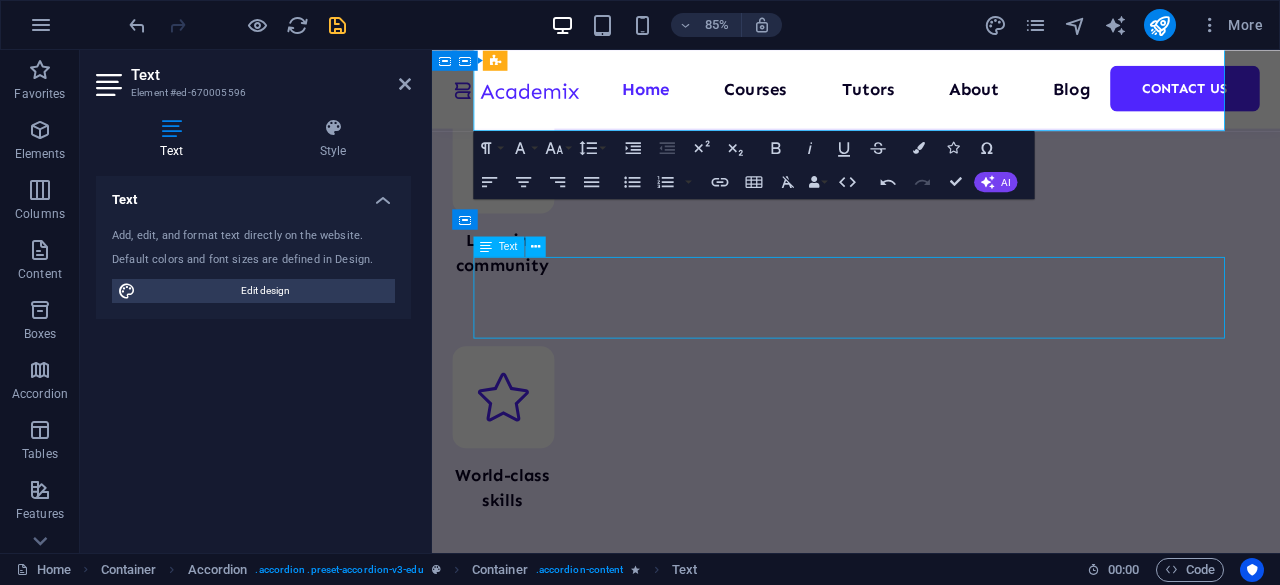 click on "Lorem ipsum dolor sit amet, consectetur adipiscing elit, sed do eiusmod tempor incididunt ut labore et dolore magna aliqua. Ut enim ad minim veniam, quis nostrud exercitation. Sed do eiusmod tempor incididunt ut labore et dolore magna aliqua." at bounding box center (931, 8298) 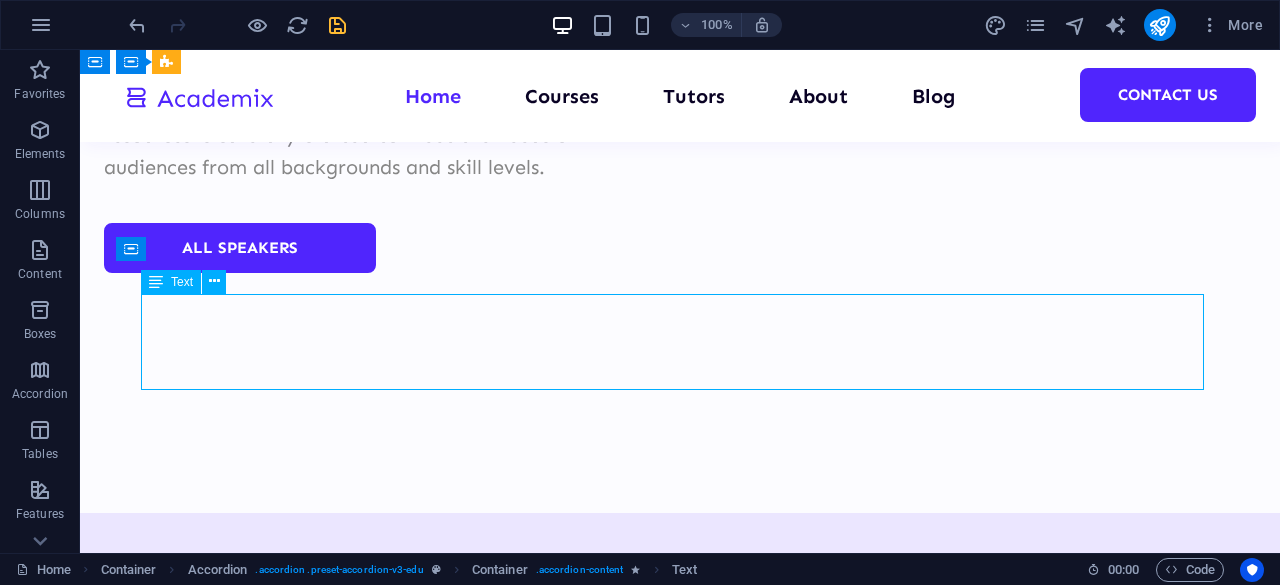 click on "Lorem ipsum dolor sit amet, consectetur adipiscing elit, sed do eiusmod tempor incididunt ut labore et dolore magna aliqua. Ut enim ad minim veniam, quis nostrud exercitation. Sed do eiusmod tempor incididunt ut labore et dolore magna aliqua." at bounding box center (680, 9030) 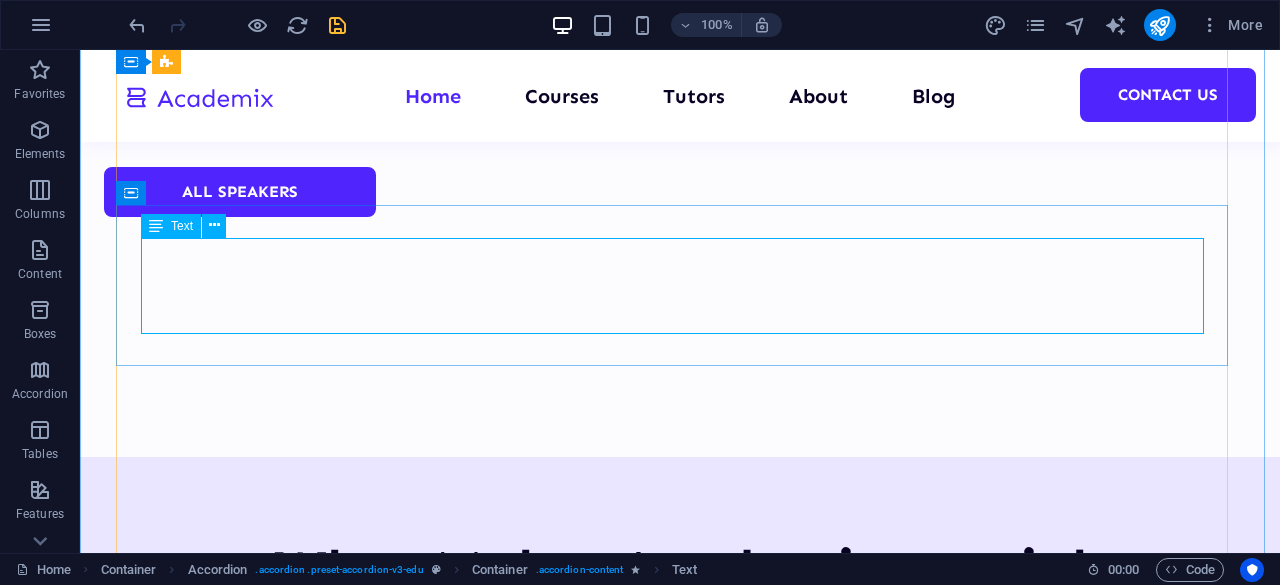 scroll, scrollTop: 8280, scrollLeft: 0, axis: vertical 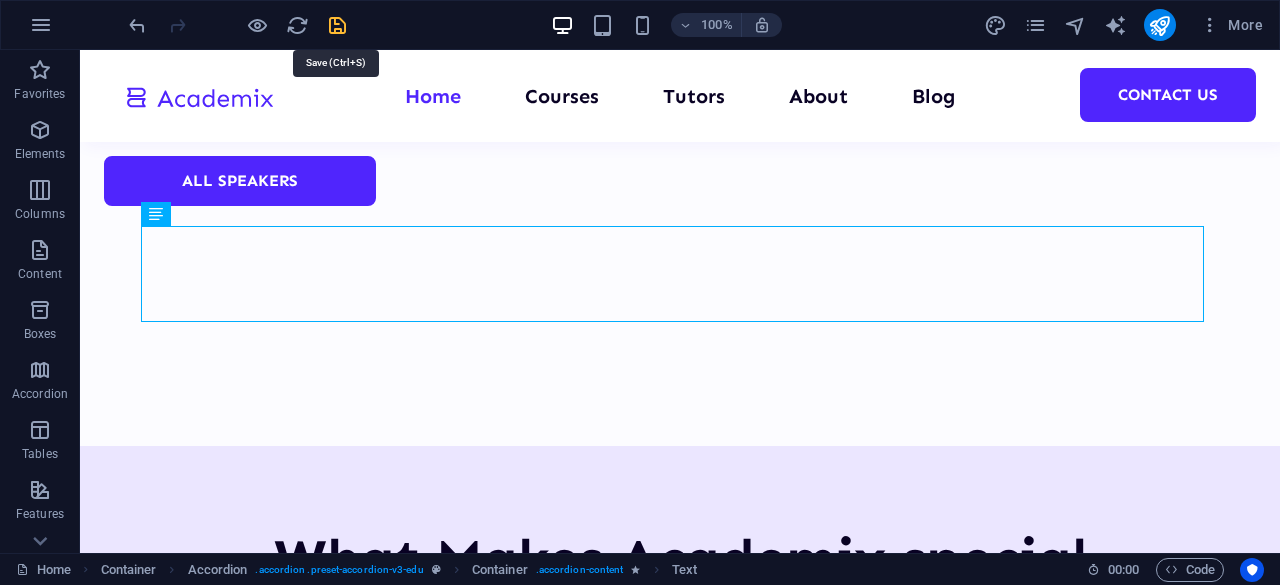 click at bounding box center [337, 25] 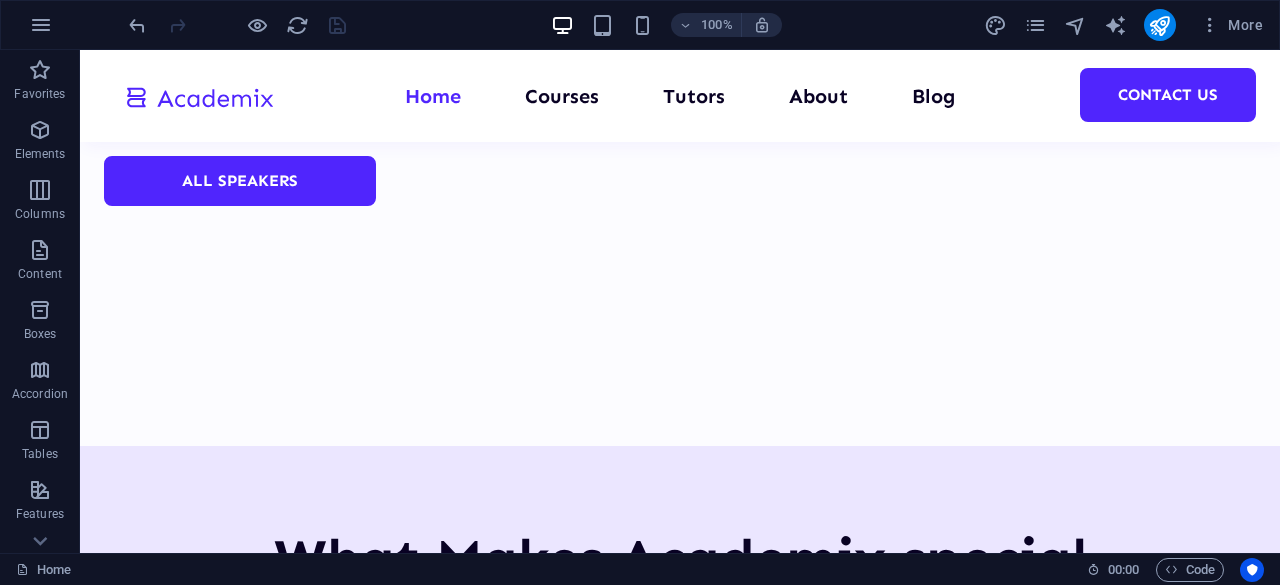 click at bounding box center [237, 25] 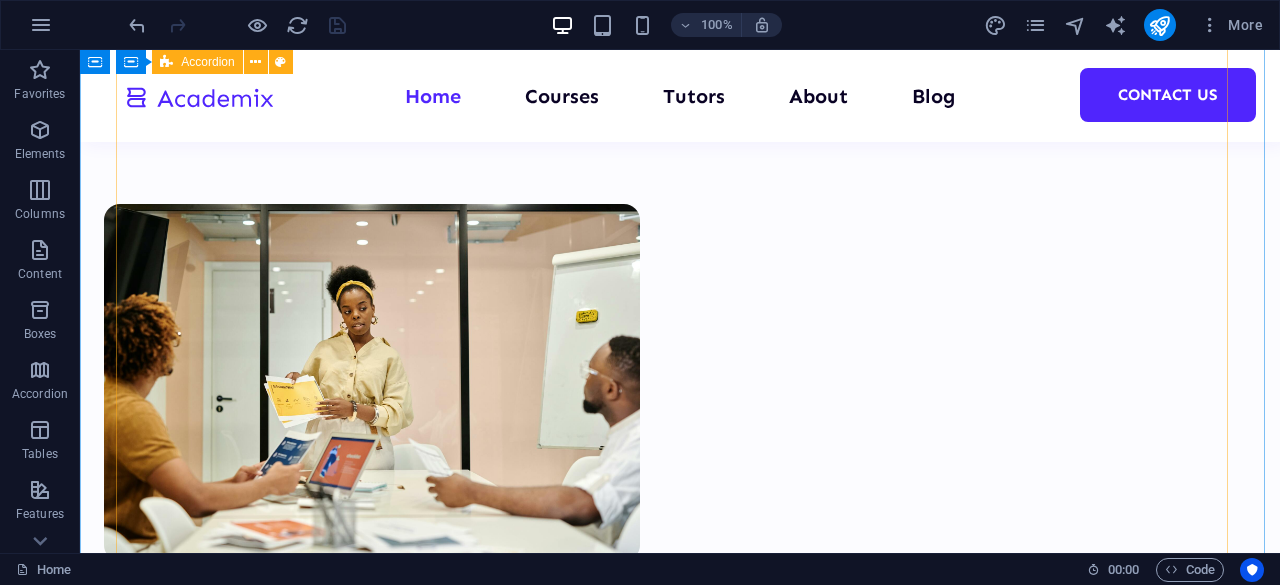 scroll, scrollTop: 7462, scrollLeft: 0, axis: vertical 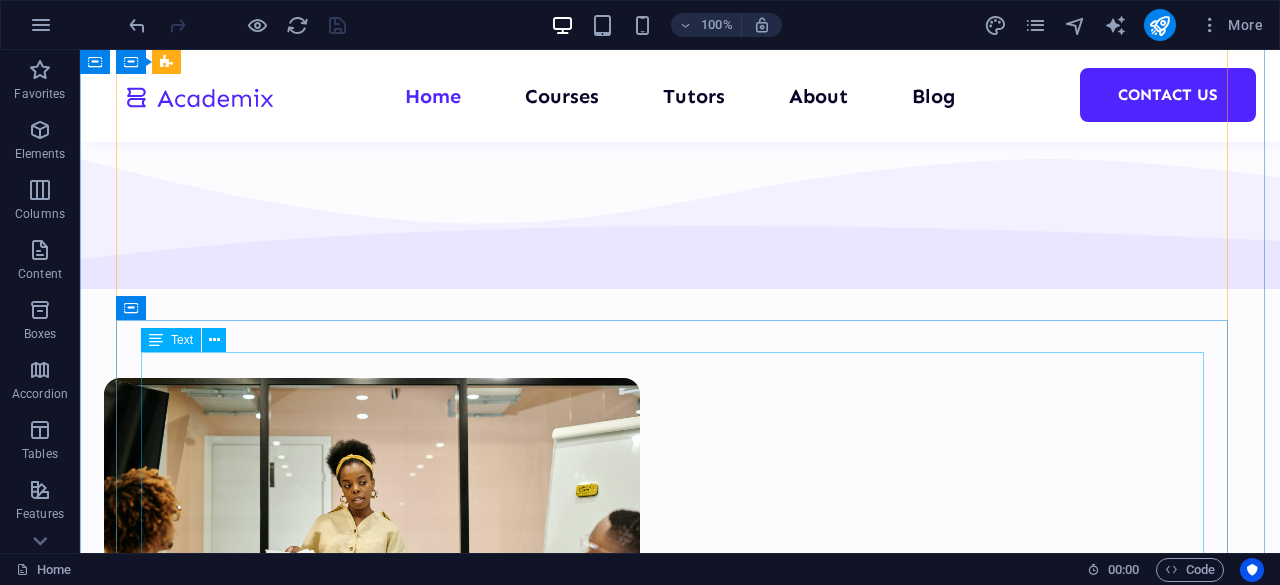 click on "When it comes to selecting the right educational partner, Academix stands out for several compelling reasons. Our commitment to excellence, innovative teaching methods, and personalized support ensures that every student has the opportunity to succeed. We provide a diverse range of programs that cater to various learning styles and career aspirations, making sure that each individual finds their unique path to success.  Moreover, our experienced faculty members are not just educators; they are mentors dedicated to guiding students through their academic journey. They bring a wealth of knowledge and real-world experience, enhancing the learning process and preparing students for the challenges of the future.  At Academix, we also prioritize creating a supportive environment that fosters collaboration and community. Our state-of-the-art facilities and resources are designed to facilitate an interactive learning experience, encouraging students to engage deeply with the subject matter." at bounding box center [680, 9327] 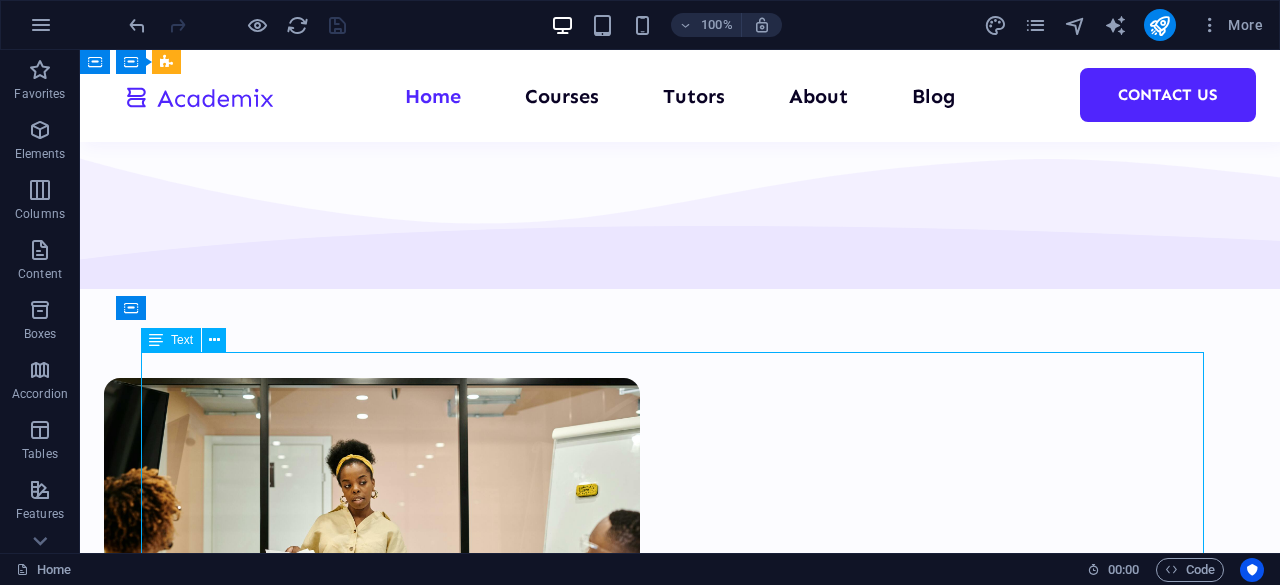 click on "When it comes to selecting the right educational partner, Academix stands out for several compelling reasons. Our commitment to excellence, innovative teaching methods, and personalized support ensures that every student has the opportunity to succeed. We provide a diverse range of programs that cater to various learning styles and career aspirations, making sure that each individual finds their unique path to success.  Moreover, our experienced faculty members are not just educators; they are mentors dedicated to guiding students through their academic journey. They bring a wealth of knowledge and real-world experience, enhancing the learning process and preparing students for the challenges of the future.  At Academix, we also prioritize creating a supportive environment that fosters collaboration and community. Our state-of-the-art facilities and resources are designed to facilitate an interactive learning experience, encouraging students to engage deeply with the subject matter." at bounding box center (680, 9327) 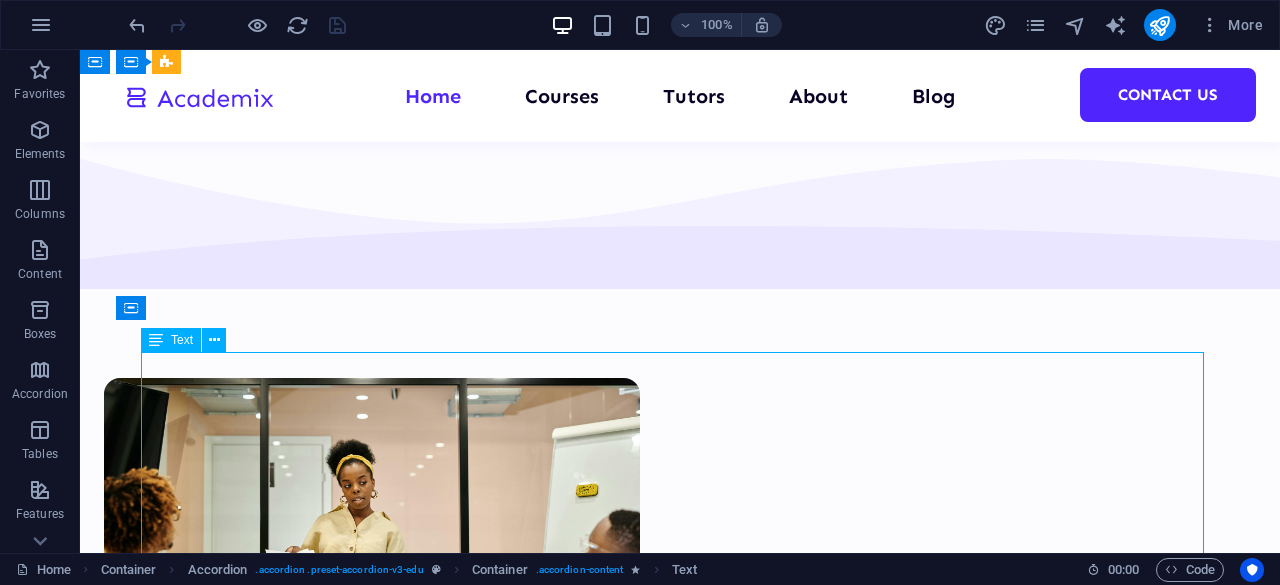 click on "When it comes to selecting the right educational partner, Academix stands out for several compelling reasons. Our commitment to excellence, innovative teaching methods, and personalized support ensures that every student has the opportunity to succeed. We provide a diverse range of programs that cater to various learning styles and career aspirations, making sure that each individual finds their unique path to success.  Moreover, our experienced faculty members are not just educators; they are mentors dedicated to guiding students through their academic journey. They bring a wealth of knowledge and real-world experience, enhancing the learning process and preparing students for the challenges of the future.  At Academix, we also prioritize creating a supportive environment that fosters collaboration and community. Our state-of-the-art facilities and resources are designed to facilitate an interactive learning experience, encouraging students to engage deeply with the subject matter." at bounding box center [680, 9327] 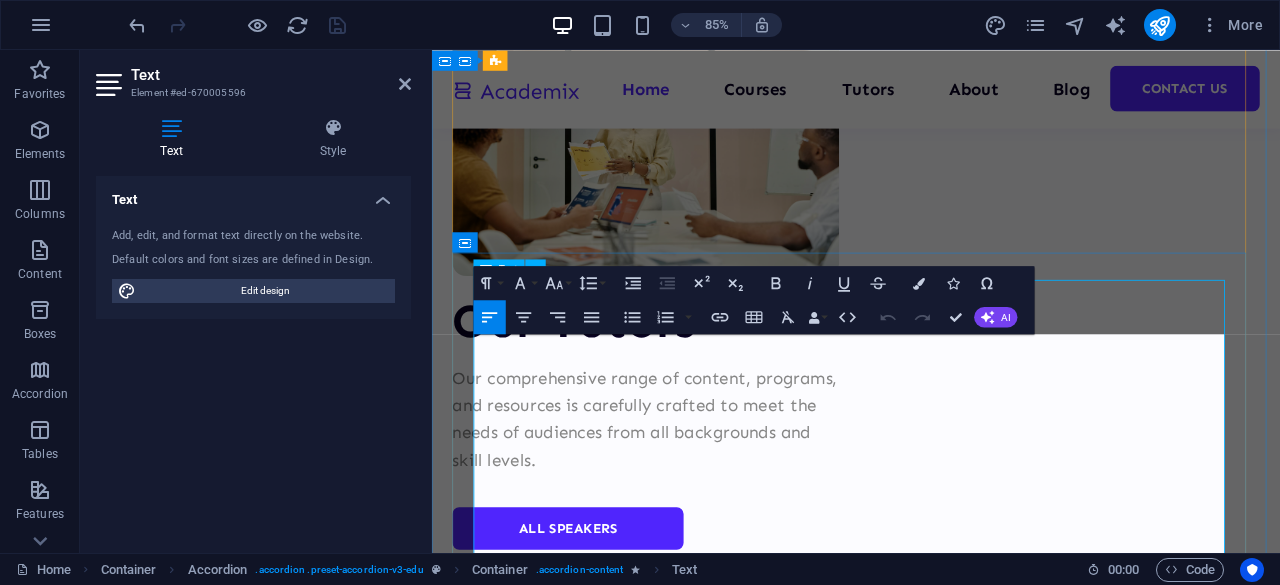 scroll, scrollTop: 7605, scrollLeft: 0, axis: vertical 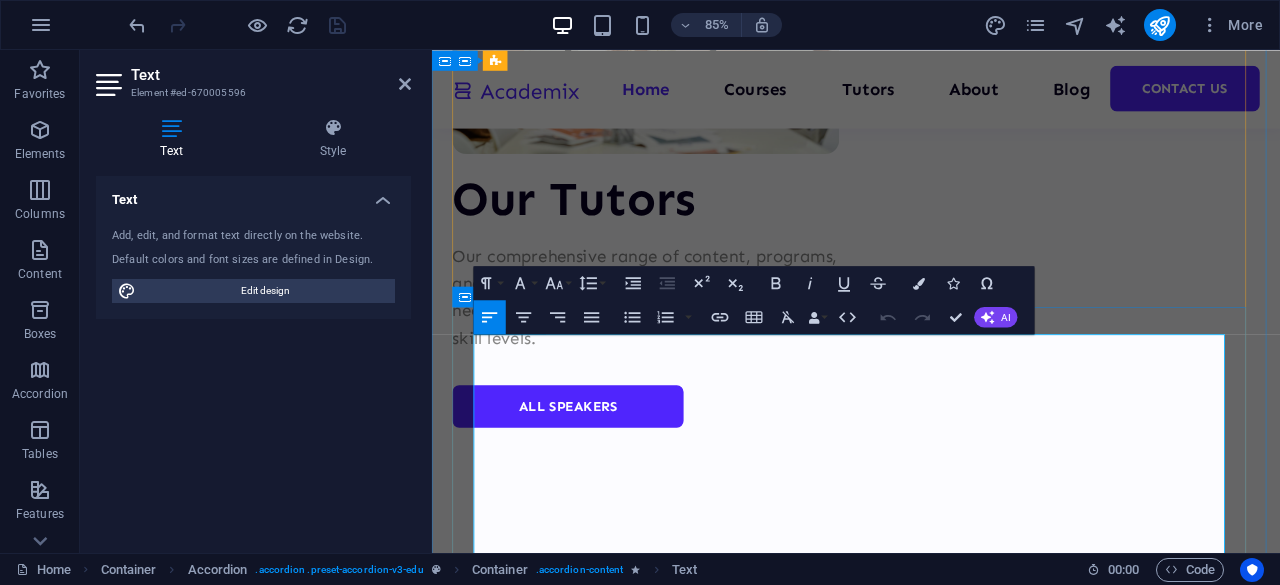 click on "When it comes to selecting the right educational partner, Academix stands out for several compelling reasons. Our commitment to excellence, innovative teaching methods, and personalized support ensures that every student has the opportunity to succeed. We provide a diverse range of programs that cater to various learning styles and career aspirations, making sure that each individual finds their unique path to success.  Moreover, our experienced faculty members are not just educators; they are mentors dedicated to guiding students through their academic journey. They bring a wealth of knowledge and real-world experience, enhancing the learning process and preparing students for the challenges of the future.  At Academix, we also prioritize creating a supportive environment that fosters collaboration and community. Our state-of-the-art facilities and resources are designed to facilitate an interactive learning experience, encouraging students to engage deeply with the subject matter." at bounding box center (931, 8659) 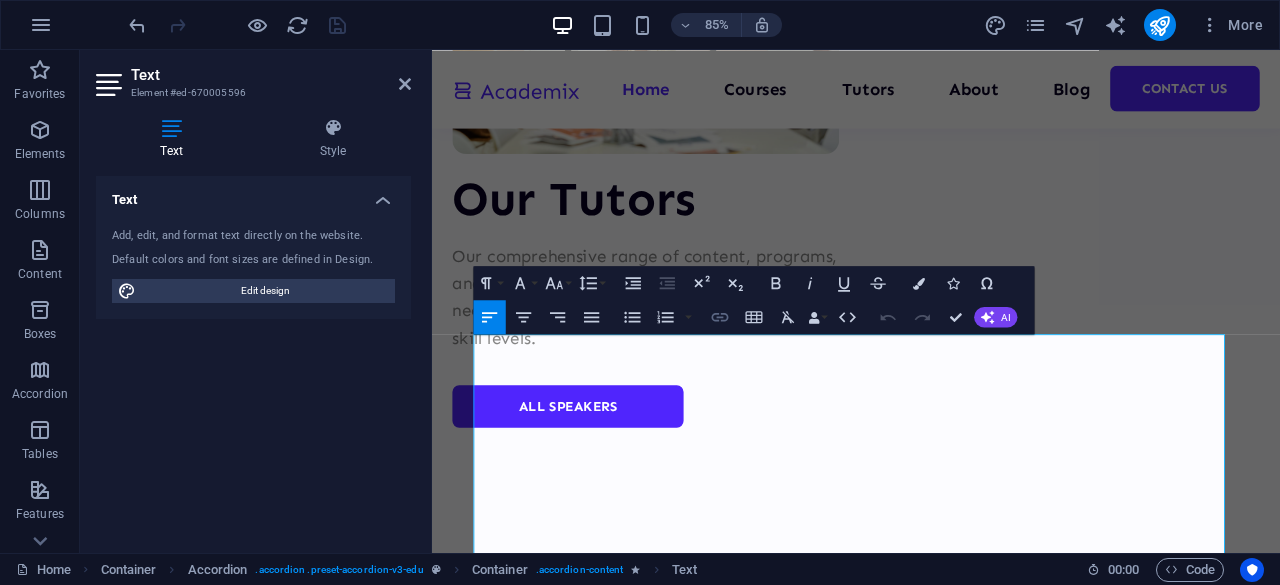 click 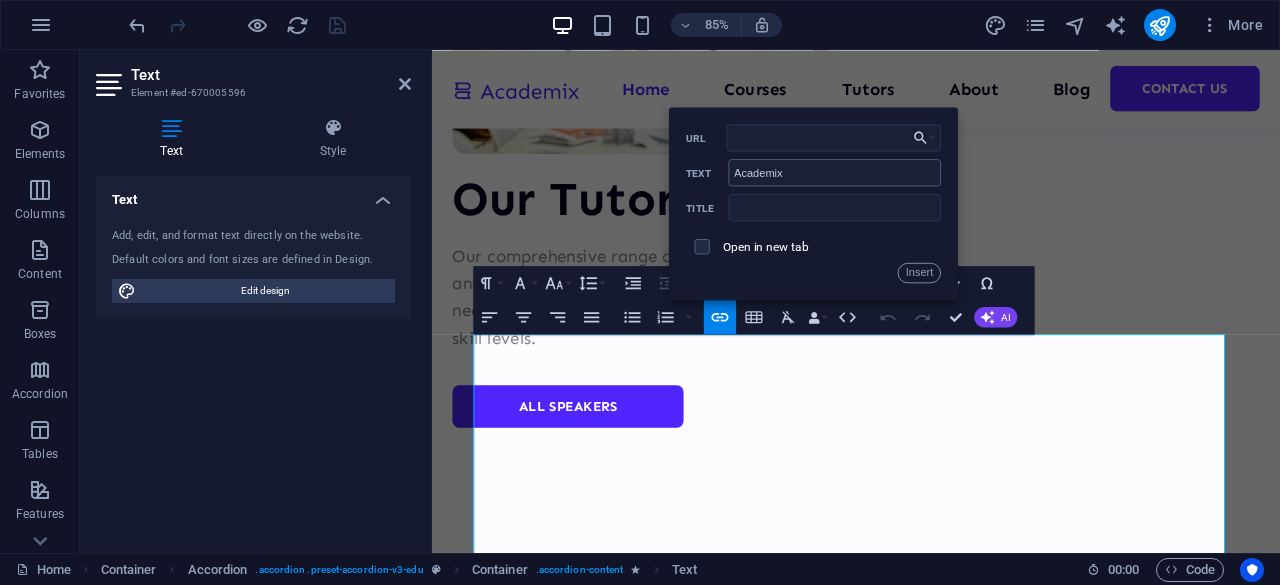 drag, startPoint x: 722, startPoint y: 321, endPoint x: 854, endPoint y: 180, distance: 193.14502 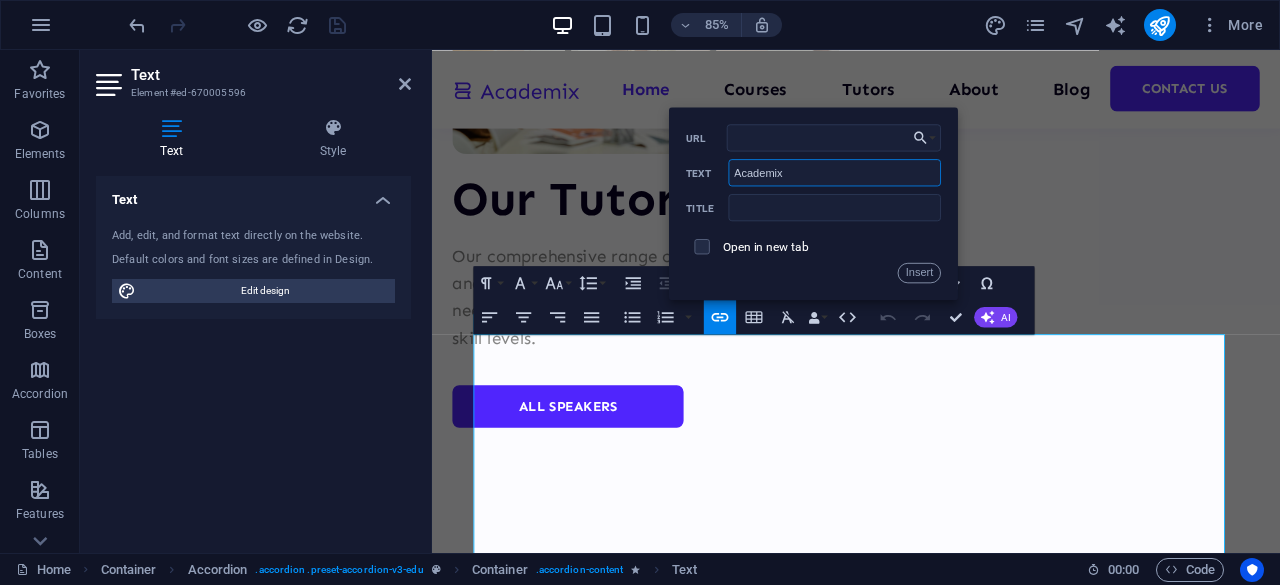 click on "Academix" at bounding box center (834, 172) 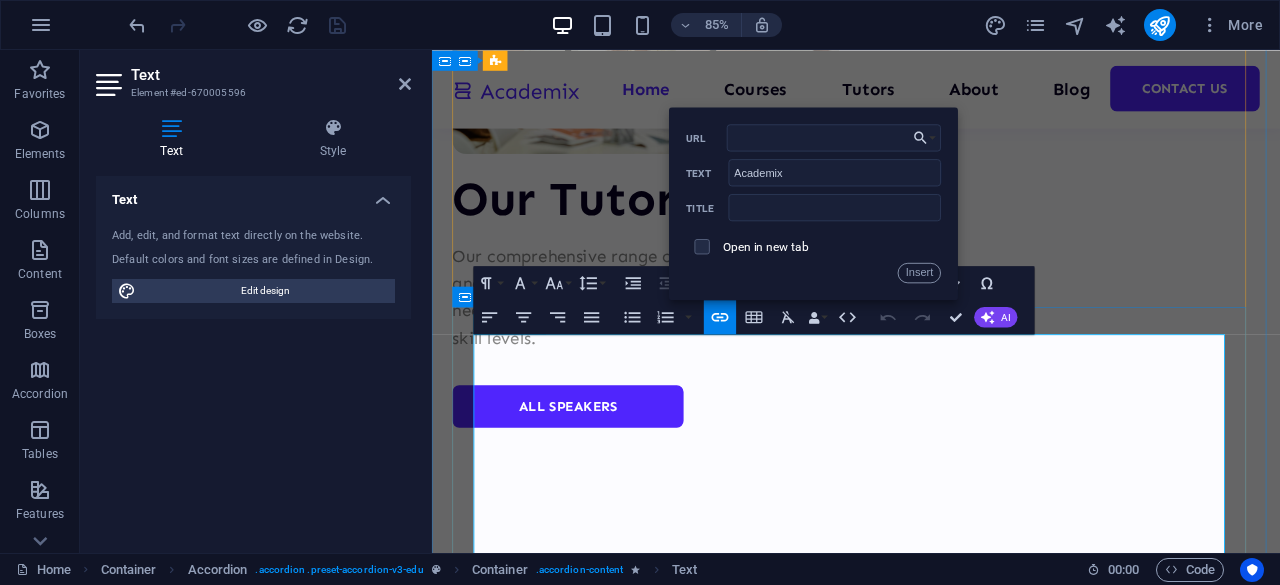 click on "When it comes to selecting the right educational partner, Academix stands out for several compelling reasons. Our commitment to excellence, innovative teaching methods, and personalized support ensures that every student has the opportunity to succeed. We provide a diverse range of programs that cater to various learning styles and career aspirations, making sure that each individual finds their unique path to success. Moreover, our experienced faculty members are not just educators; they are mentors dedicated to guiding students through their academic journey. They bring a wealth of knowledge and real-world experience, enhancing the learning process and preparing students for the challenges of the future. At Academix, we also prioritize creating a supportive environment that fosters collaboration and community. Our state-of-the-art facilities and resources are designed to facilitate an interactive learning experience, encouraging students to engage deeply with the subject matter." at bounding box center (931, 8659) 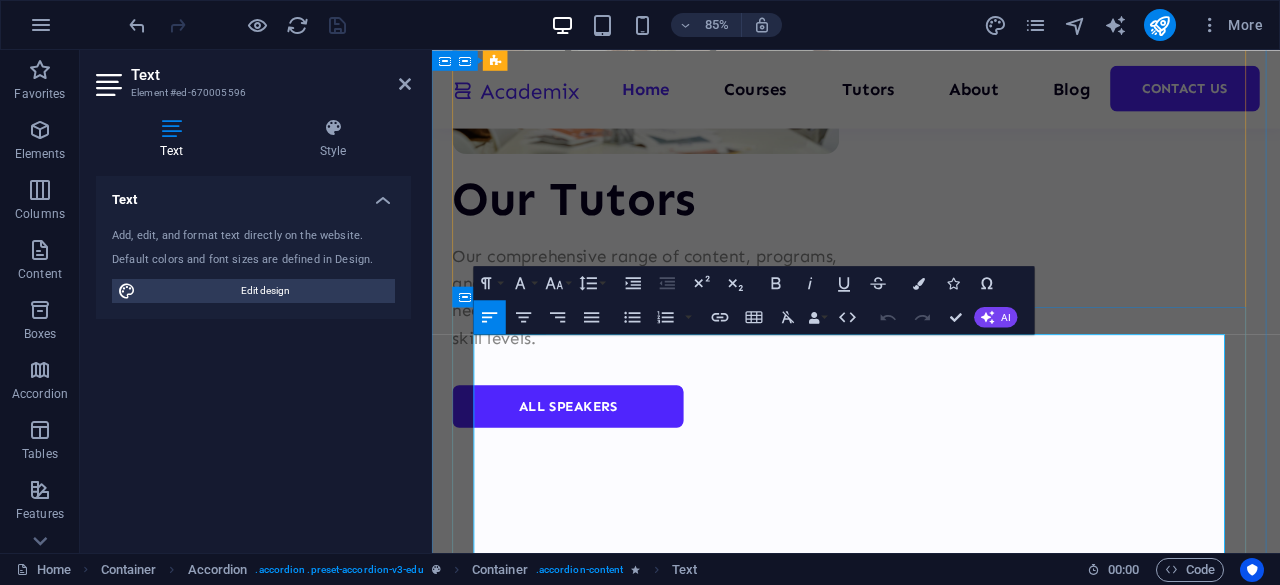 drag, startPoint x: 1126, startPoint y: 400, endPoint x: 1037, endPoint y: 406, distance: 89.20202 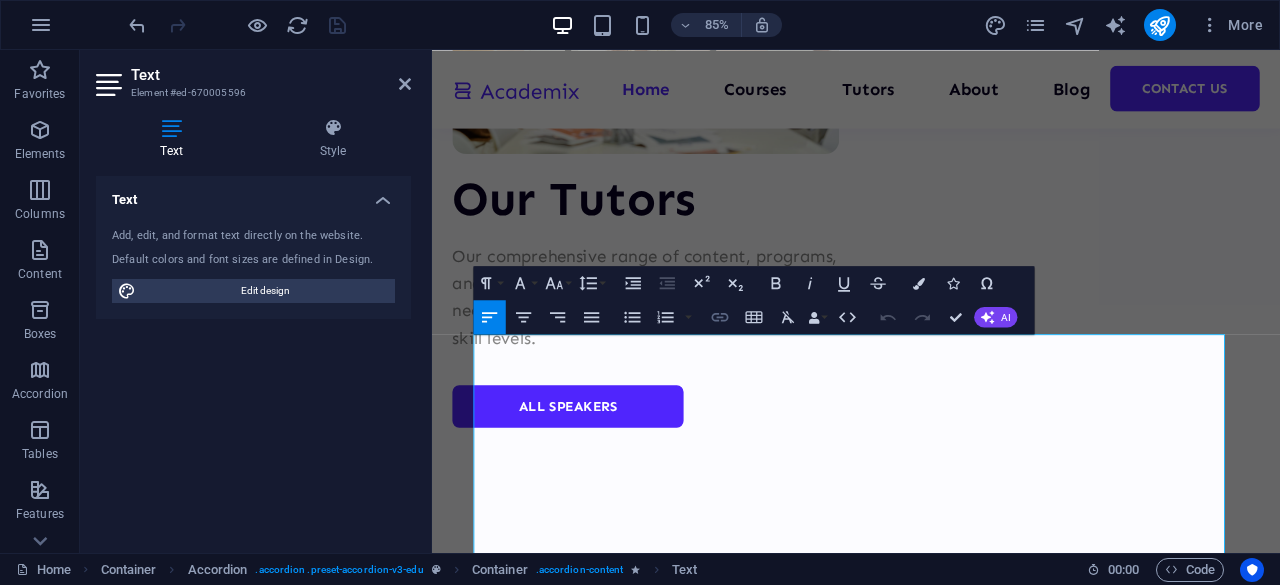 type on "Academix" 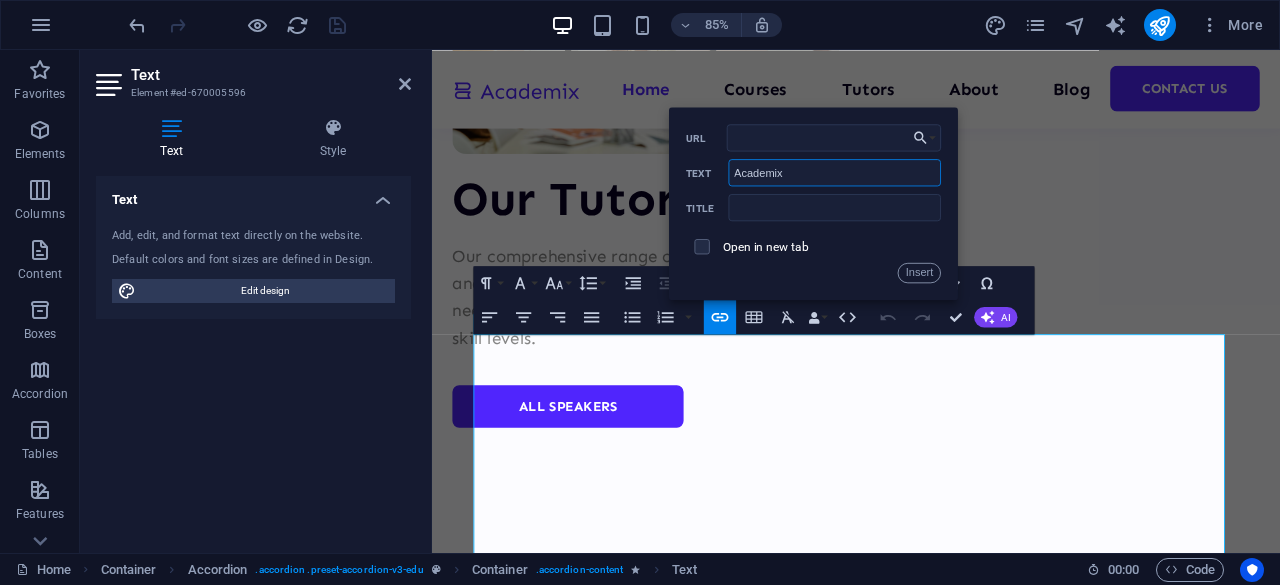 click on "Academix" at bounding box center [834, 172] 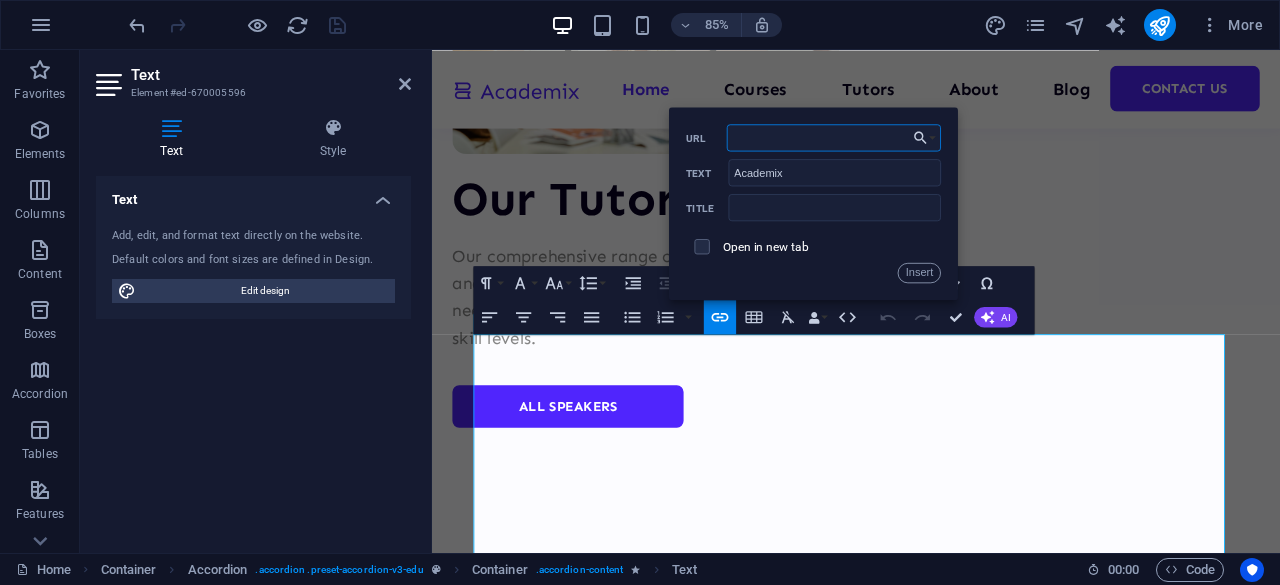 click on "URL" at bounding box center [834, 137] 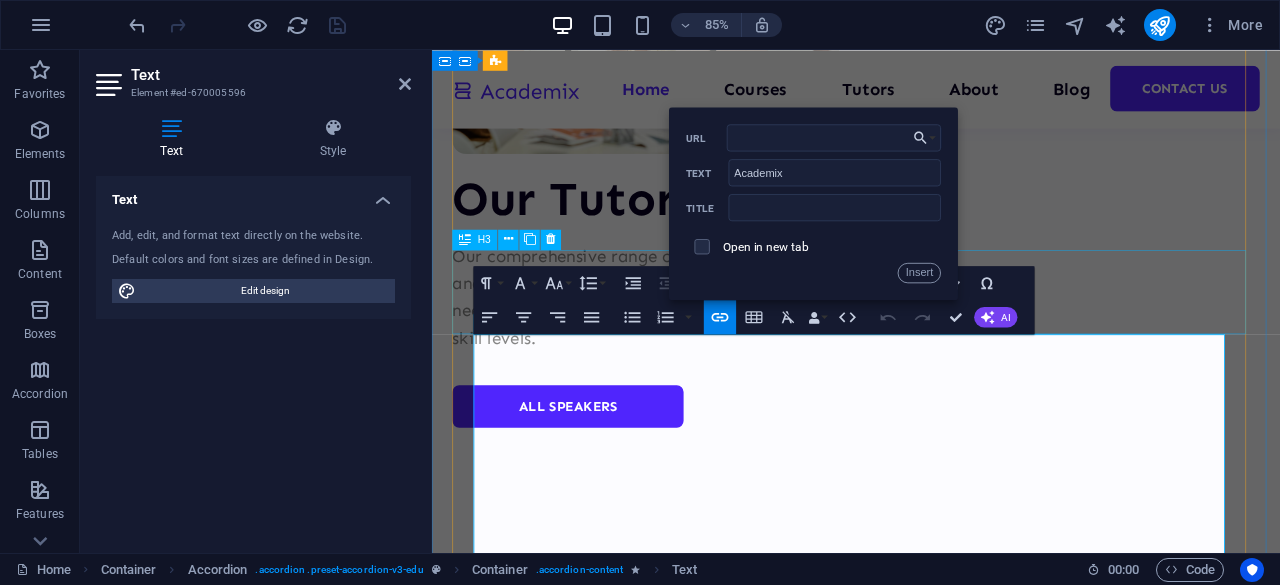 click on "Why choose the Academix team?" at bounding box center [931, 8289] 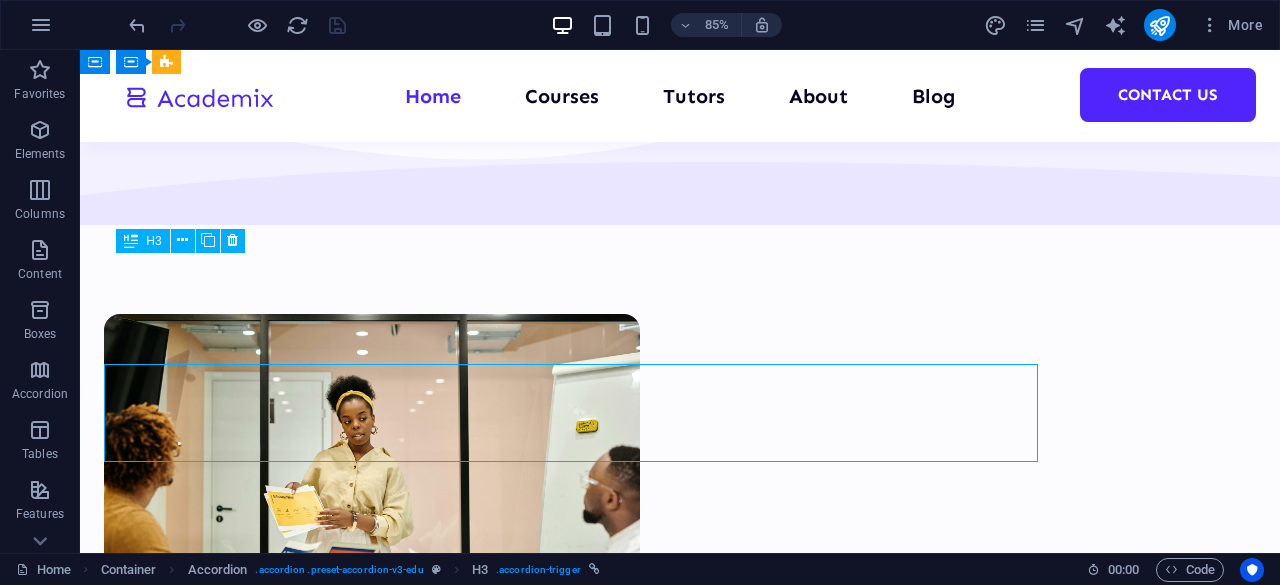 scroll, scrollTop: 7462, scrollLeft: 0, axis: vertical 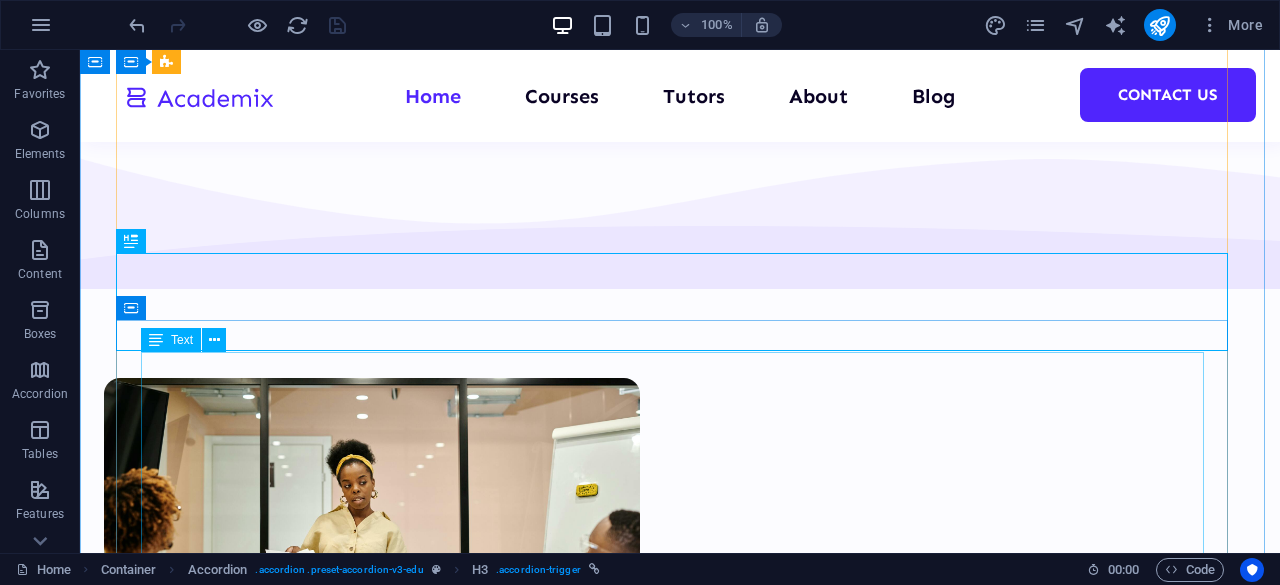 click on "When it comes to selecting the right educational partner, Academix stands out for several compelling reasons. Our commitment to excellence, innovative teaching methods, and personalized support ensures that every student has the opportunity to succeed. We provide a diverse range of programs that cater to various learning styles and career aspirations, making sure that each individual finds their unique path to success.  Moreover, our experienced faculty members are not just educators; they are mentors dedicated to guiding students through their academic journey. They bring a wealth of knowledge and real-world experience, enhancing the learning process and preparing students for the challenges of the future.  At Academix, we also prioritize creating a supportive environment that fosters collaboration and community. Our state-of-the-art facilities and resources are designed to facilitate an interactive learning experience, encouraging students to engage deeply with the subject matter." at bounding box center (680, 9327) 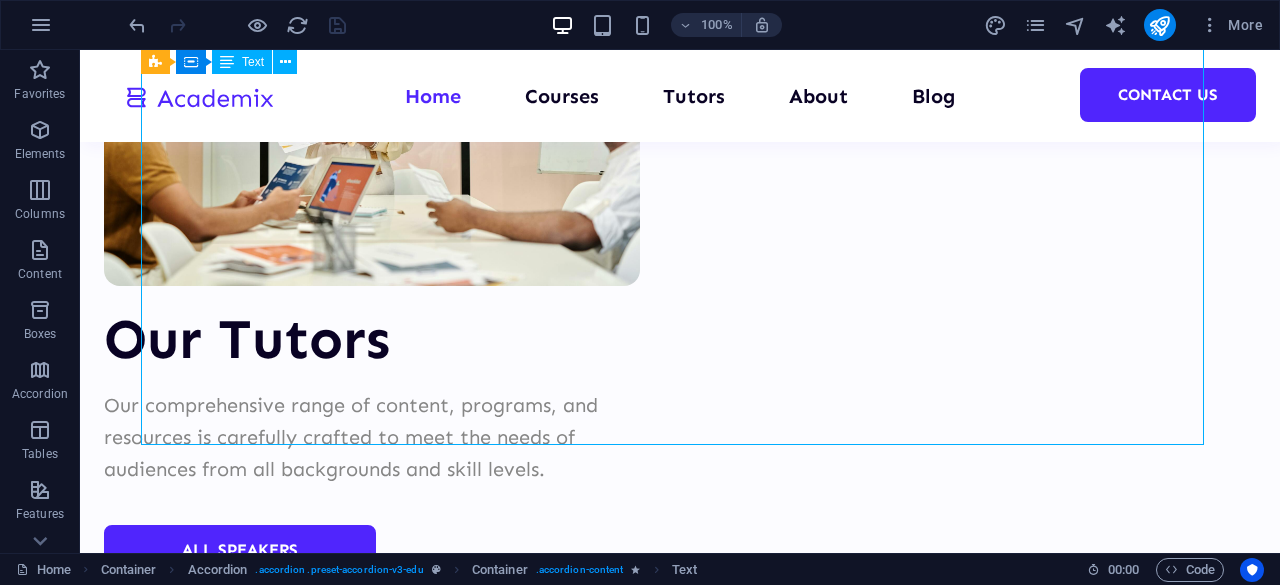 scroll, scrollTop: 7916, scrollLeft: 0, axis: vertical 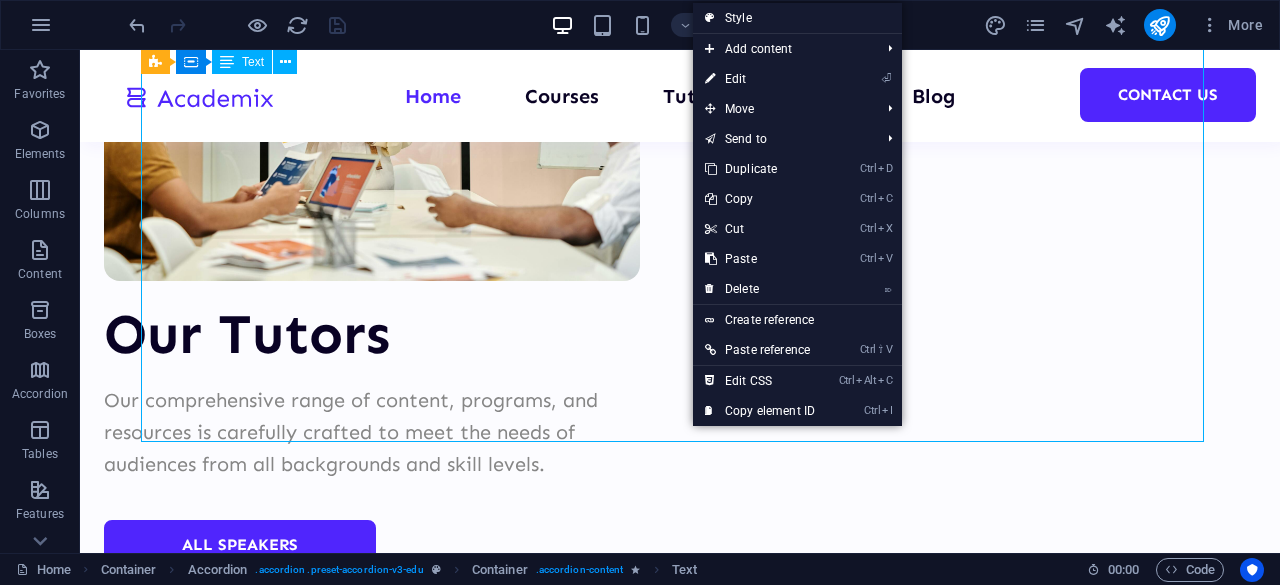 click on "When it comes to selecting the right educational partner, Academix stands out for several compelling reasons. Our commitment to excellence, innovative teaching methods, and personalized support ensures that every student has the opportunity to succeed. We provide a diverse range of programs that cater to various learning styles and career aspirations, making sure that each individual finds their unique path to success.  Moreover, our experienced faculty members are not just educators; they are mentors dedicated to guiding students through their academic journey. They bring a wealth of knowledge and real-world experience, enhancing the learning process and preparing students for the challenges of the future.  At Academix, we also prioritize creating a supportive environment that fosters collaboration and community. Our state-of-the-art facilities and resources are designed to facilitate an interactive learning experience, encouraging students to engage deeply with the subject matter." at bounding box center [680, 8873] 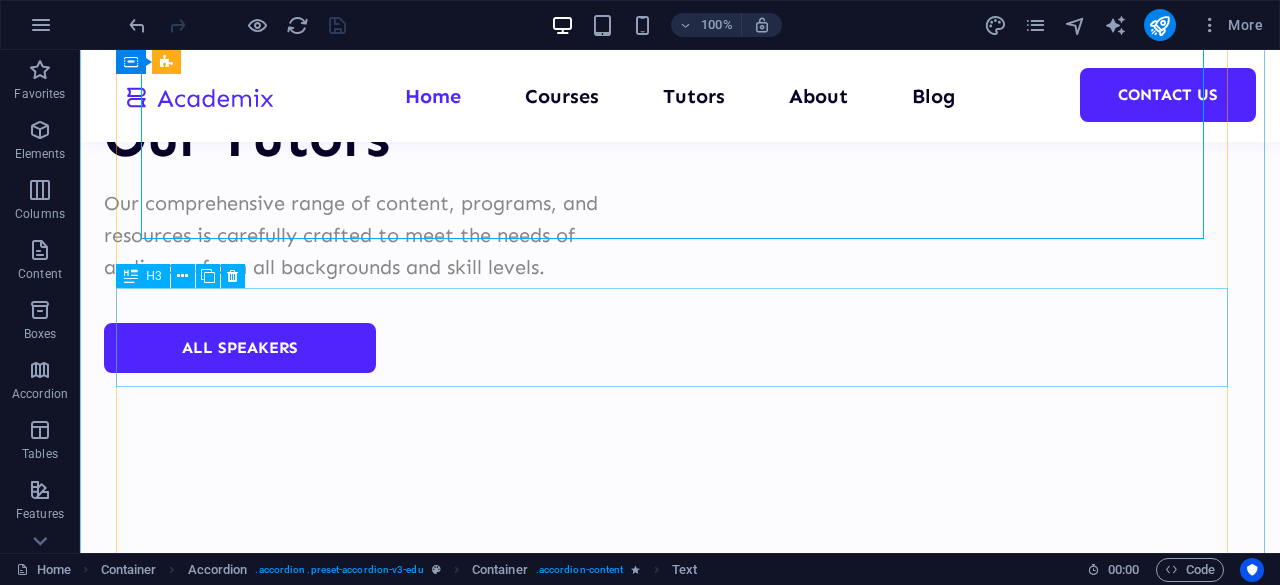 scroll, scrollTop: 8121, scrollLeft: 0, axis: vertical 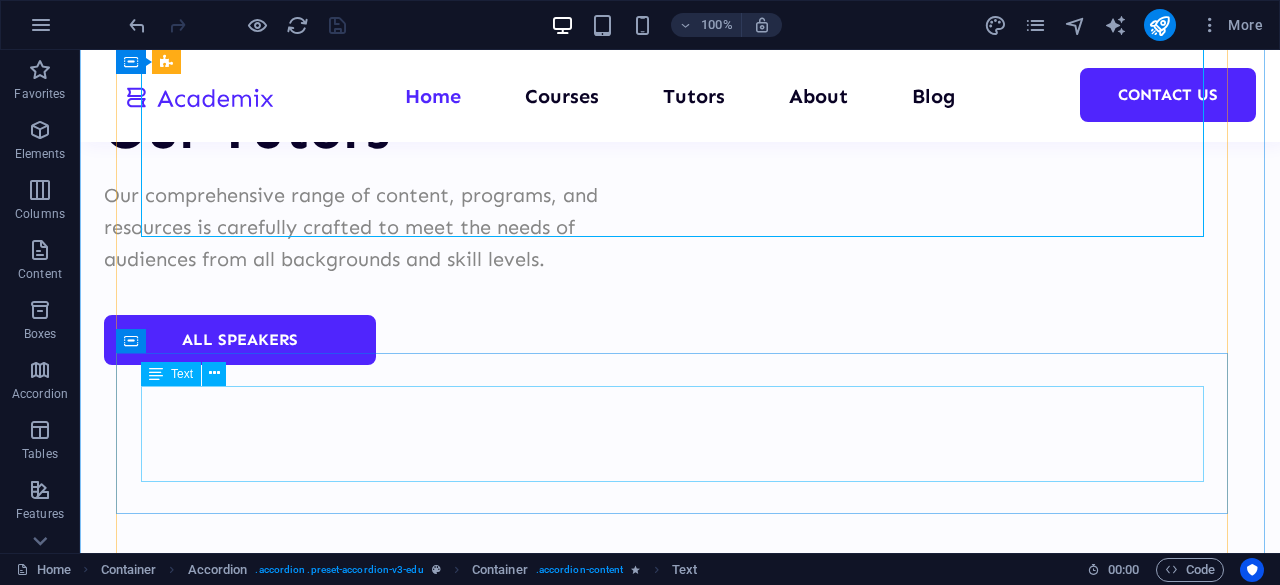 click on "Lorem ipsum dolor sit amet, consectetur adipiscing elit, sed do eiusmod tempor incididunt ut labore et dolore magna aliqua. Ut enim ad minim veniam, quis nostrud exercitation. Sed do eiusmod tempor incididunt ut labore et dolore magna aliqua." at bounding box center [680, 9122] 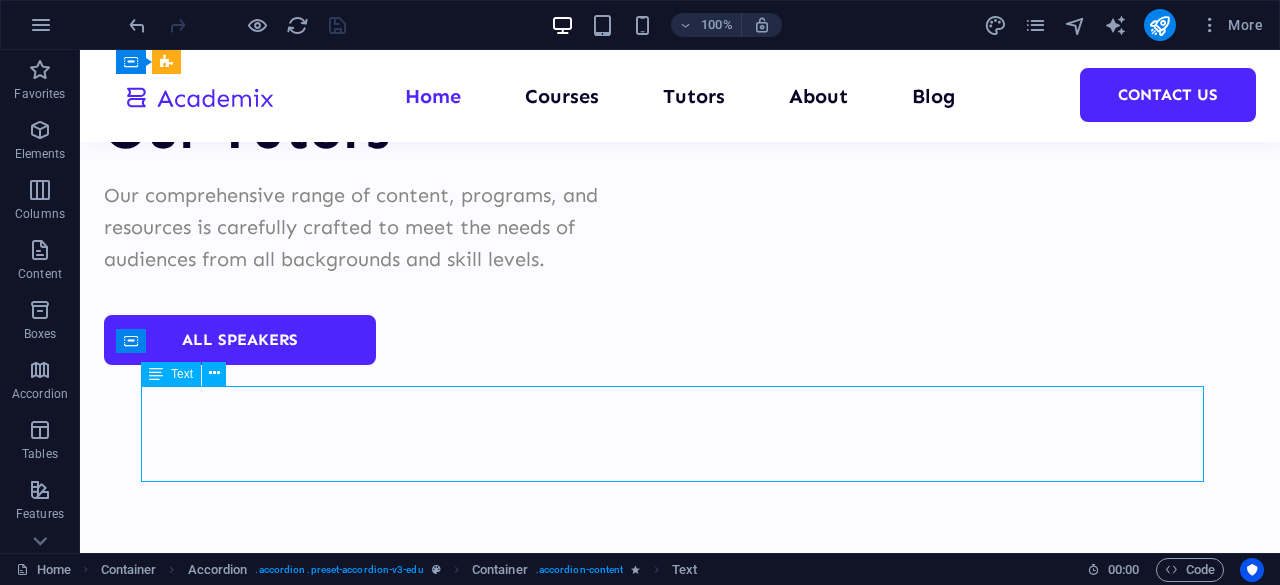 click on "Lorem ipsum dolor sit amet, consectetur adipiscing elit, sed do eiusmod tempor incididunt ut labore et dolore magna aliqua. Ut enim ad minim veniam, quis nostrud exercitation. Sed do eiusmod tempor incididunt ut labore et dolore magna aliqua." at bounding box center (680, 9122) 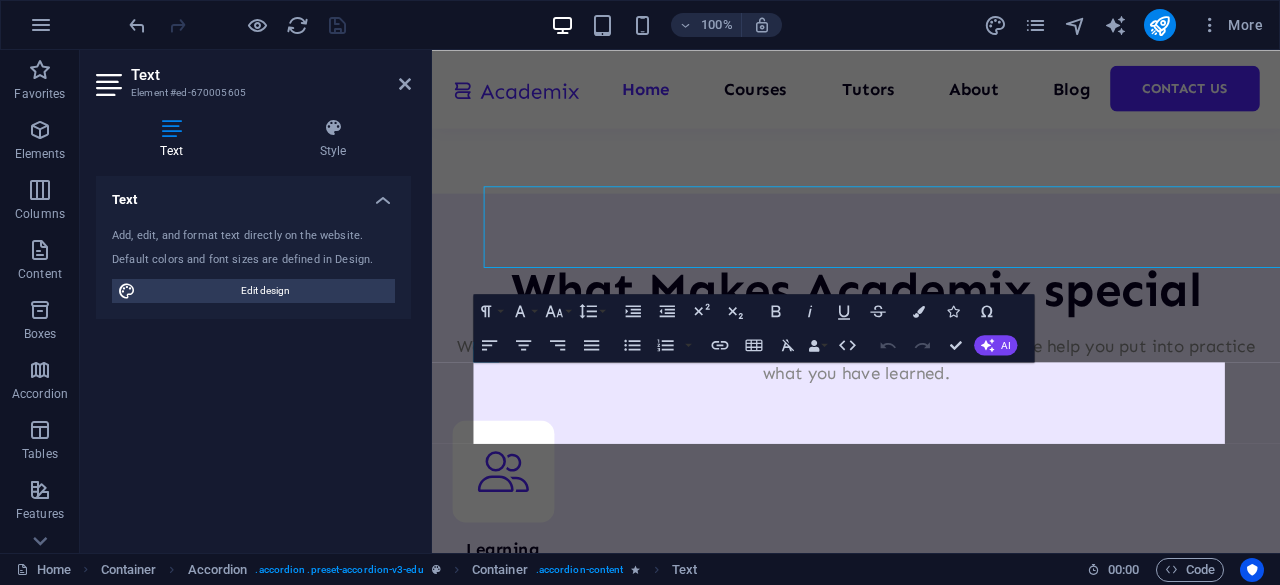 click on "Text Element #ed-670005605 Text Style Text Add, edit, and format text directly on the website. Default colors and font sizes are defined in Design. Edit design Alignment Left aligned Centered Right aligned Accordion Element
H1   Unequal Columns   Container   Container   Image   Container   Spacer   Spacer   Button   Button series   Container   Image   Container   4 columns   Container   Spacer   Container   Container   Counter   Text   Container   2 columns   Image   2 columns   2 columns   Container   Container   Text   Container   Counter   Container   Container   Counter   HTML   Menu Bar   Icon   Spacer   Container   H2   Text   Spacer   Collection item   Container   Image   Collection listing   Collection item   Container   H5   Container   Spacer   Text   Container   Spacer   Spacer   Button   2 columns   Container   H2   Container   Text   Spacer   Button   Container   Text   Spacer   Container   Icon   Boxes   Container   Container   H5   Container   Container   H2   Container" at bounding box center [680, 301] 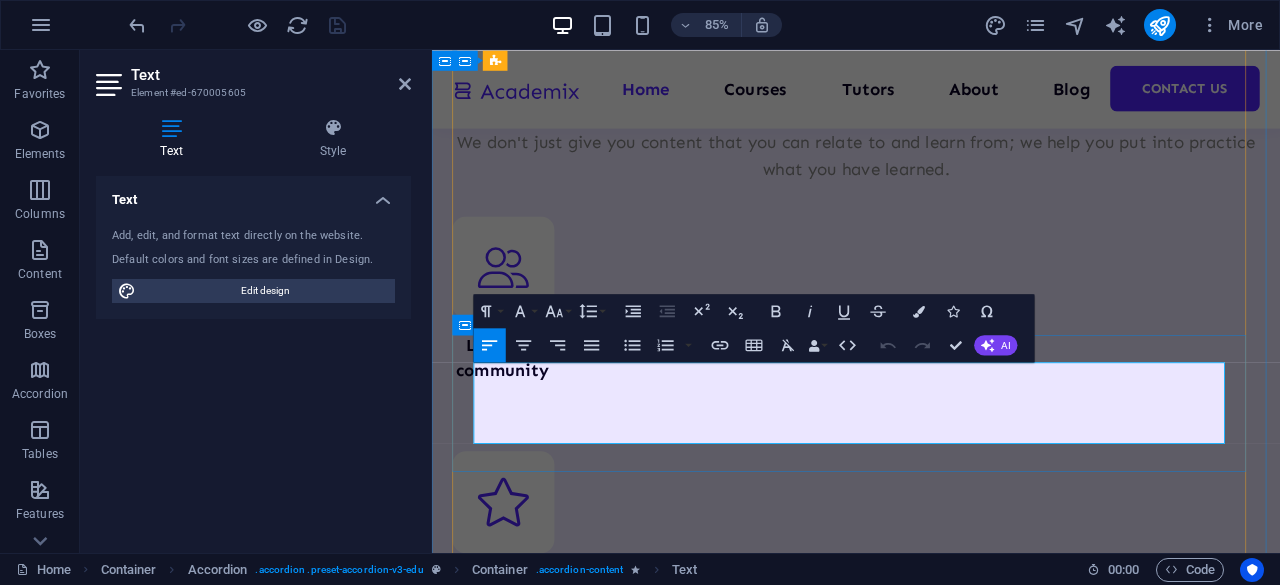 click on "Lorem ipsum dolor sit amet, consectetur adipiscing elit, sed do eiusmod tempor incididunt ut labore et dolore magna aliqua. Ut enim ad minim veniam, quis nostrud exercitation. Sed do eiusmod tempor incididunt ut labore et dolore magna aliqua." at bounding box center [931, 8422] 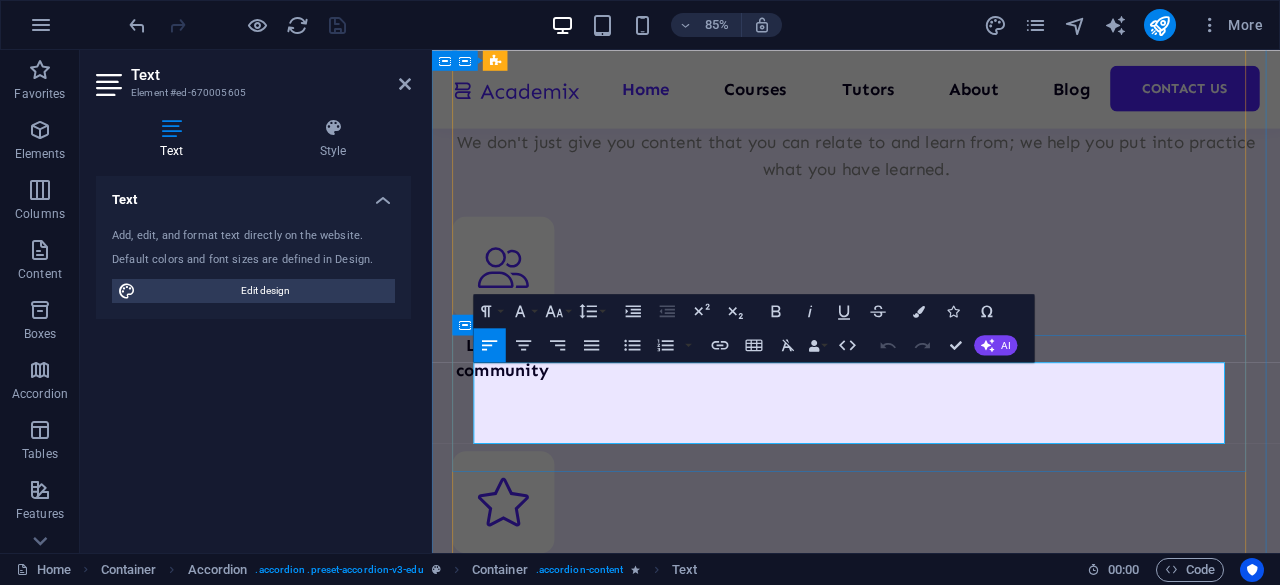 drag, startPoint x: 864, startPoint y: 504, endPoint x: 471, endPoint y: 438, distance: 398.50345 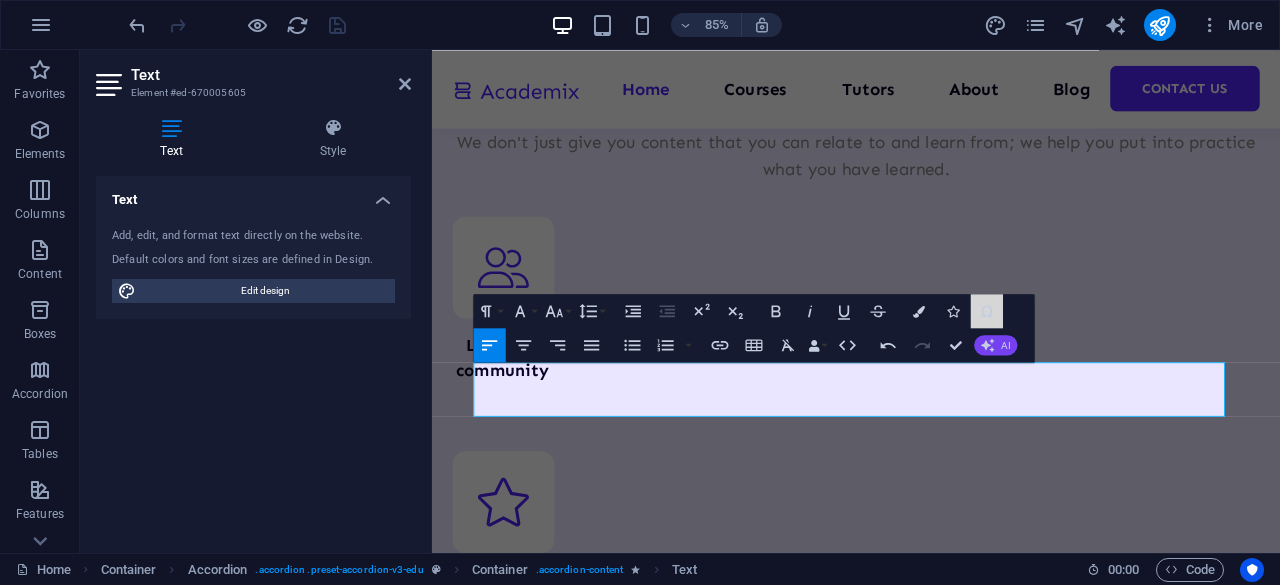 drag, startPoint x: 1000, startPoint y: 315, endPoint x: 993, endPoint y: 349, distance: 34.713108 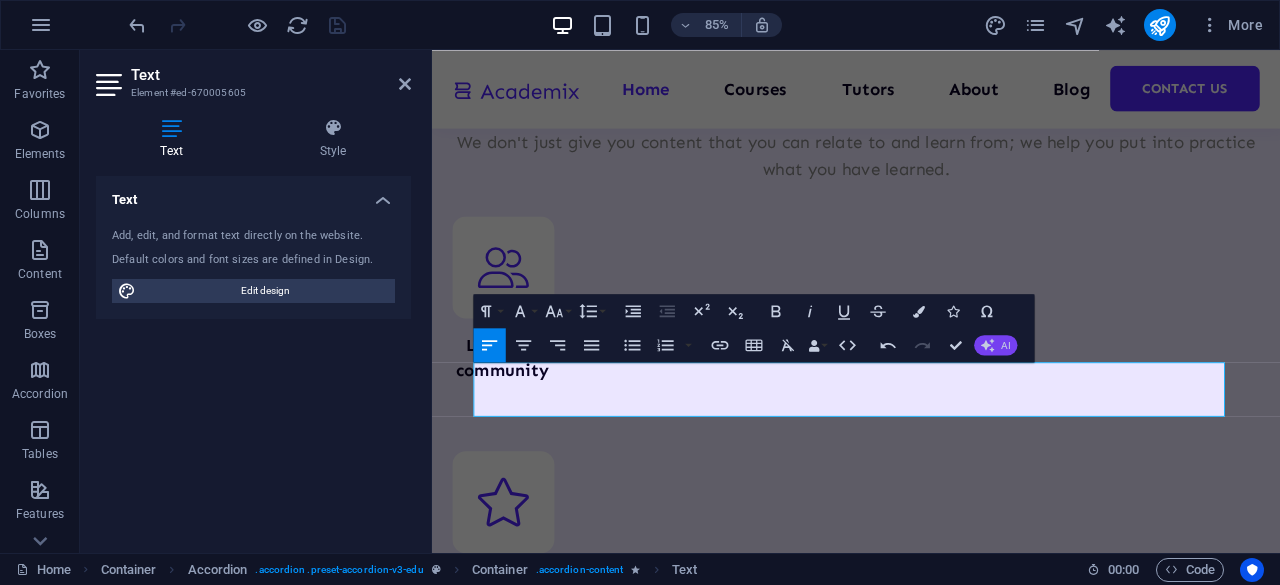click 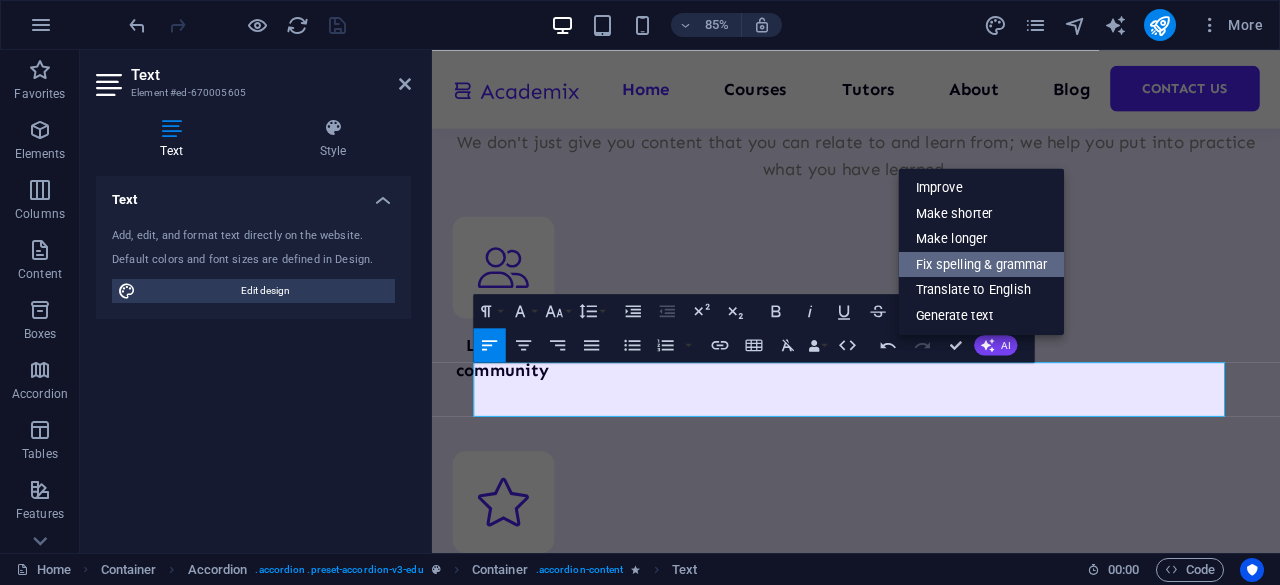 click on "Fix spelling & grammar" at bounding box center (982, 265) 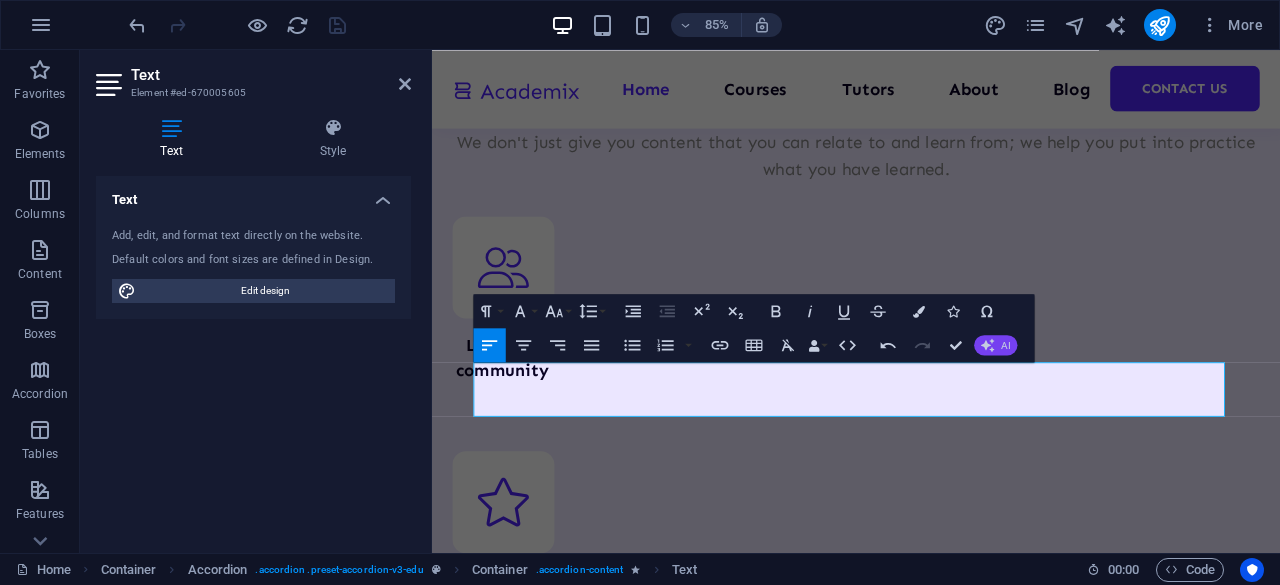 click on "AI" at bounding box center [1005, 345] 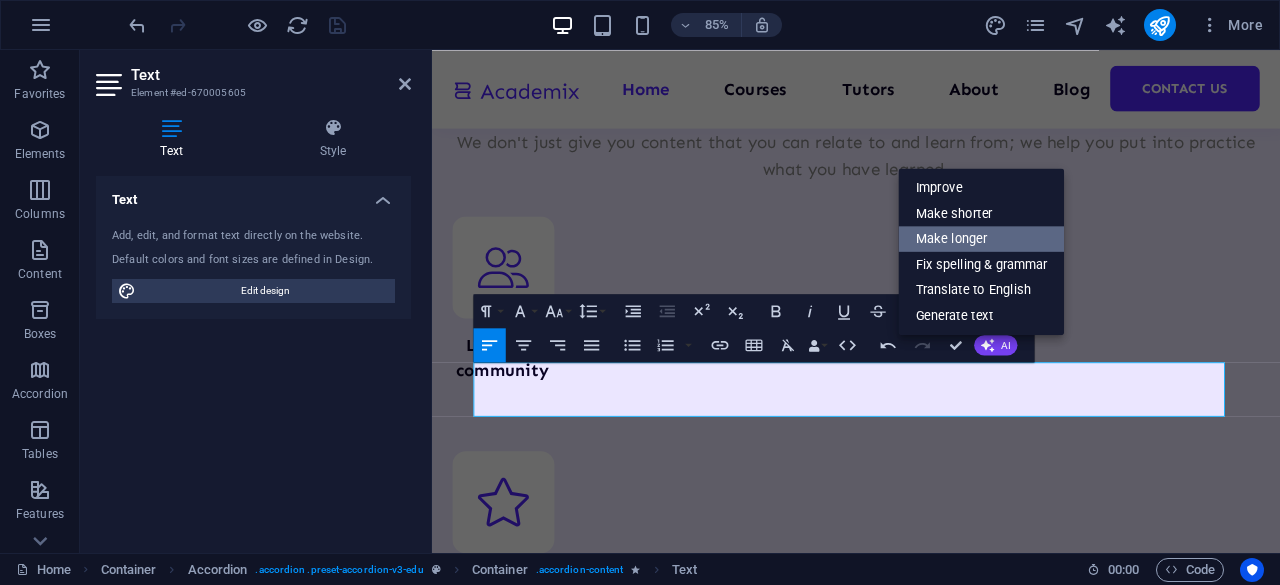 click on "Make longer" at bounding box center [982, 239] 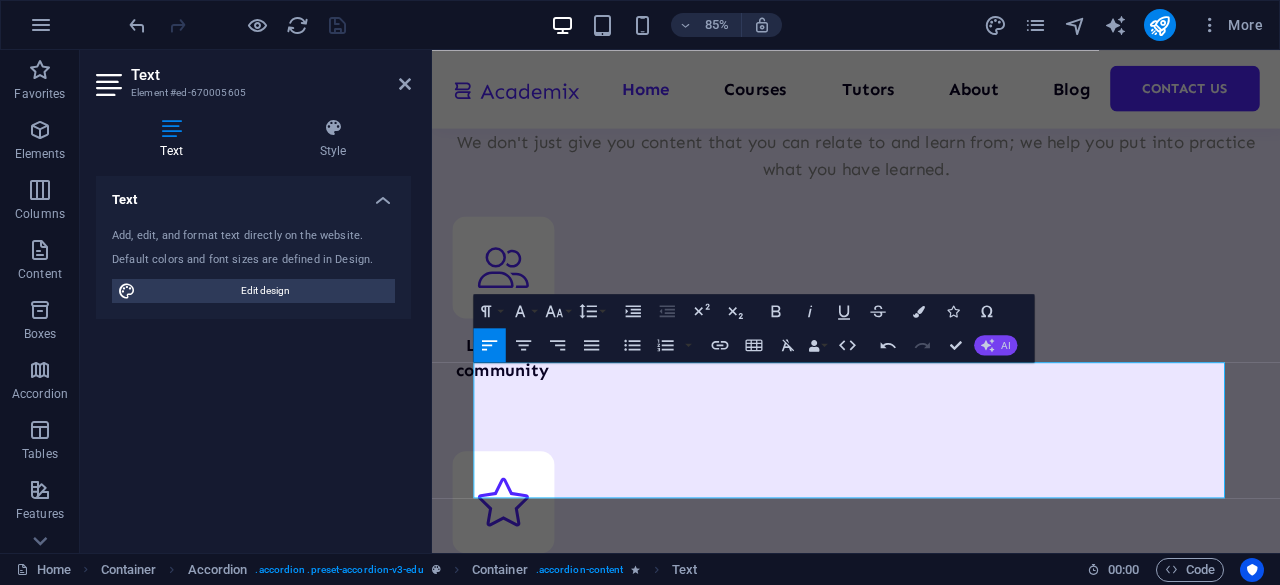 click on "AI" at bounding box center [995, 345] 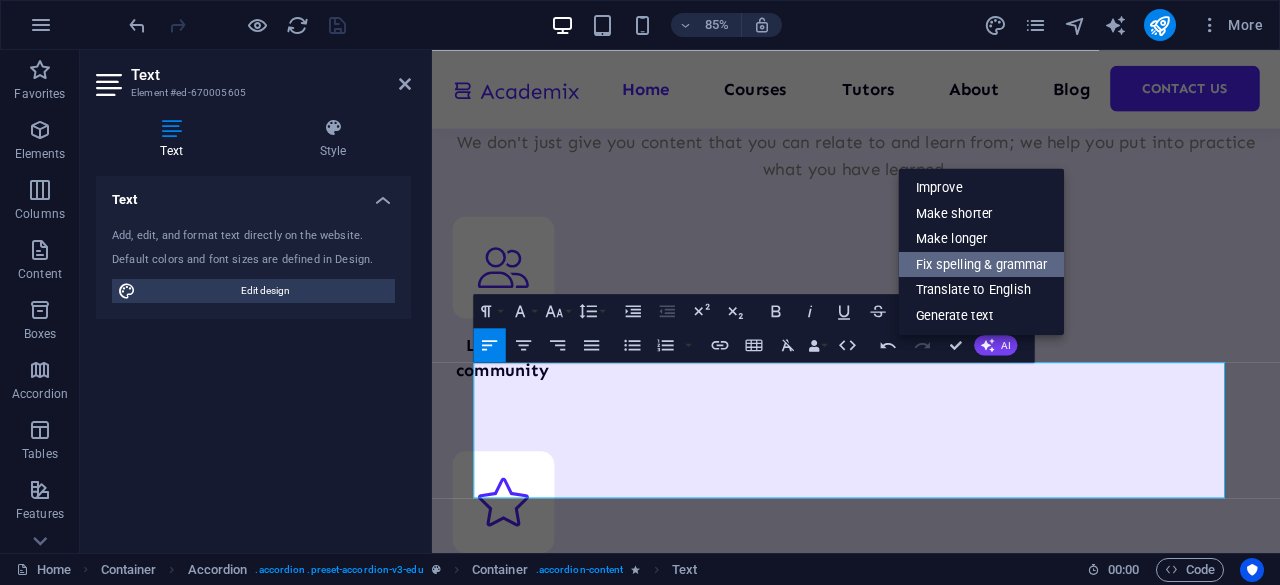 click on "Fix spelling & grammar" at bounding box center [982, 265] 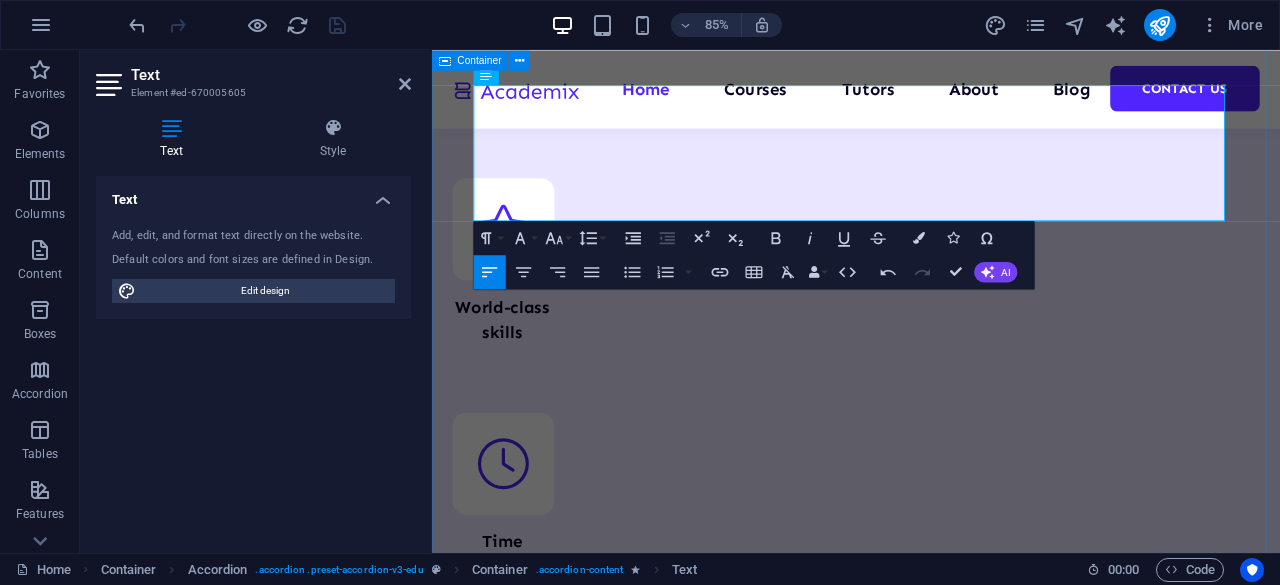 scroll, scrollTop: 8686, scrollLeft: 0, axis: vertical 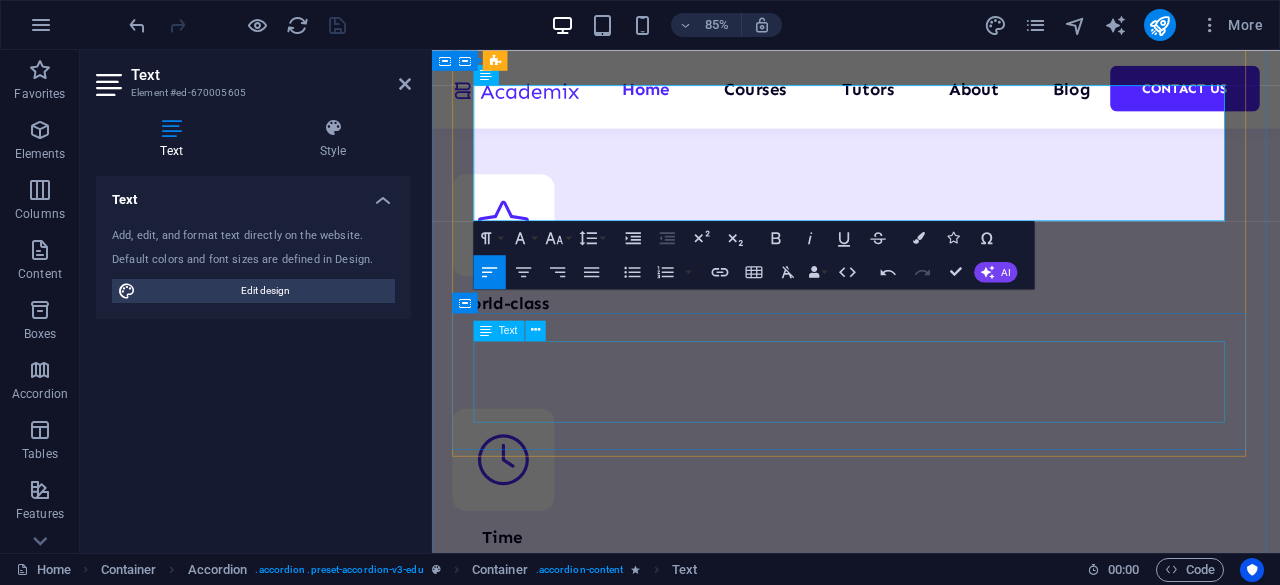 click on "Lorem ipsum dolor sit amet, consectetur adipiscing elit, sed do eiusmod tempor incididunt ut labore et dolore magna aliqua. Ut enim ad minim veniam,  quis nostrud exercitation.  Sed do eiusmod tempor incididunt ut labore et dolore magna aliqua." at bounding box center (931, 8397) 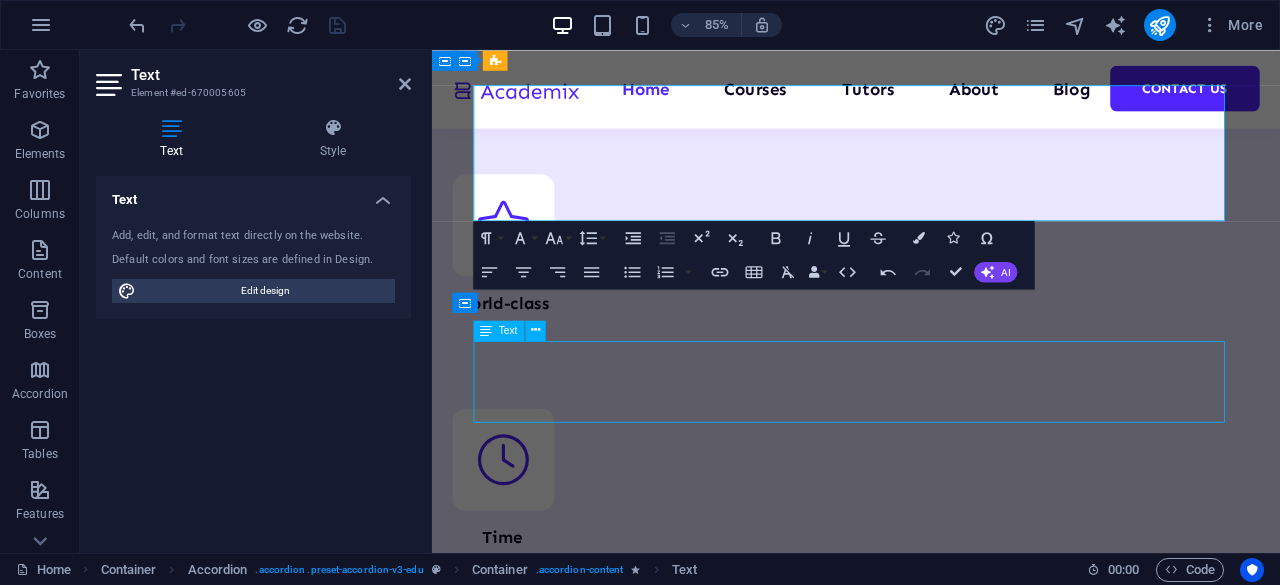 click on "Lorem ipsum dolor sit amet, consectetur adipiscing elit, sed do eiusmod tempor incididunt ut labore et dolore magna aliqua. Ut enim ad minim veniam,  quis nostrud exercitation.  Sed do eiusmod tempor incididunt ut labore et dolore magna aliqua." at bounding box center (931, 8397) 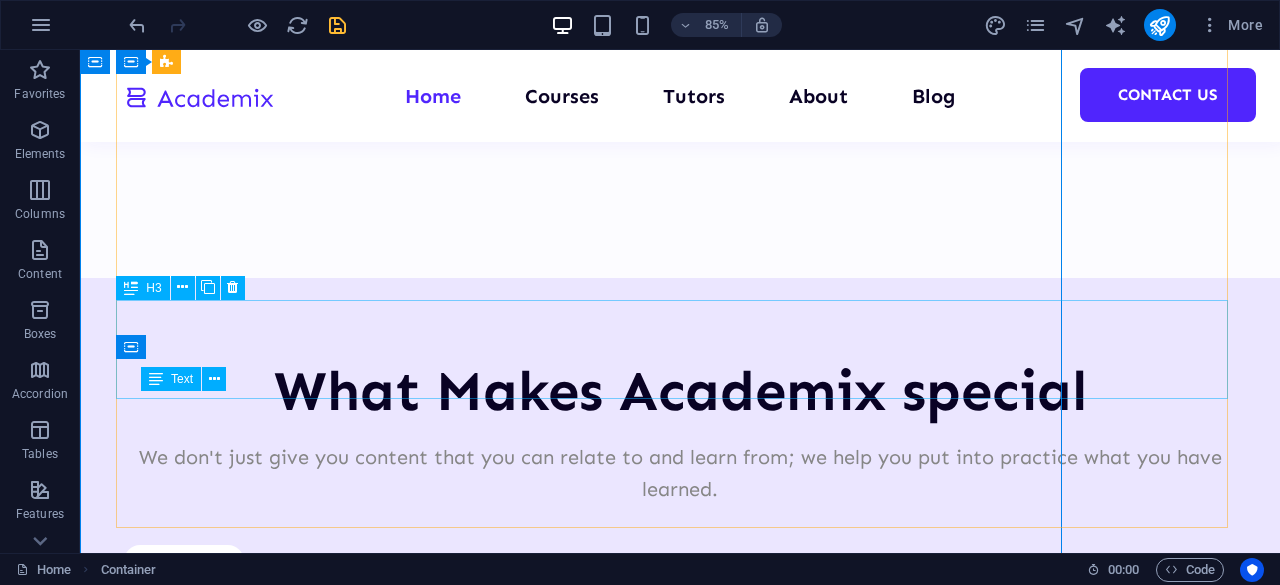 scroll, scrollTop: 8384, scrollLeft: 0, axis: vertical 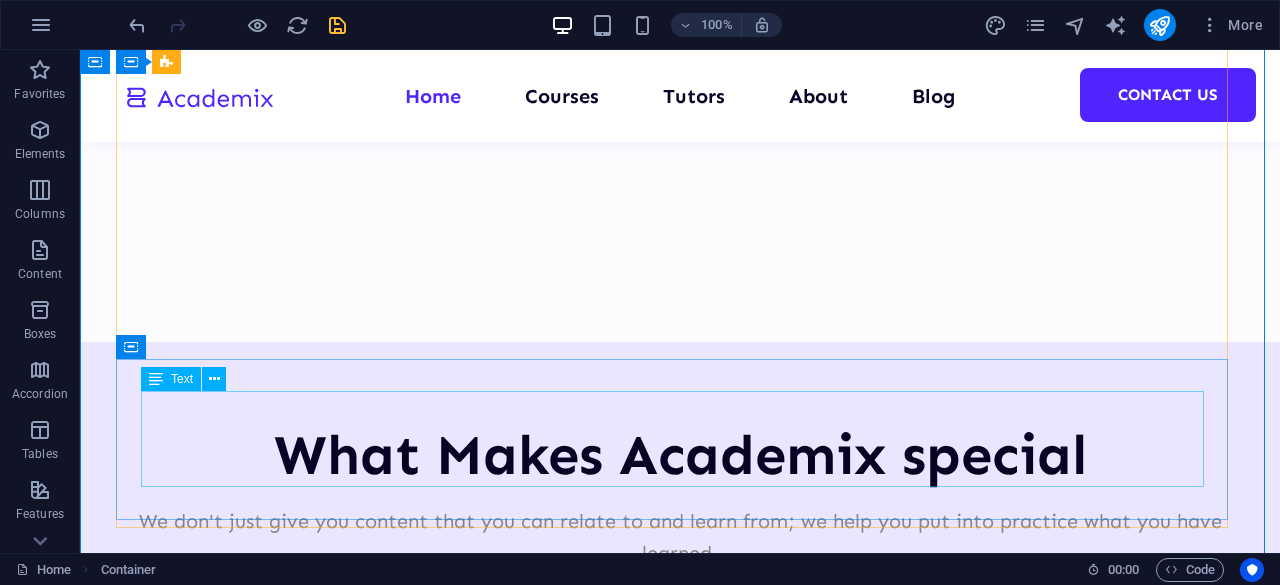 click on "Lorem ipsum dolor sit amet, consectetur adipiscing elit, sed do eiusmod tempor incididunt ut labore et dolore magna aliqua. Ut enim ad minim veniam,  quis nostrud exercitation.  Sed do eiusmod tempor incididunt ut labore et dolore magna aliqua." at bounding box center [680, 9129] 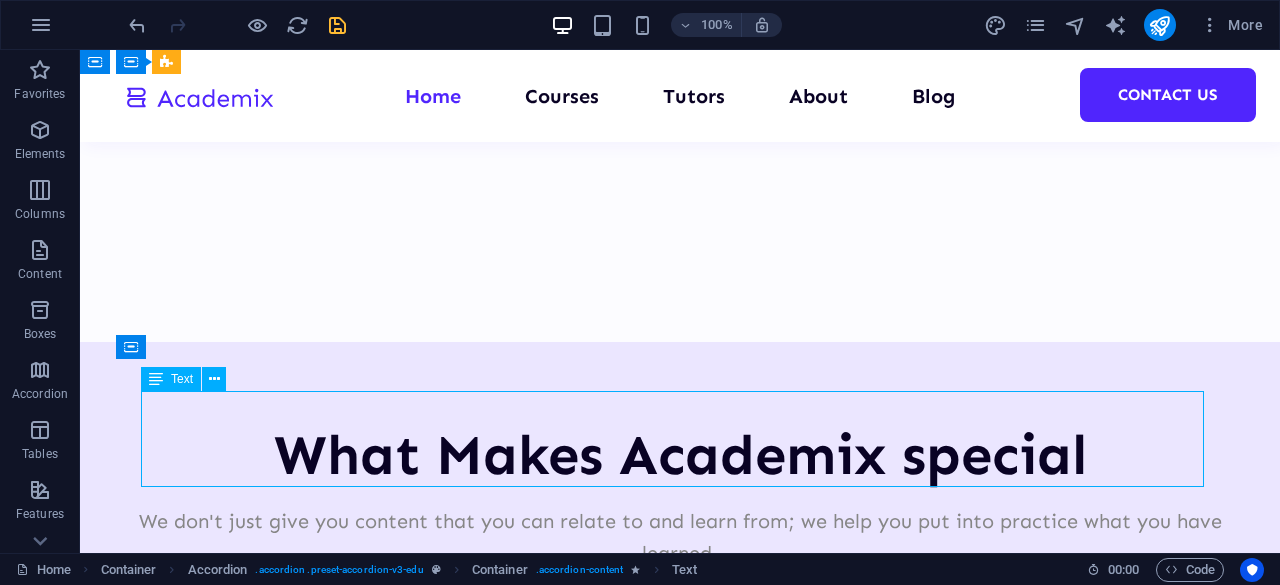 click on "Lorem ipsum dolor sit amet, consectetur adipiscing elit, sed do eiusmod tempor incididunt ut labore et dolore magna aliqua. Ut enim ad minim veniam,  quis nostrud exercitation.  Sed do eiusmod tempor incididunt ut labore et dolore magna aliqua." at bounding box center (680, 9129) 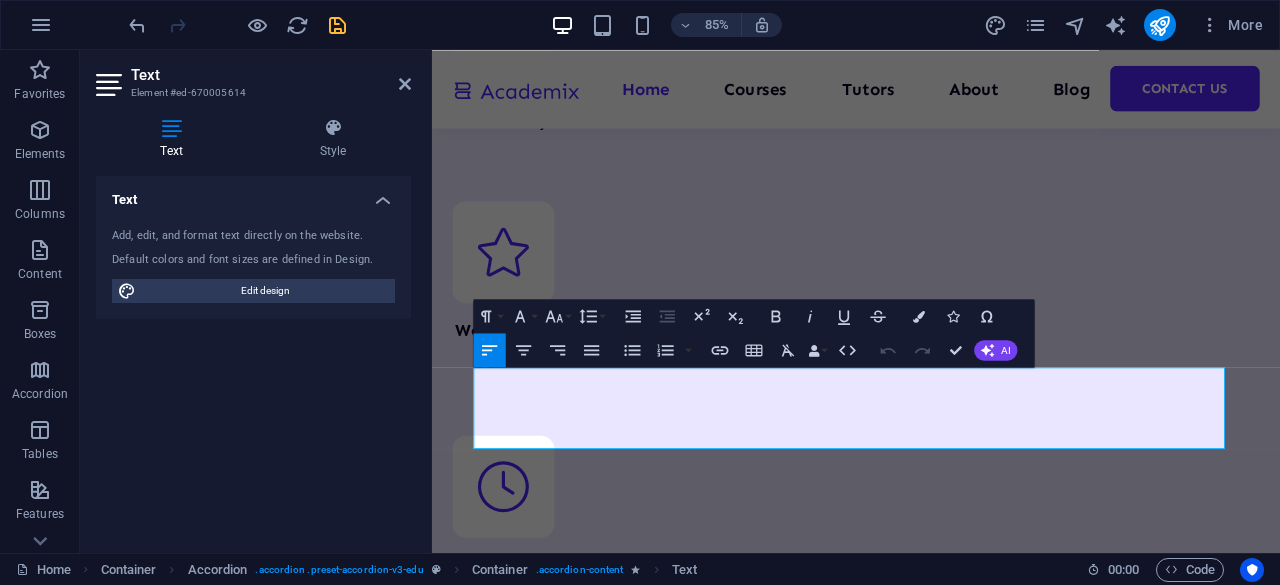 drag, startPoint x: 864, startPoint y: 503, endPoint x: 323, endPoint y: 418, distance: 547.6367 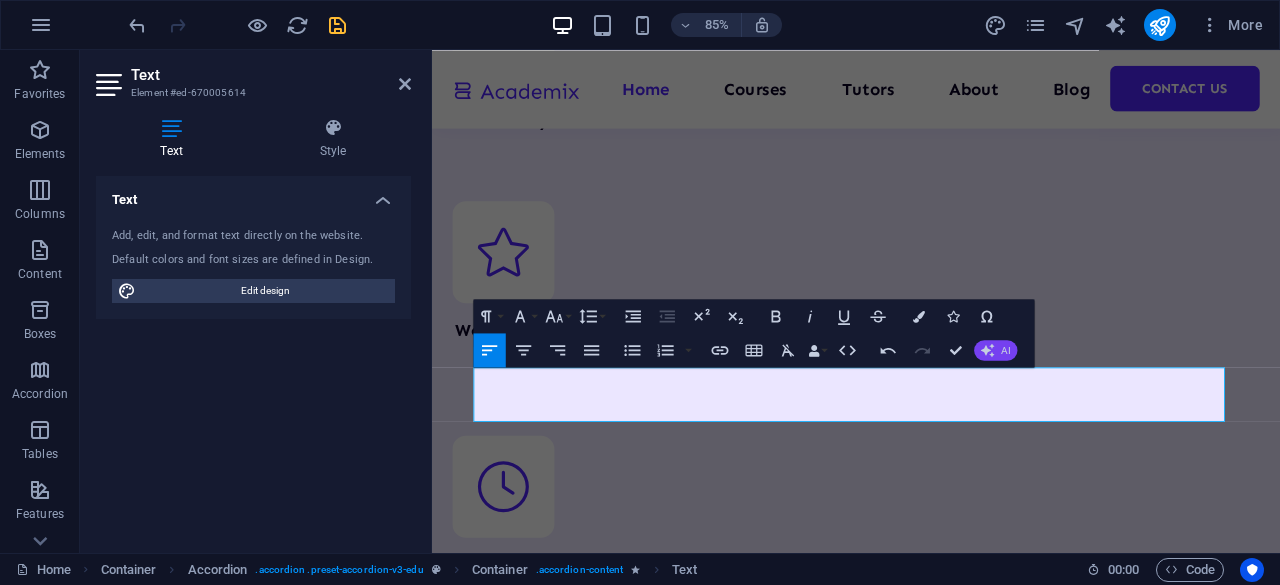 click on "AI" at bounding box center [995, 350] 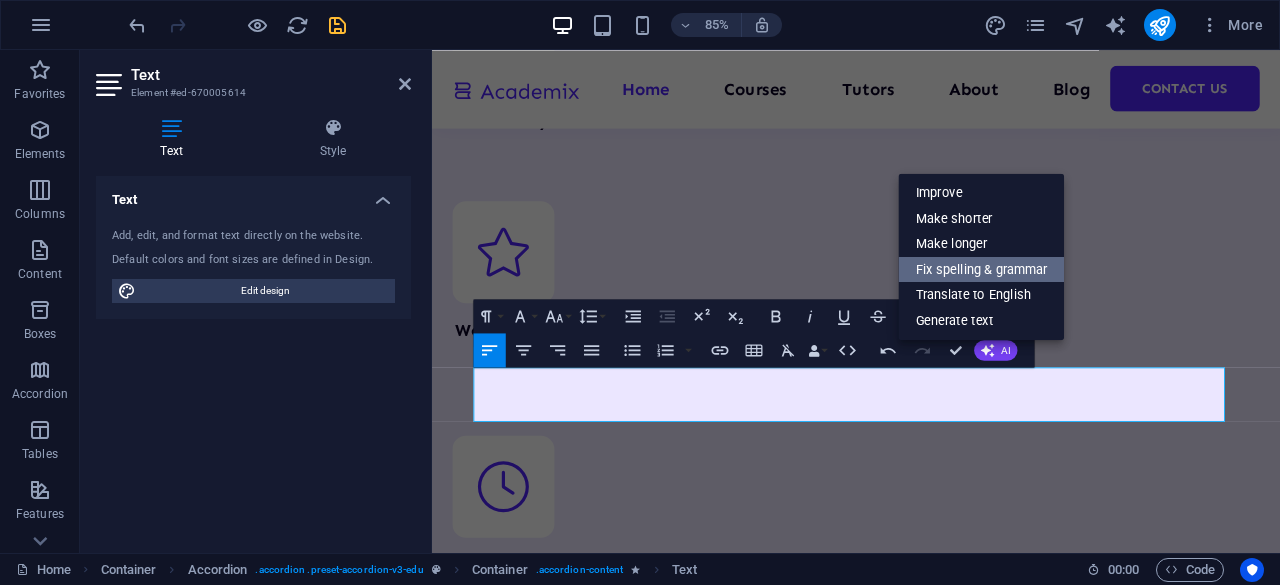 click on "Fix spelling & grammar" at bounding box center [982, 270] 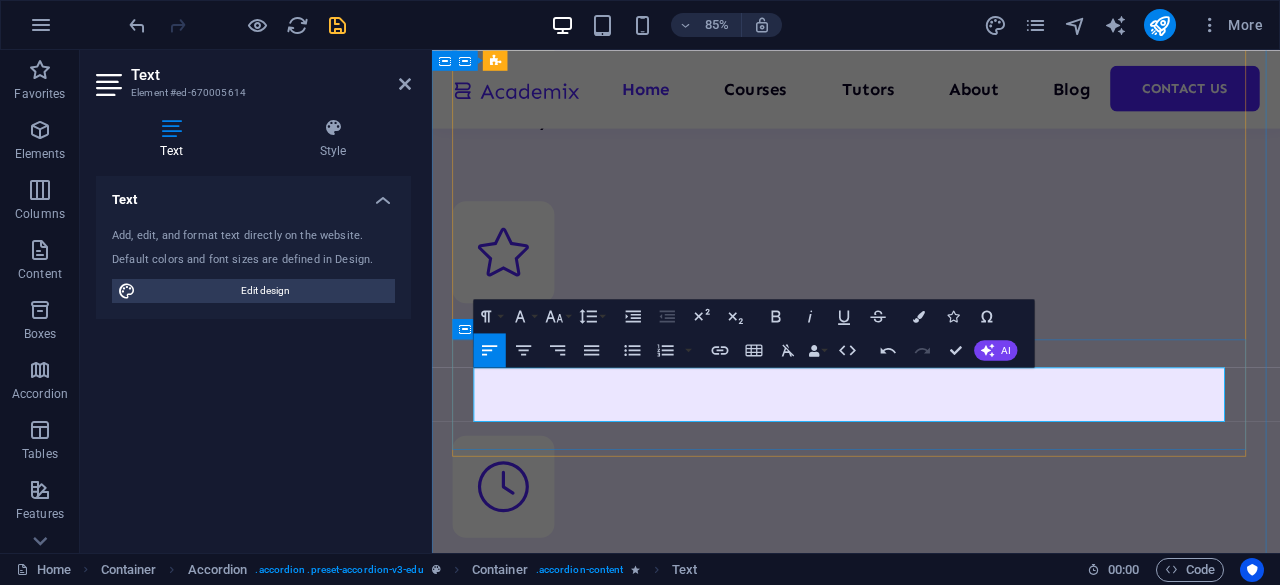 click on "Academix has simplified the journey of acquiring knowledge to be able to participate in the economic class." at bounding box center (931, 8412) 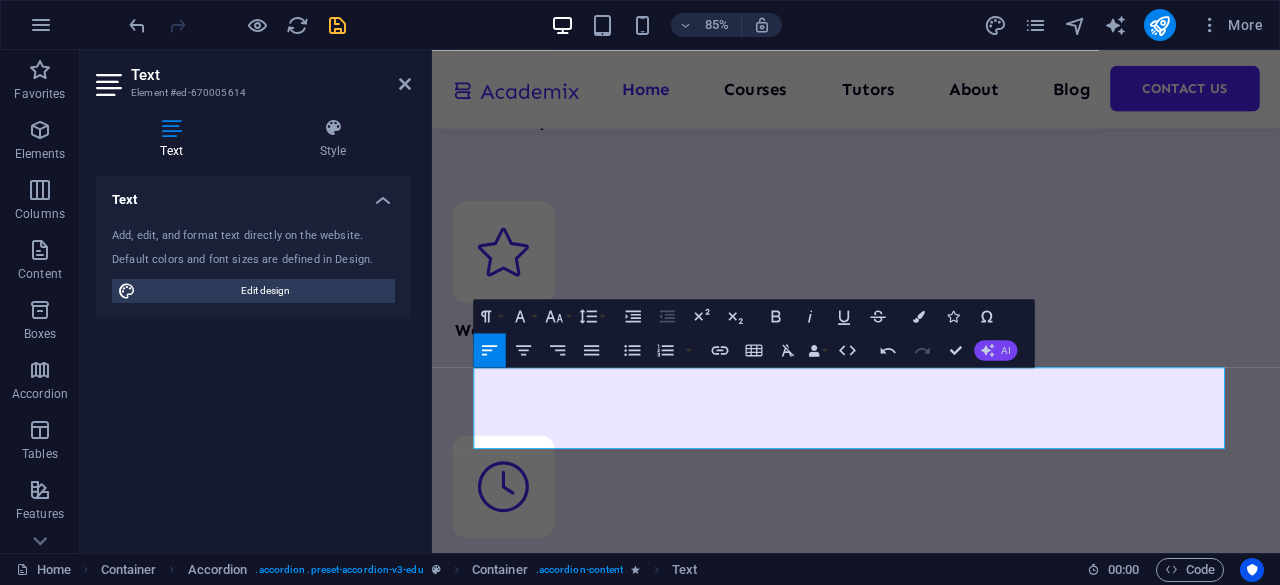 click on "AI" at bounding box center [995, 350] 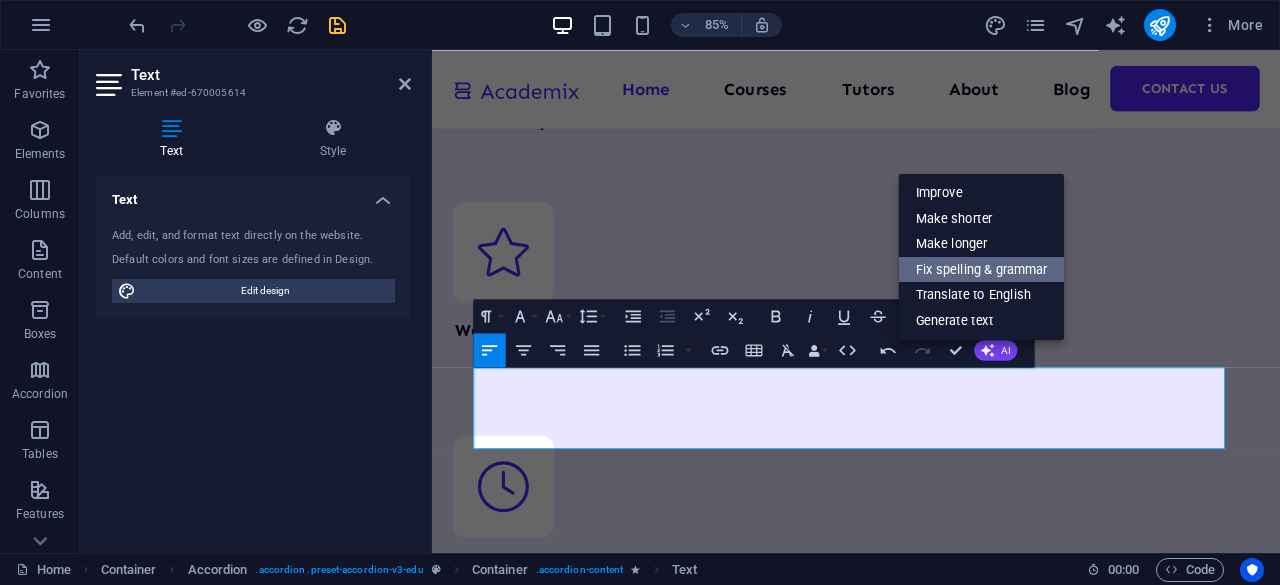 click on "Fix spelling & grammar" at bounding box center (982, 270) 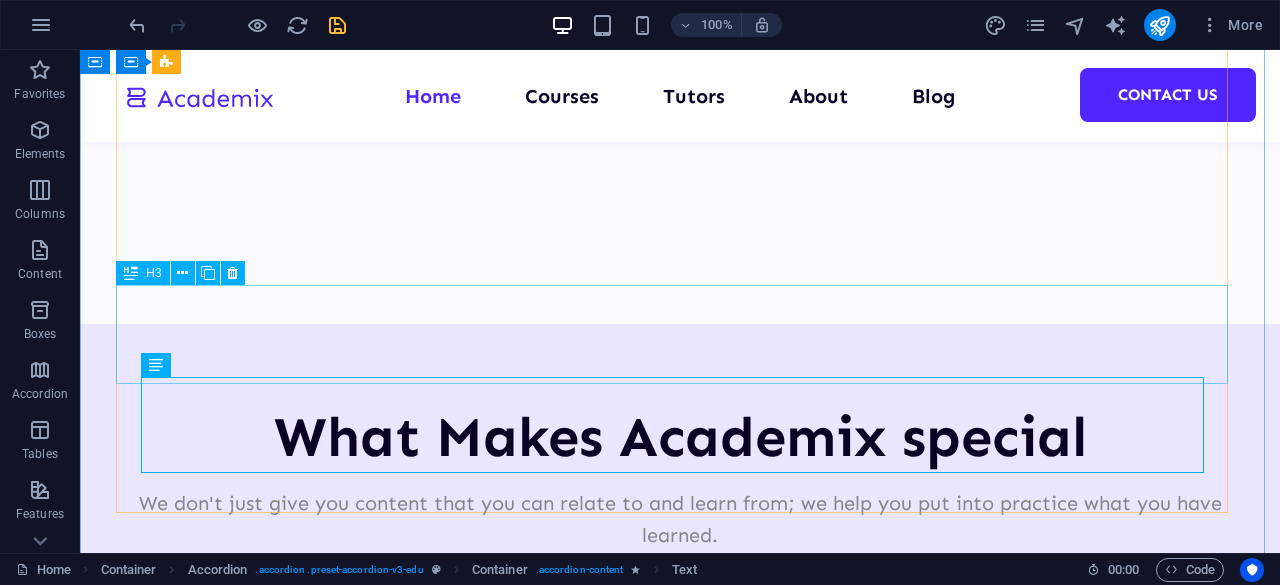scroll, scrollTop: 8424, scrollLeft: 0, axis: vertical 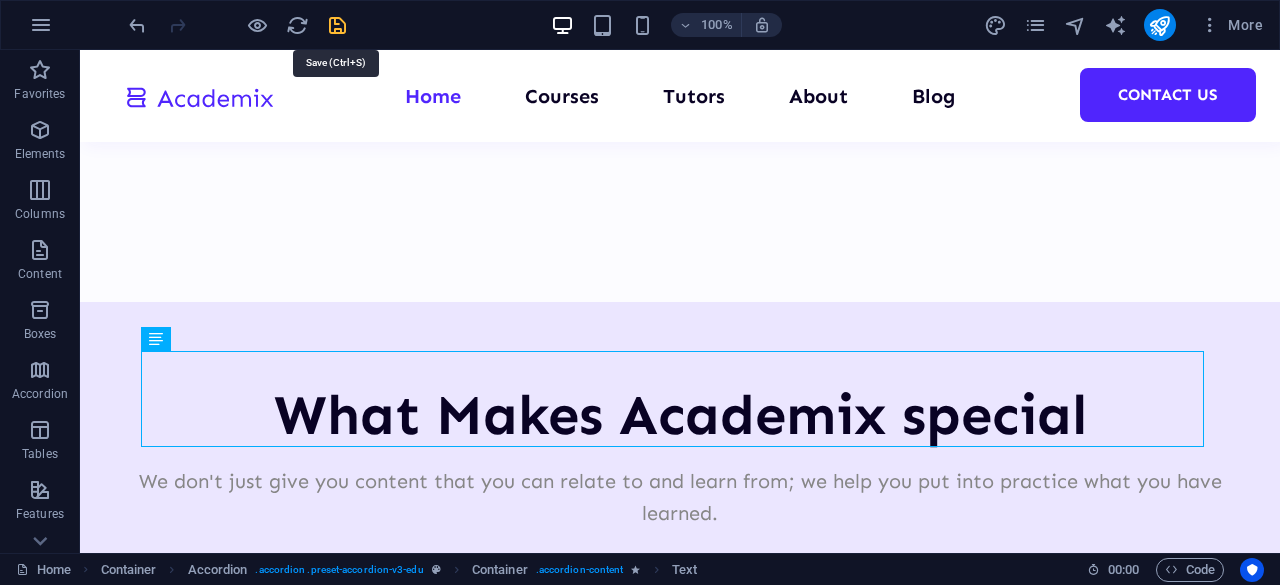 click at bounding box center (337, 25) 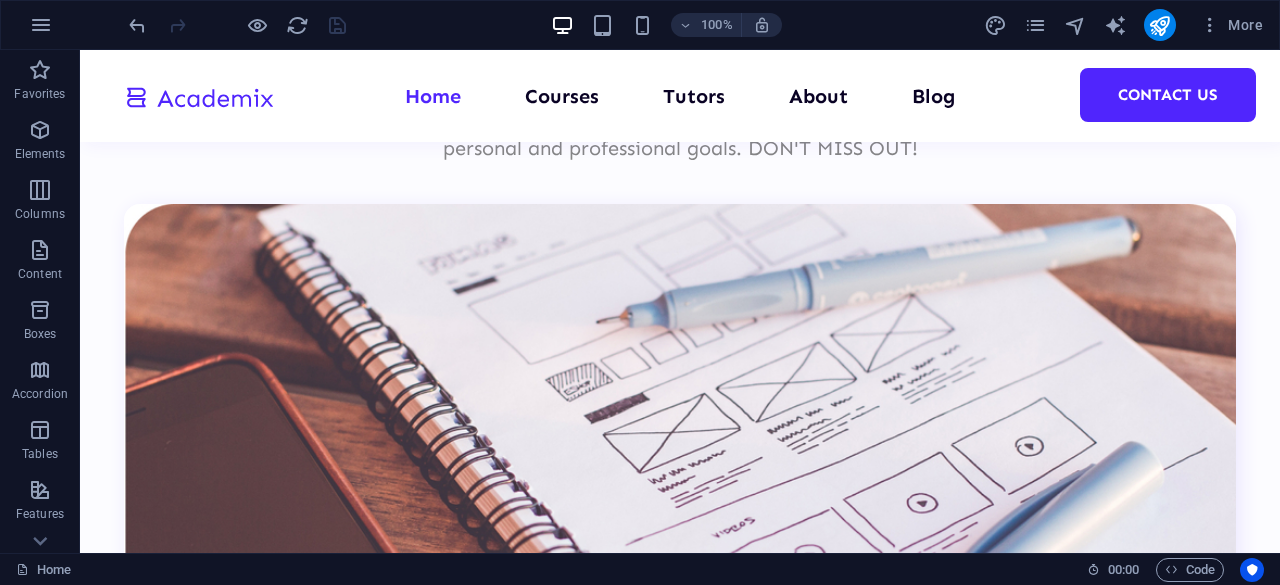 scroll, scrollTop: 4710, scrollLeft: 0, axis: vertical 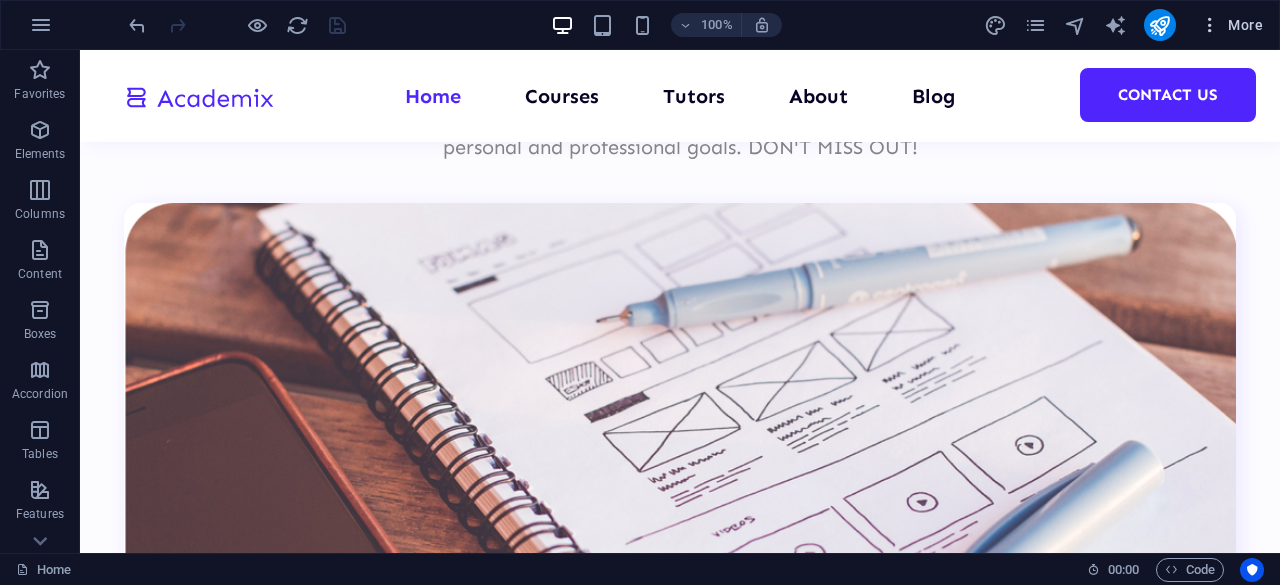 click at bounding box center [1210, 25] 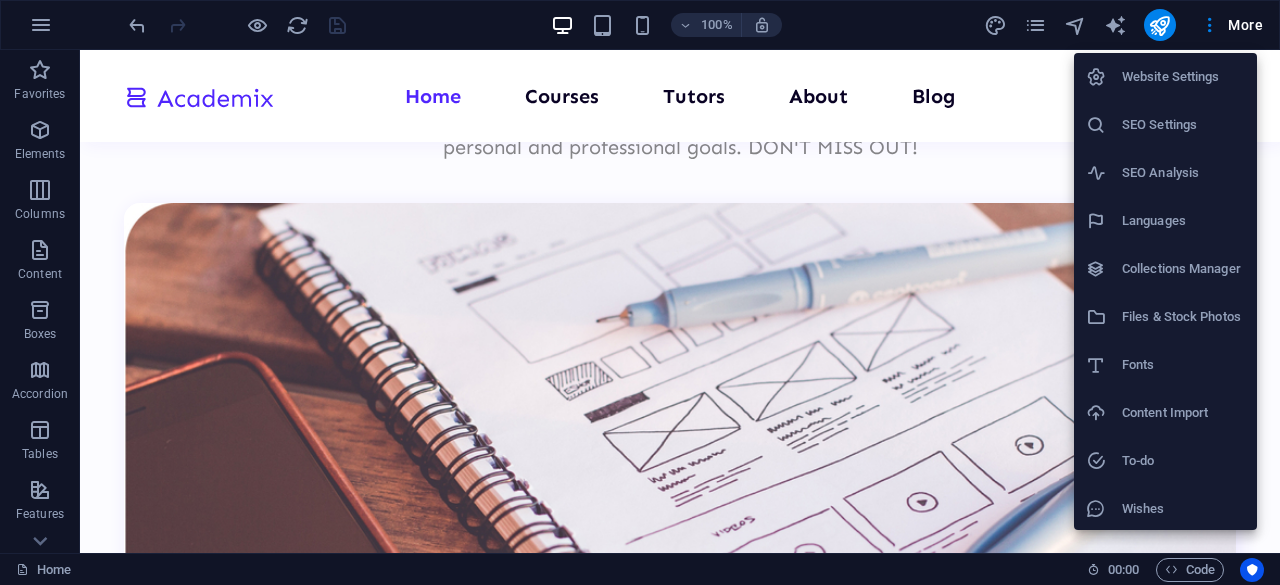 click on "Collections Manager" at bounding box center [1183, 269] 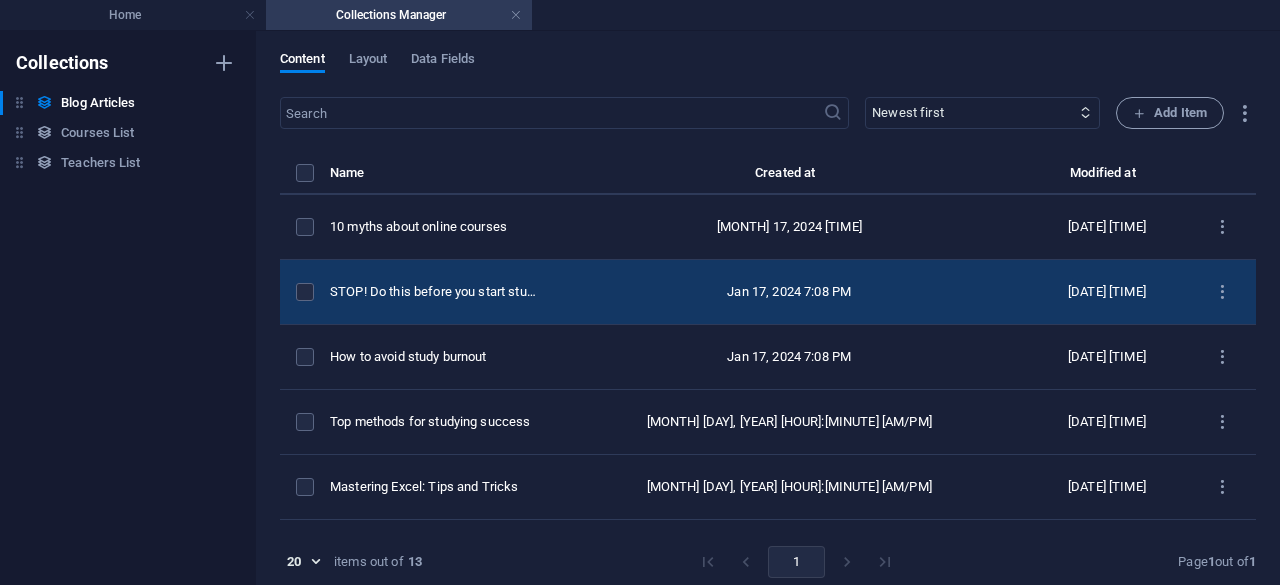 click on "Jan 17, 2024 7:08 PM" at bounding box center (789, 292) 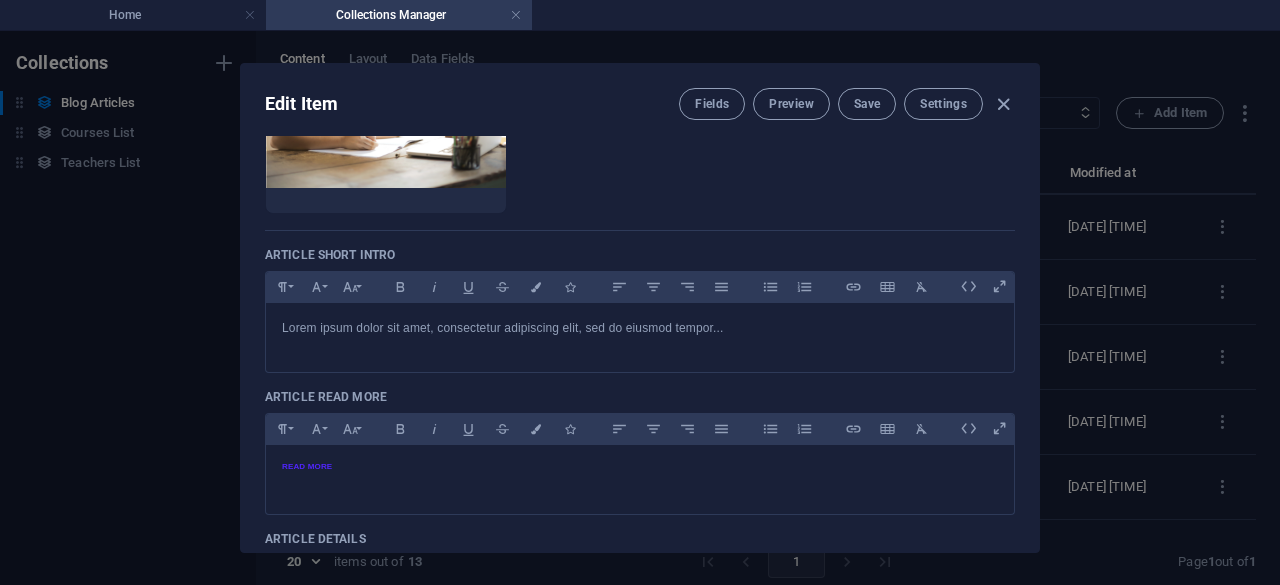 scroll, scrollTop: 362, scrollLeft: 0, axis: vertical 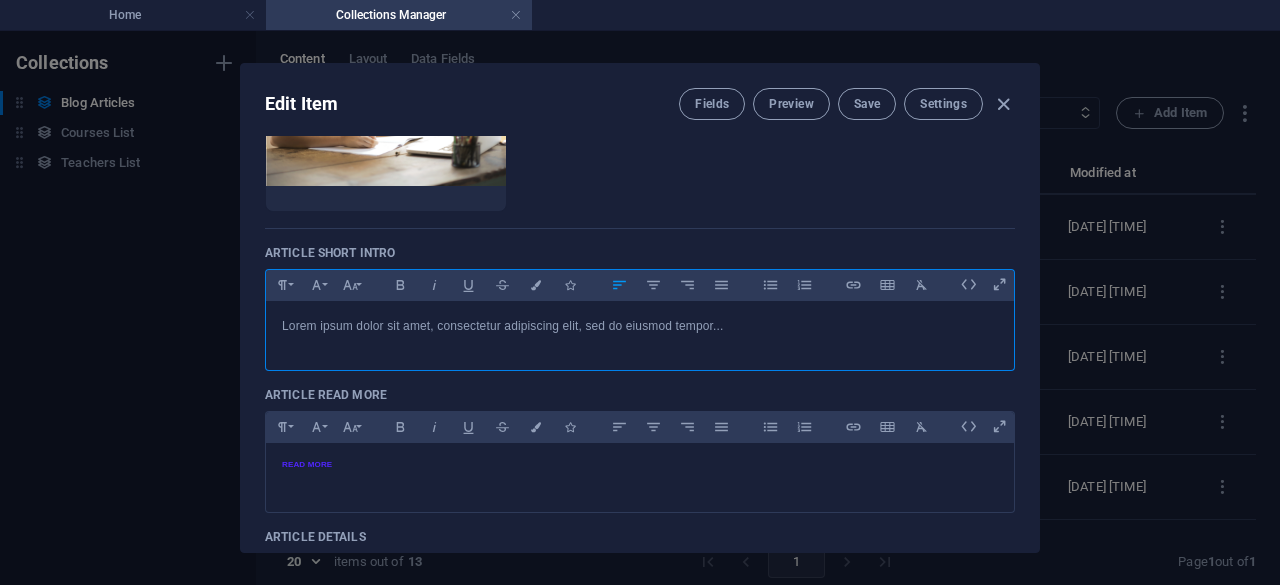 click on "Lorem ipsum dolor sit amet, consectetur adipiscing elit, sed do eiusmod tempor..." at bounding box center [640, 326] 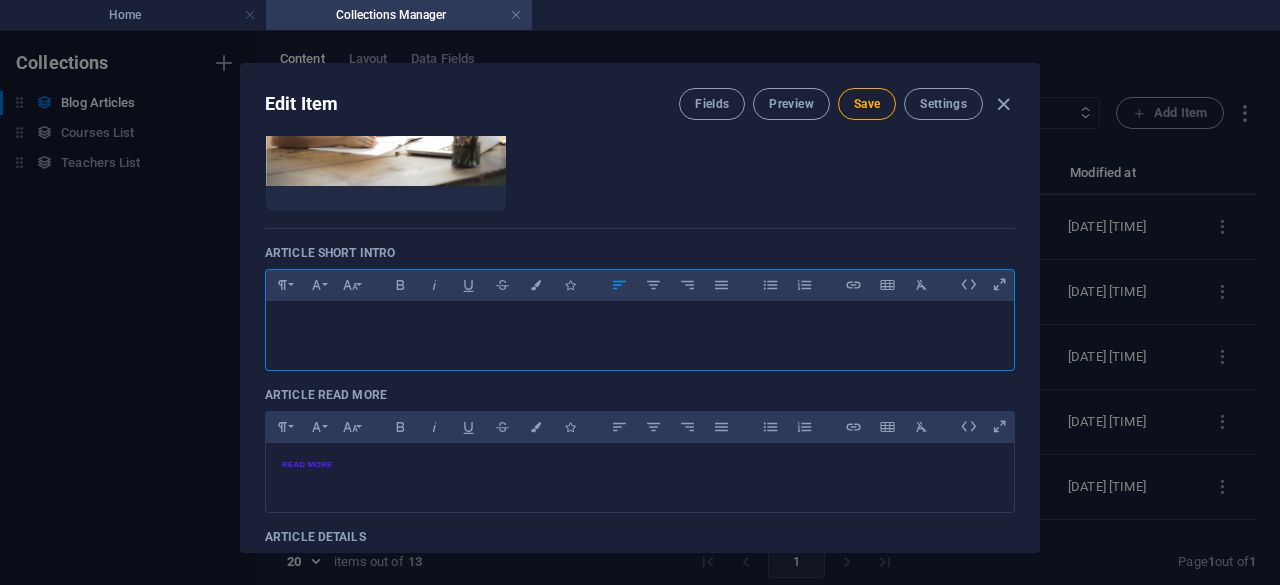 type 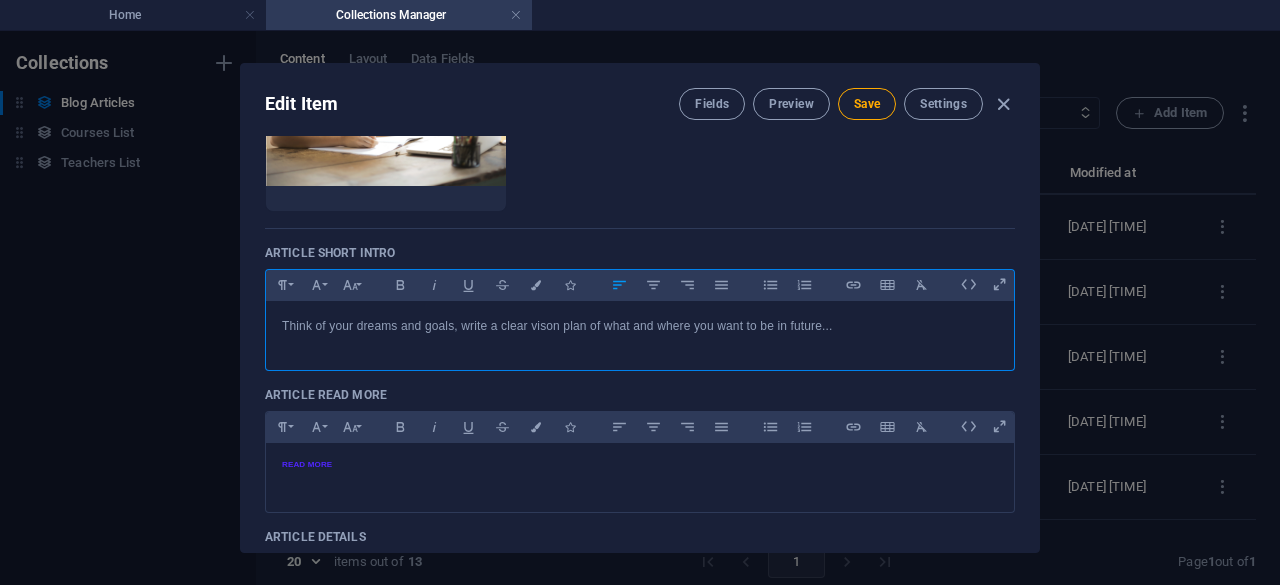 click on "Think of your dreams and goals, write a clear vison plan of what and where you want to be in future..." at bounding box center [640, 331] 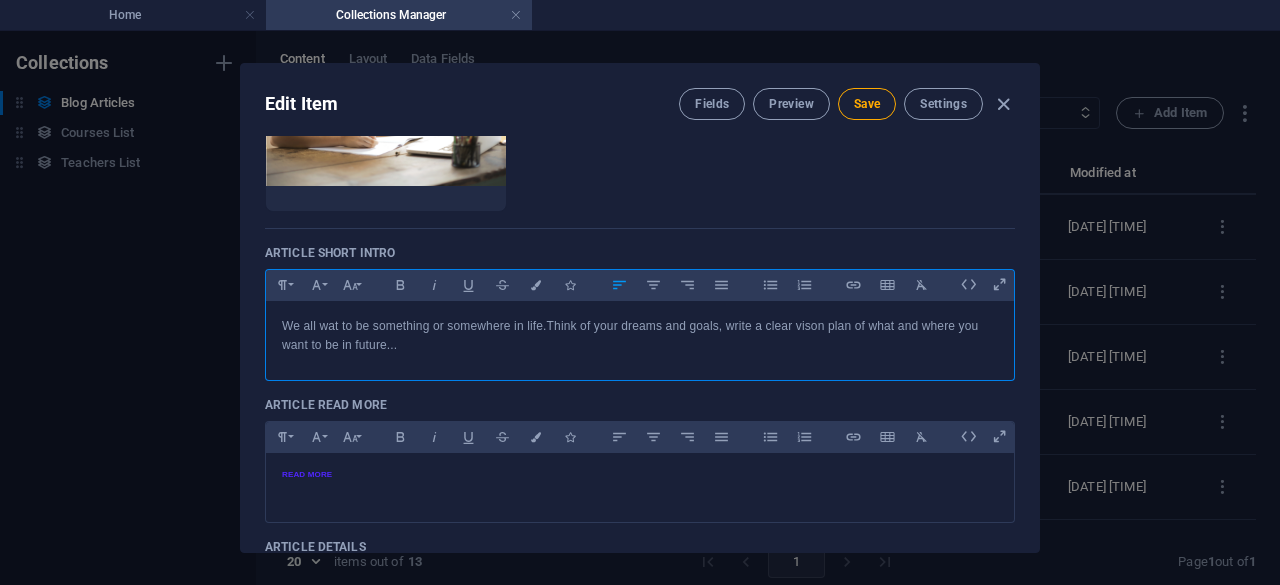 click on "We all wat to be something or somewhere in life.  Think of your dreams and goals, write a clear vison plan of what and where you want to be in future..." at bounding box center [640, 336] 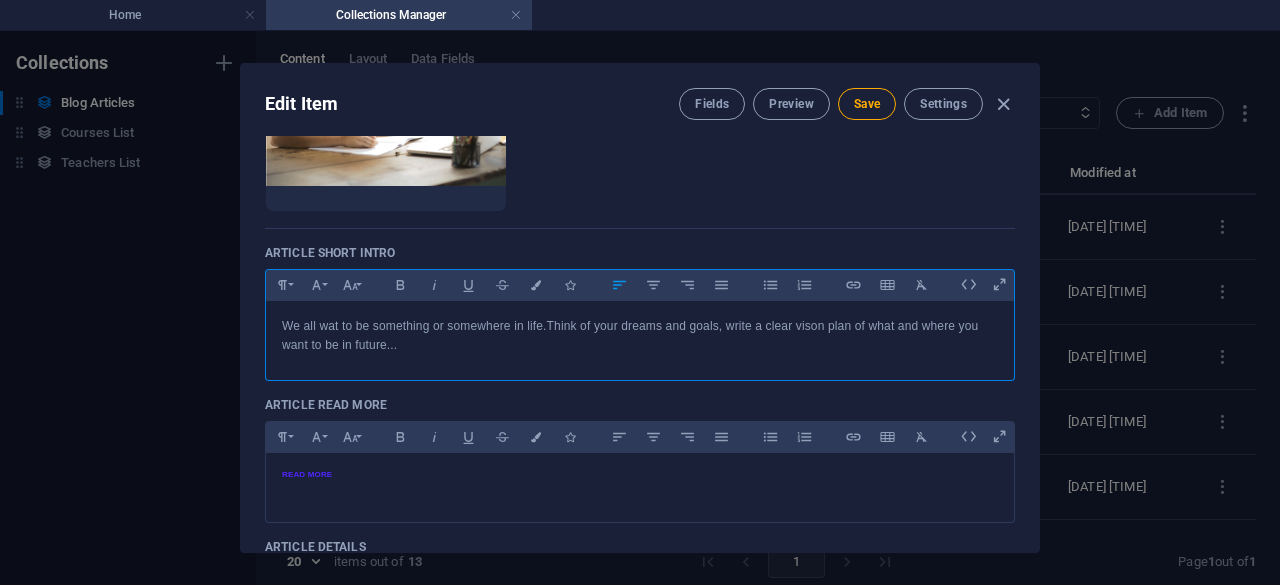 click on "We all wat to be something or some  where in life.  Think of your dreams and goals, write a clear vison plan of what and where you want to be in future..." at bounding box center [640, 336] 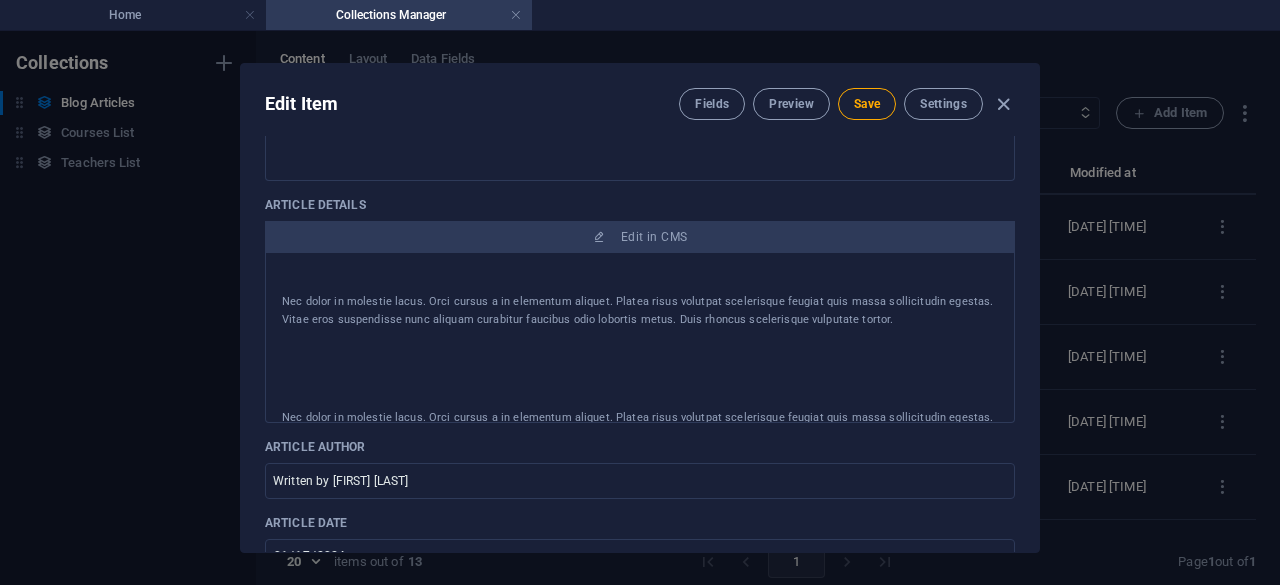 scroll, scrollTop: 502, scrollLeft: 0, axis: vertical 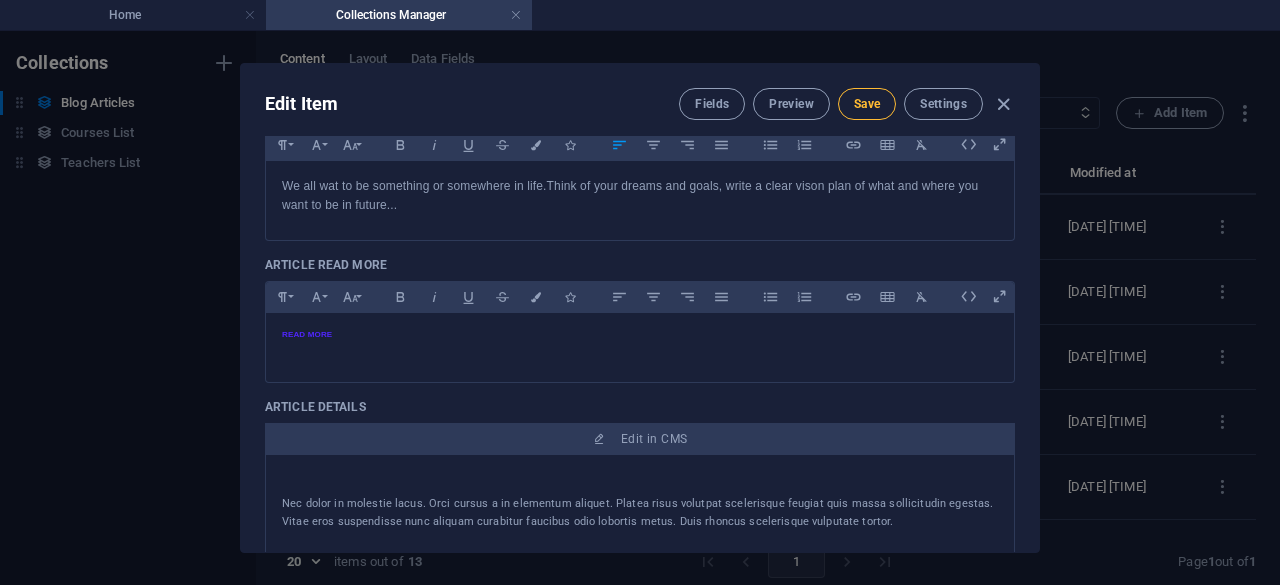 click on "Save" at bounding box center [867, 104] 